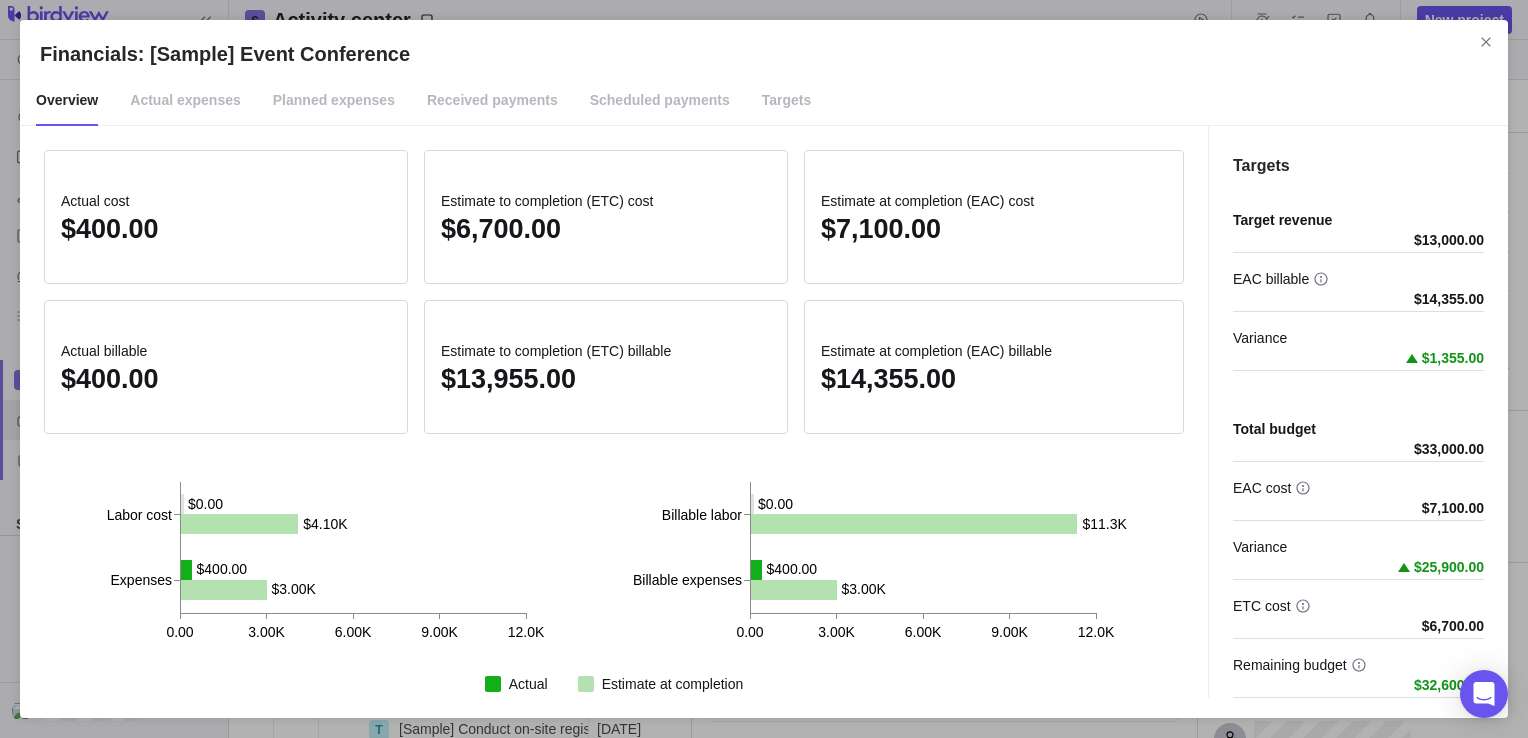 scroll, scrollTop: 0, scrollLeft: 0, axis: both 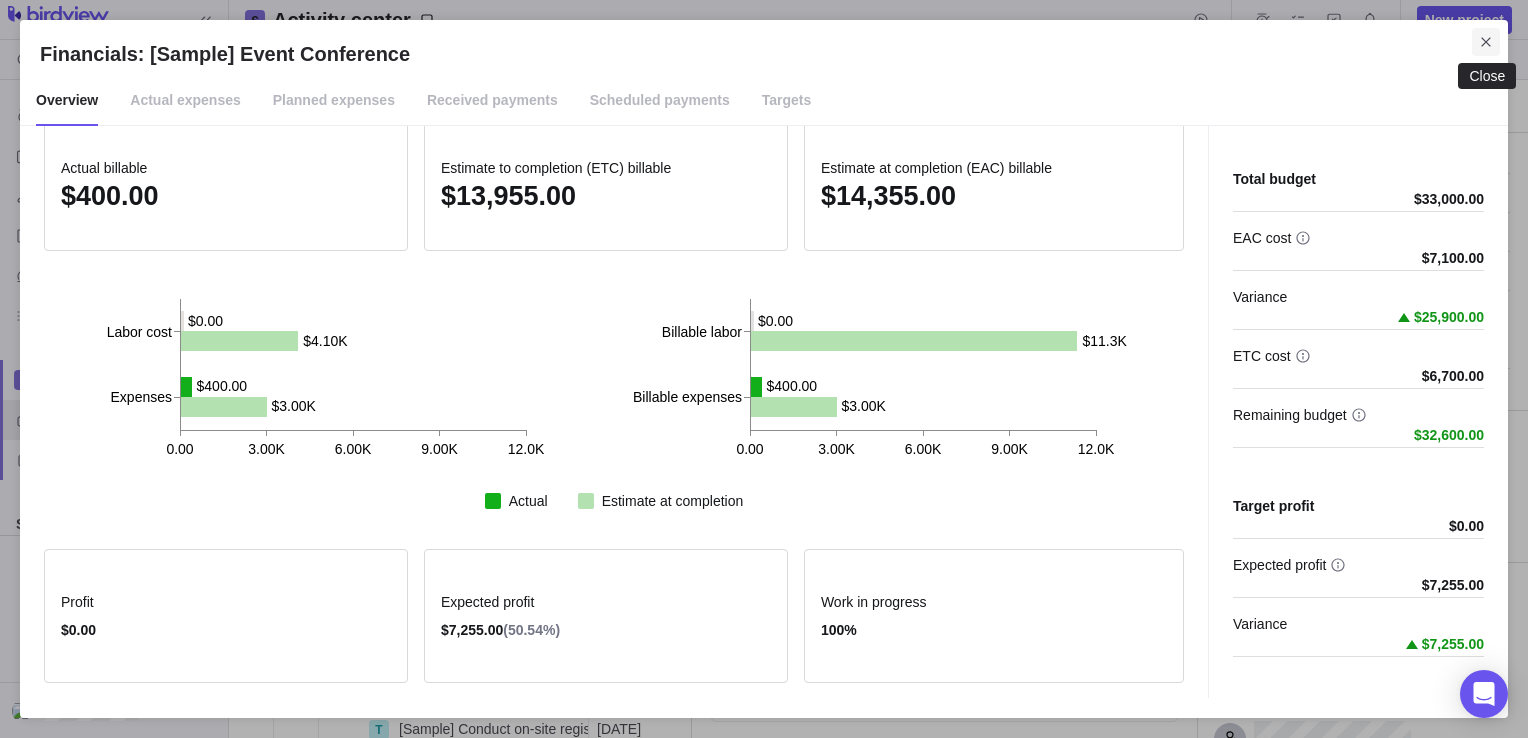 click 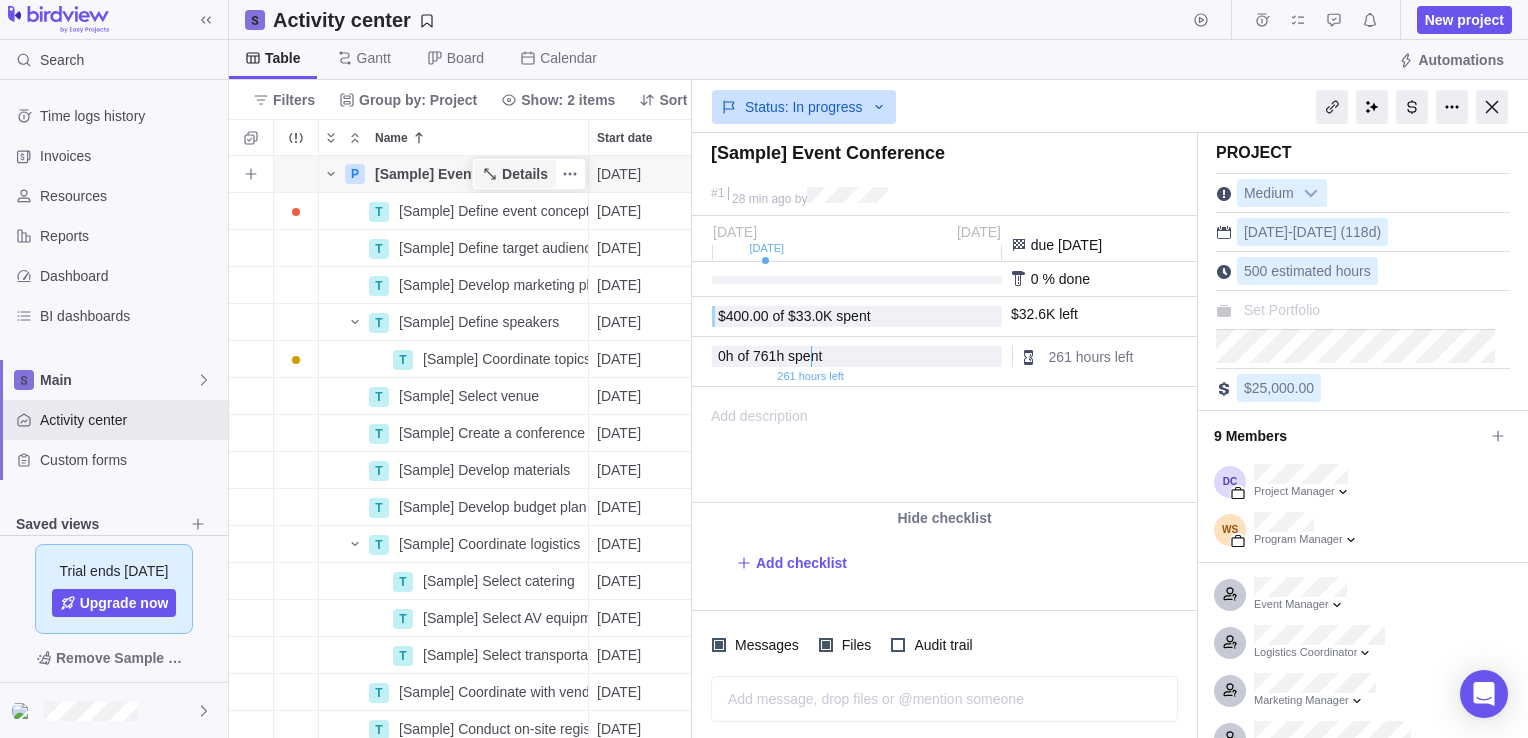 click 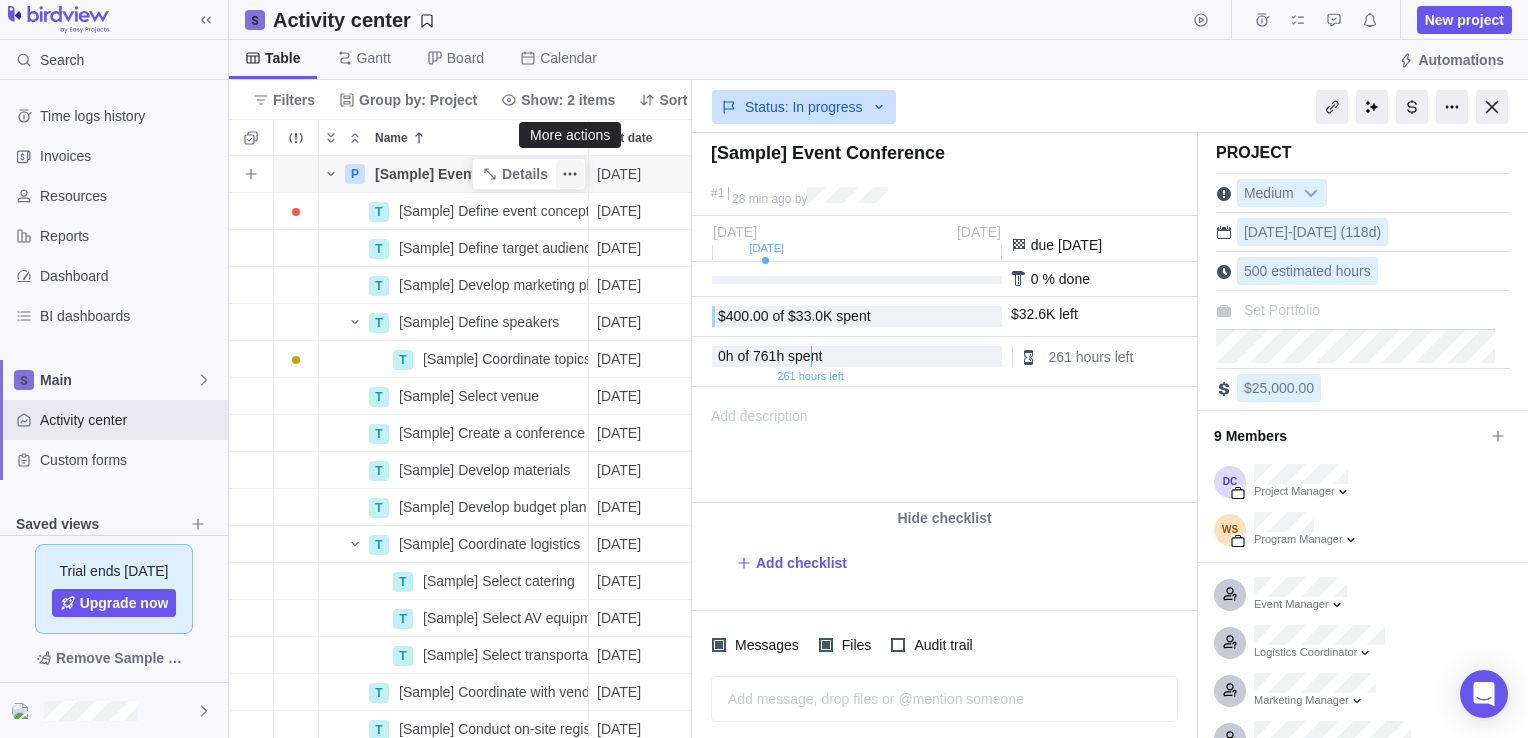 click 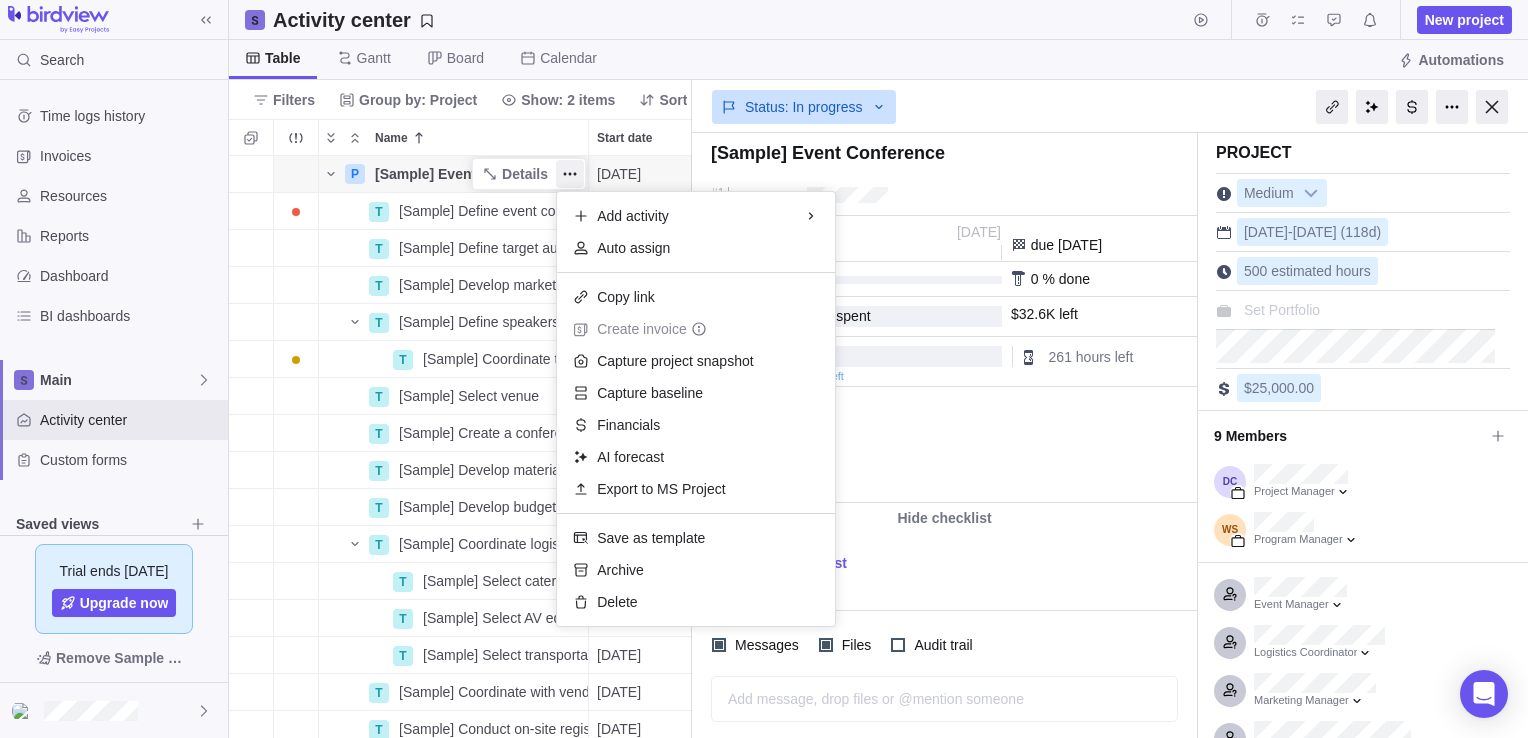 click on "Search Time logs history Invoices Resources Reports Dashboard BI dashboards Main Activity center Custom forms Saved views Get Started Project Financials Flat Fee Project Financials T&M Upcoming Milestones Trial ends [DATE] Upgrade now Remove Sample Data Activity center New project Table [PERSON_NAME] Board Calendar Automations Filters Group by: Project Show: 2 items Sort Columns Name Start date End date Duration Status ID Dependency Assignees P [Sample] Event Conference Details [DATE] [DATE] 118d In progress 1 T [Sample] Define event concept Details [DATE] [DATE] 3d Open 12 T [Sample] Define target audience Details [DATE] [DATE] 24d In progress 7 12 T [Sample] Develop marketing plan Details [DATE] [DATE] 3d Open 3 7 T [Sample] Define speakers Details [DATE] [DATE] 4d In progress 1 7 T [Sample] Coordinate topics with speakers Details [DATE] [DATE] 14d Hold 22 T [Sample] Select venue Details [DATE] [DATE] 5d Open 21 T Details [DATE] [DATE]" at bounding box center (764, 369) 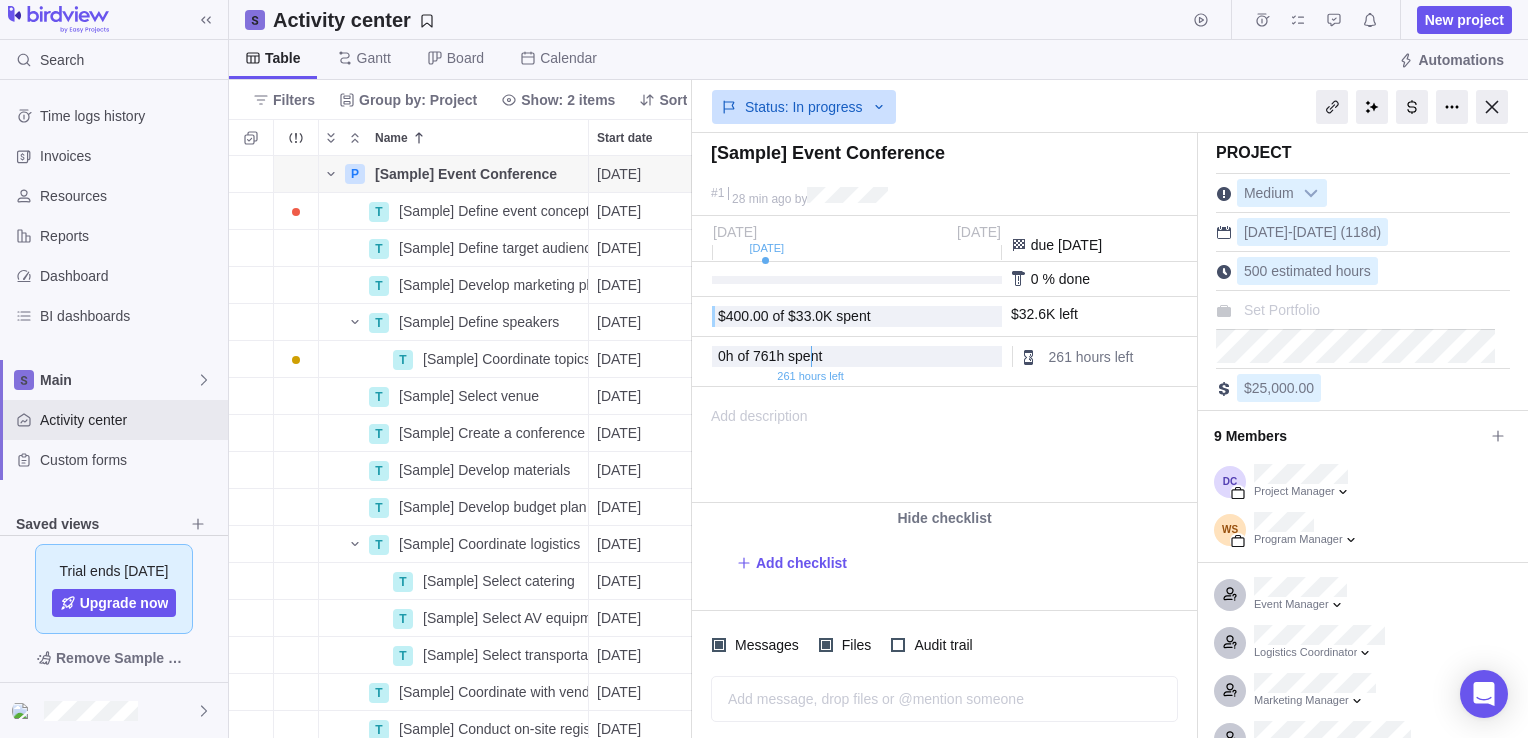 click at bounding box center [1412, 107] 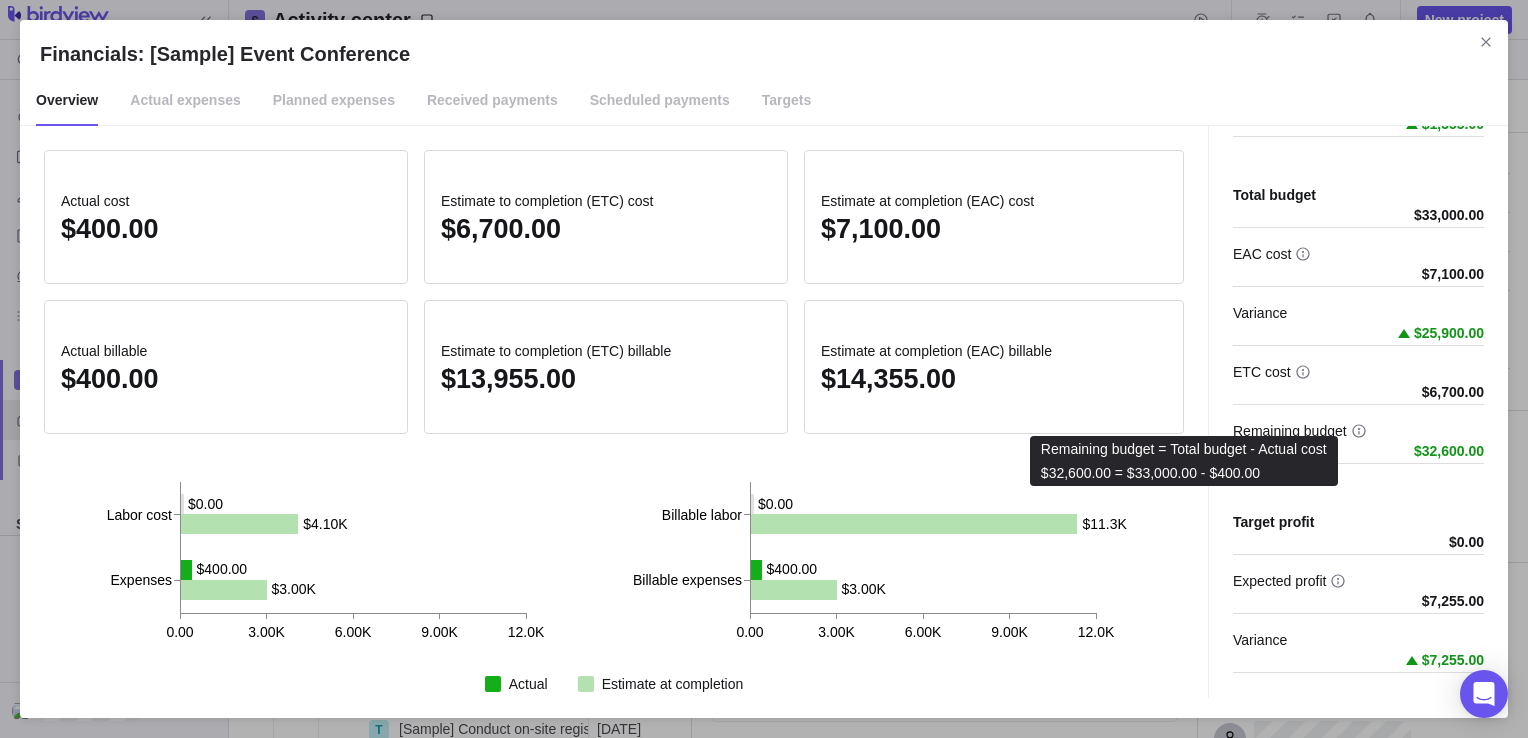 scroll, scrollTop: 250, scrollLeft: 0, axis: vertical 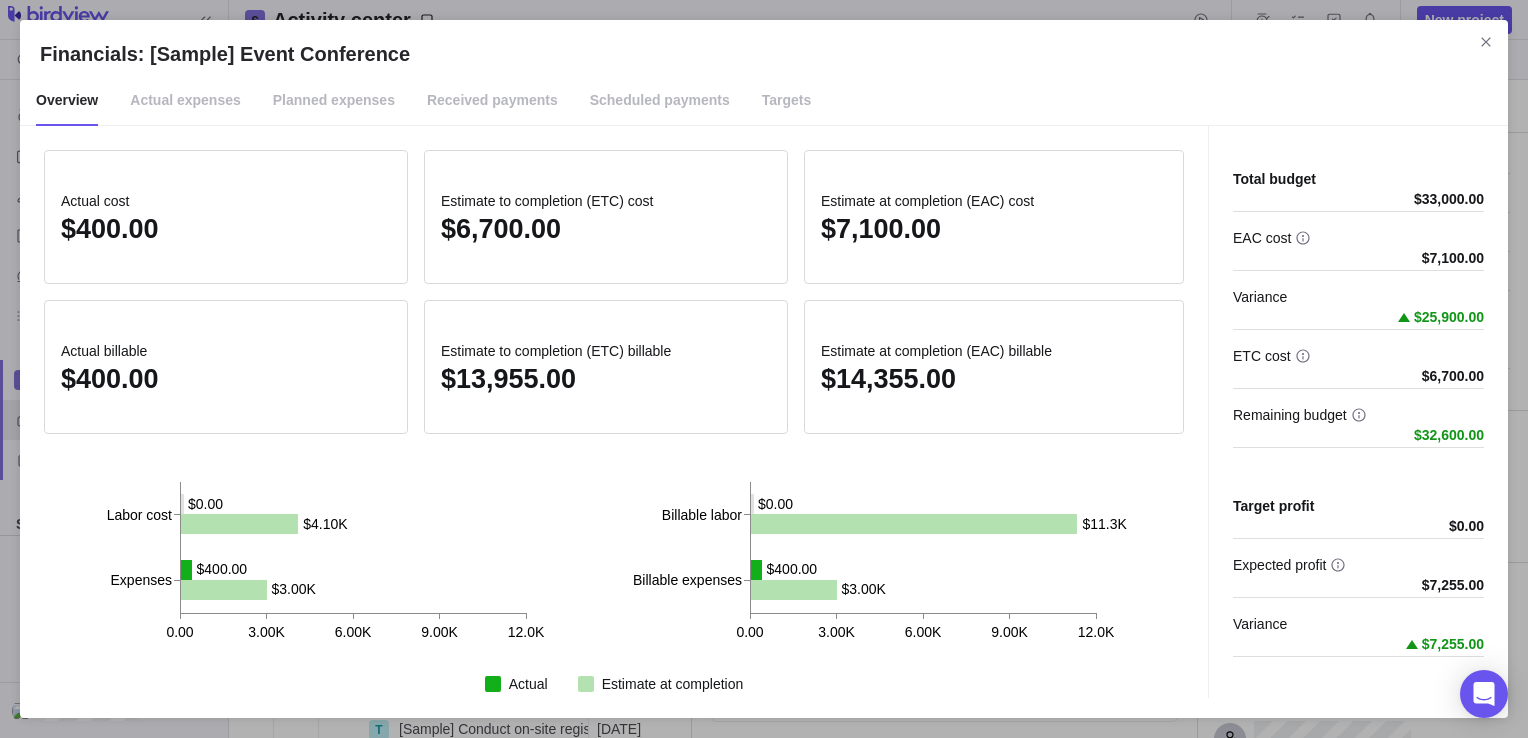 click on "Targets" at bounding box center (787, 101) 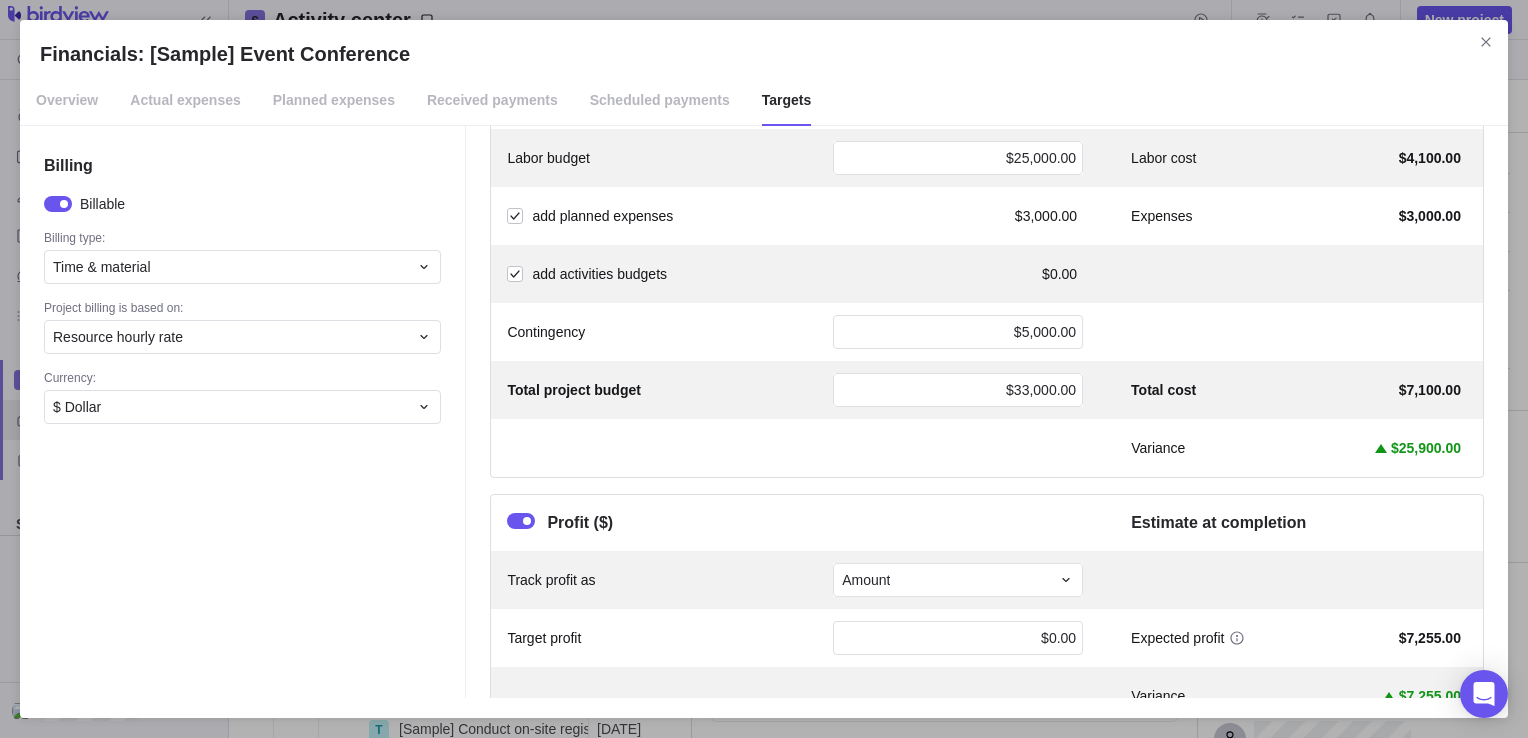 scroll, scrollTop: 560, scrollLeft: 0, axis: vertical 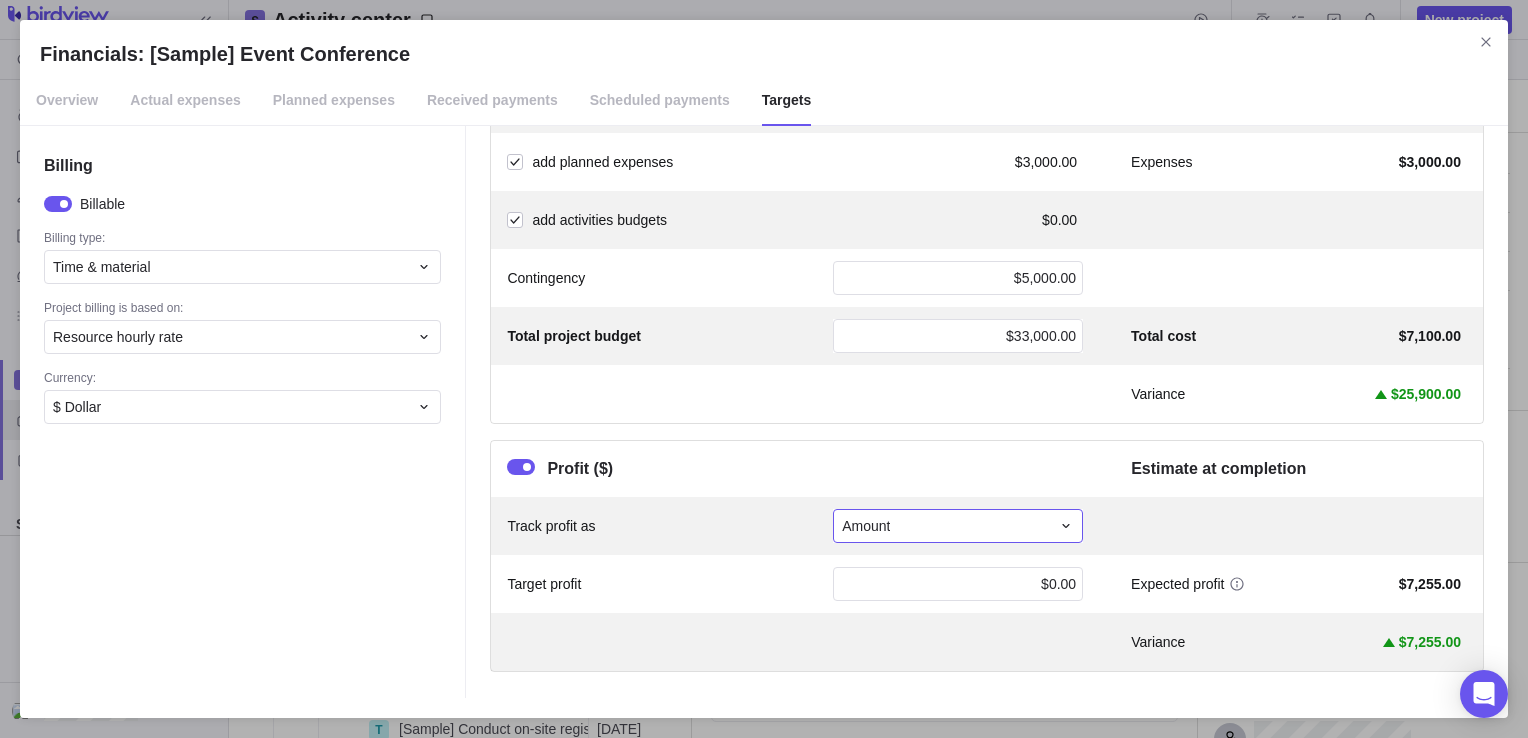 click 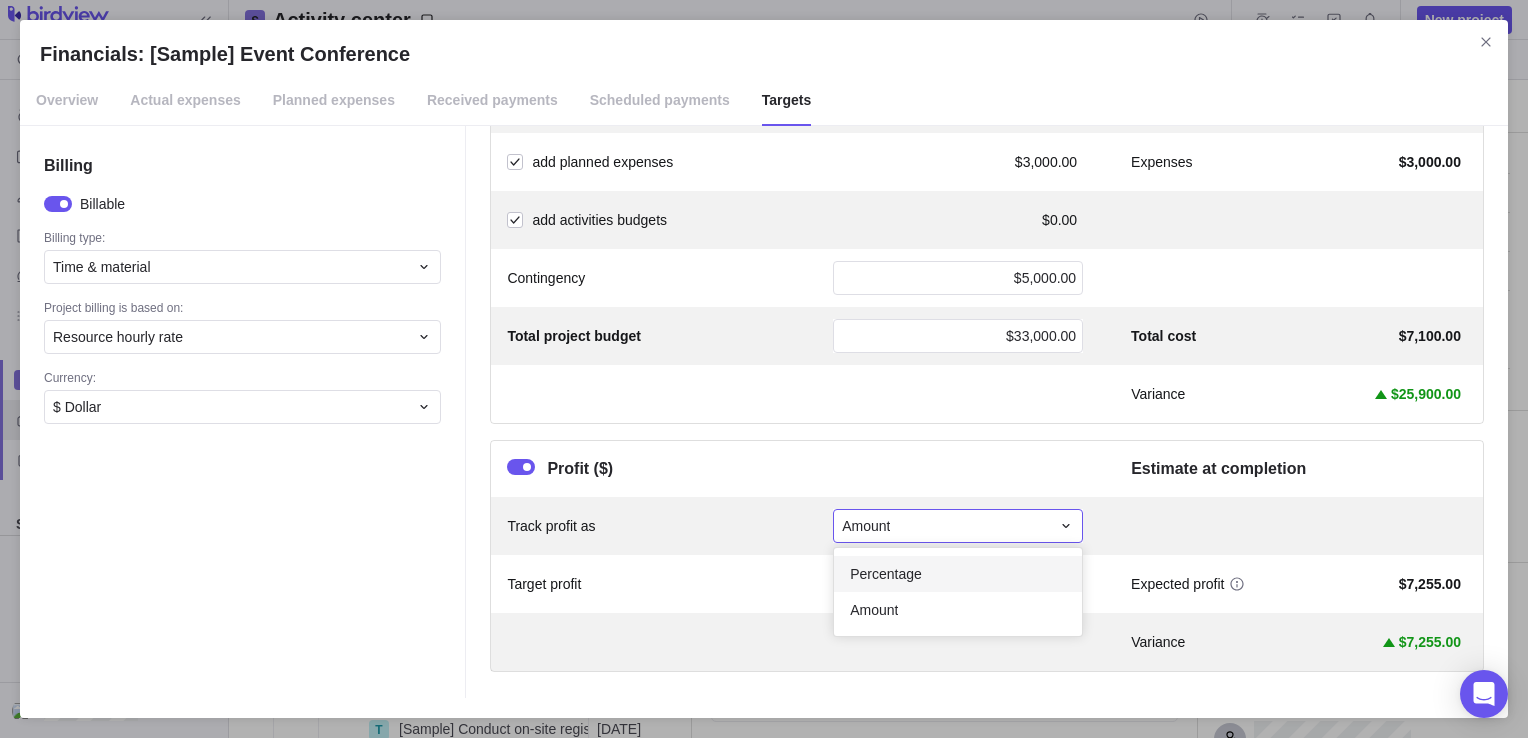 click on "Percentage" at bounding box center (958, 574) 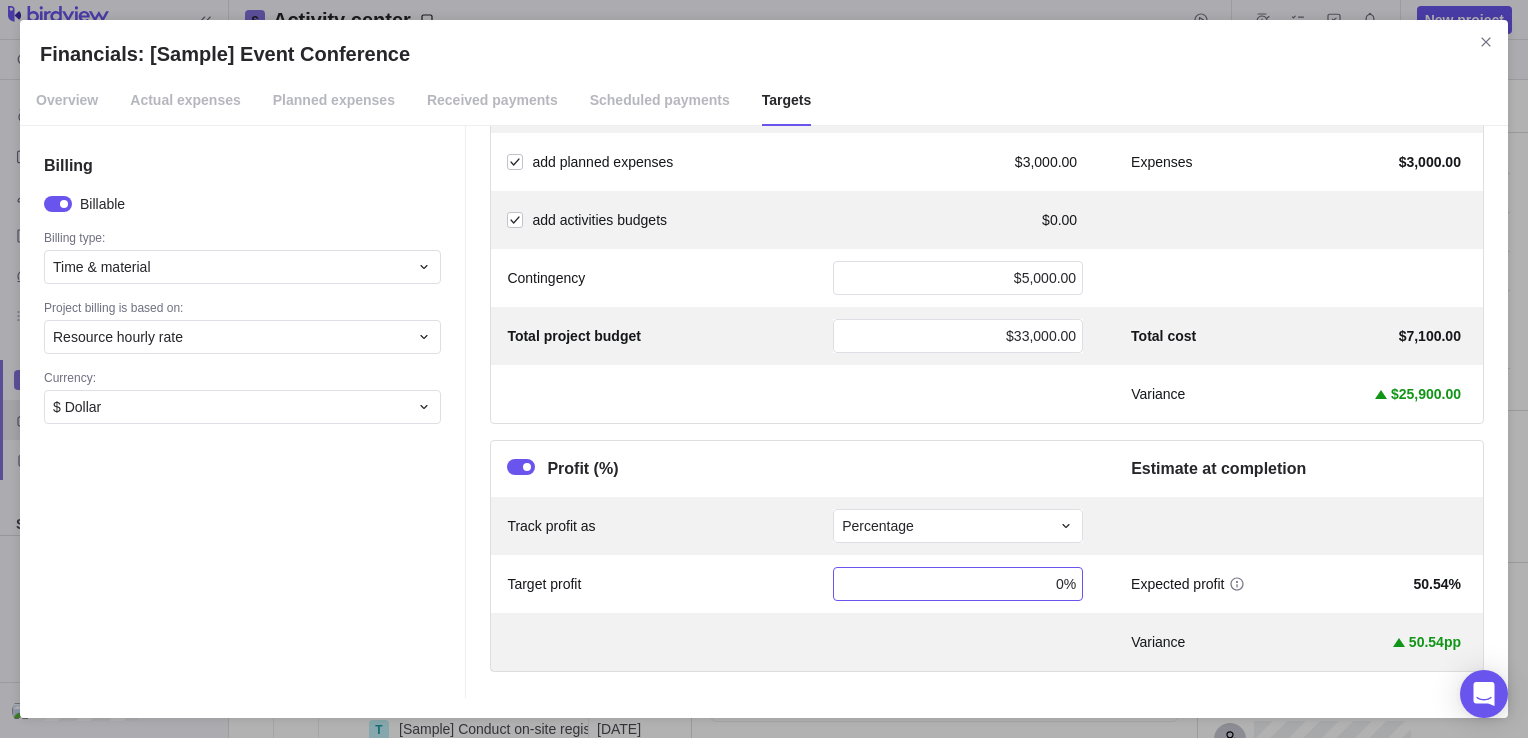 click on "0%" at bounding box center (958, 584) 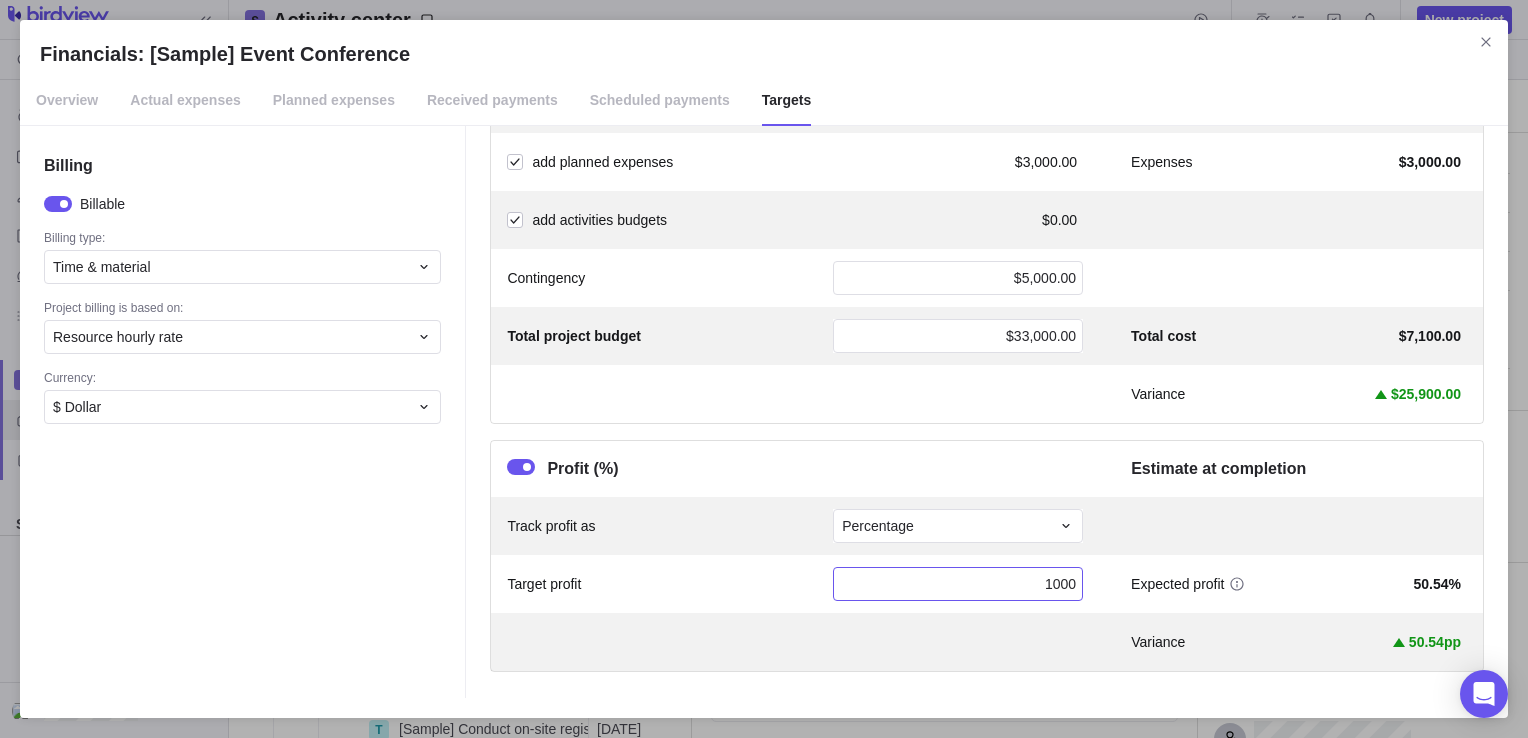 type on "10000" 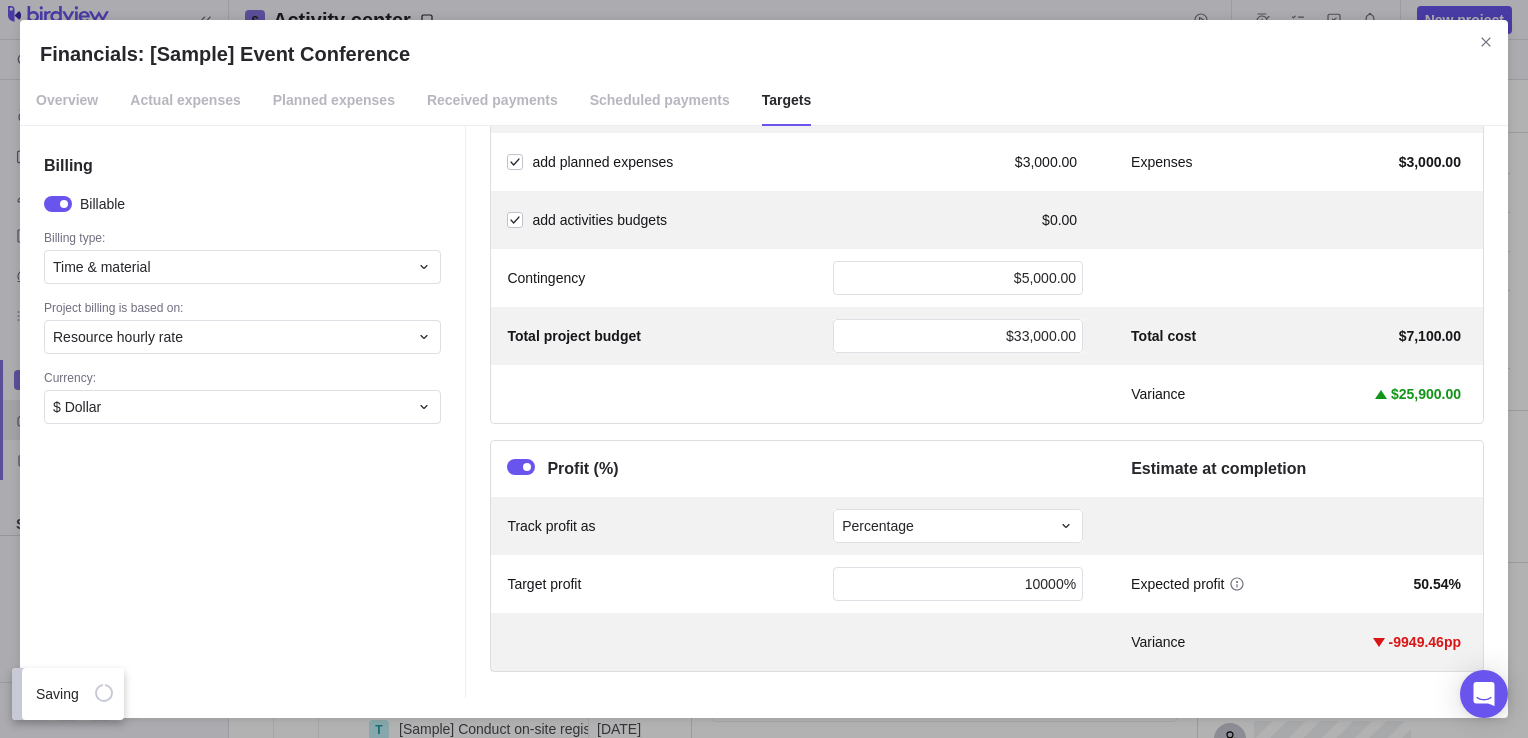click on "Variance -9949.46pp" at bounding box center (987, 642) 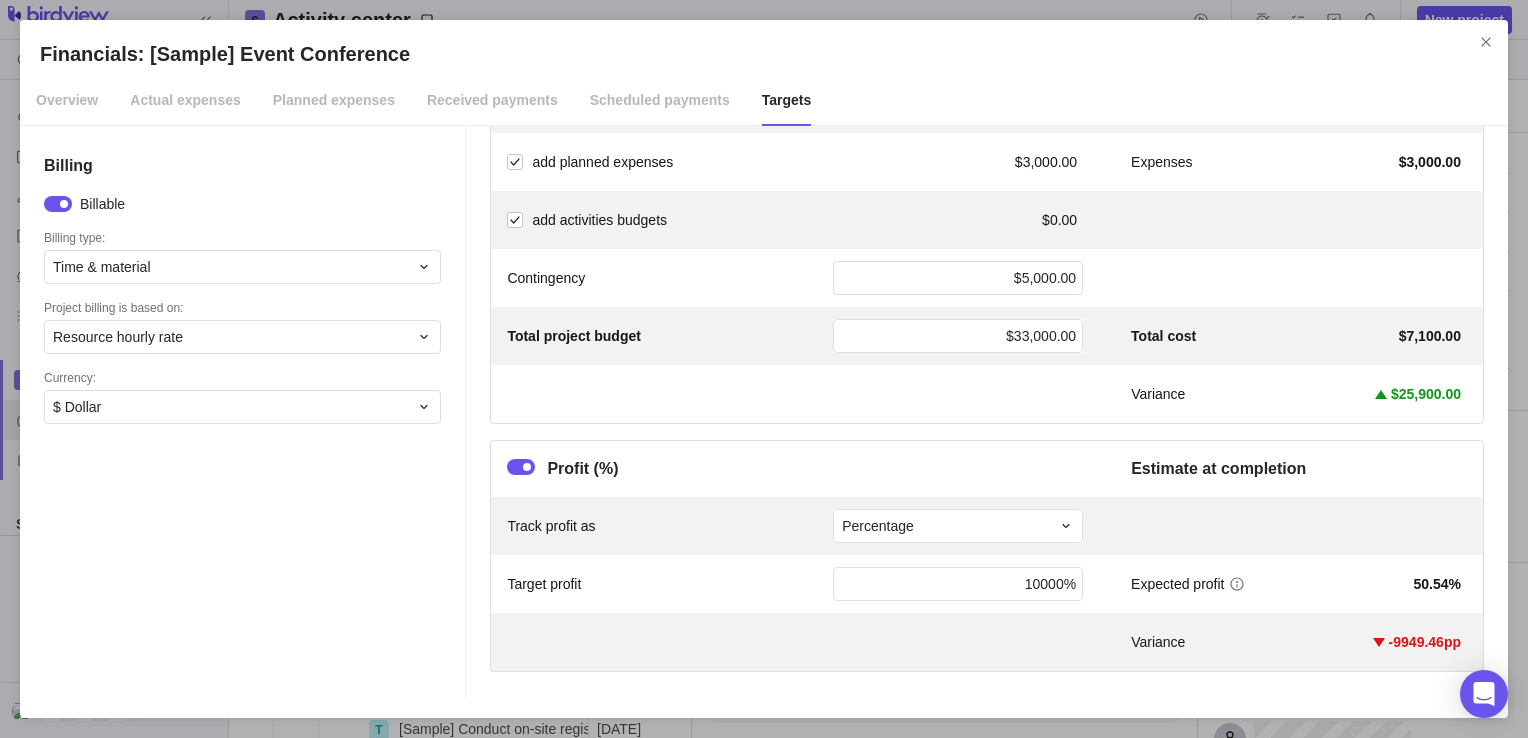 click on "Track profit as Percentage" at bounding box center [987, 526] 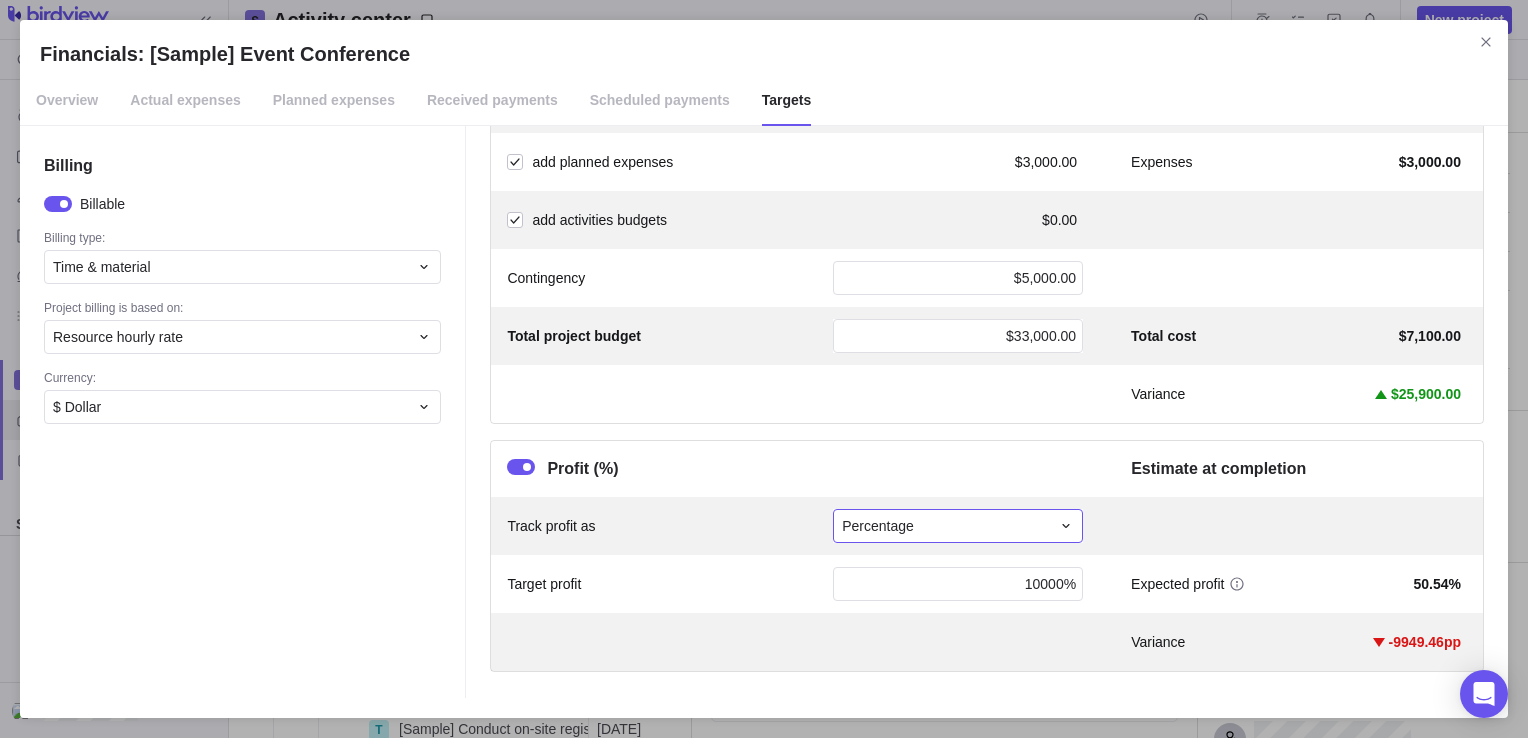 click on "Percentage" at bounding box center [958, 526] 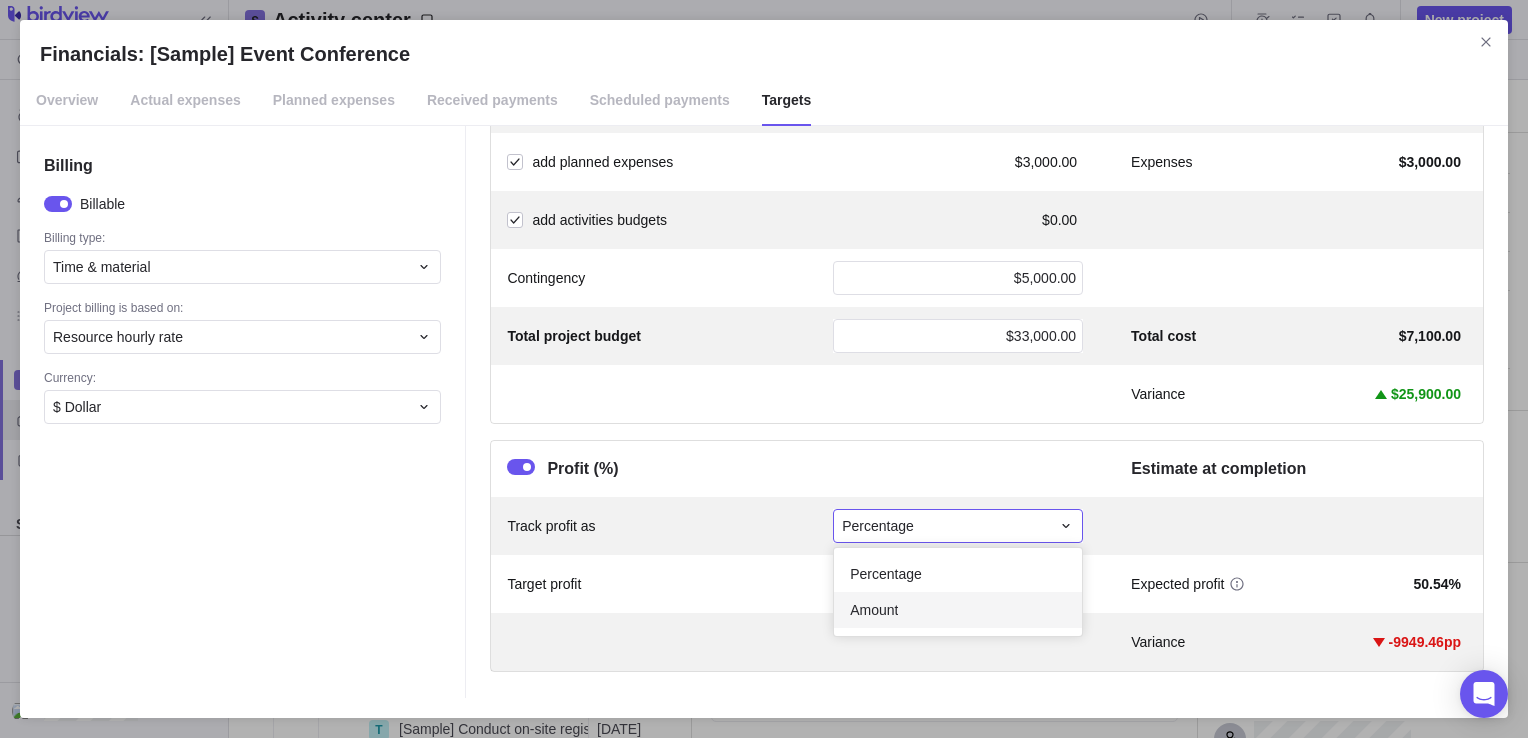 drag, startPoint x: 892, startPoint y: 609, endPoint x: 905, endPoint y: 608, distance: 13.038404 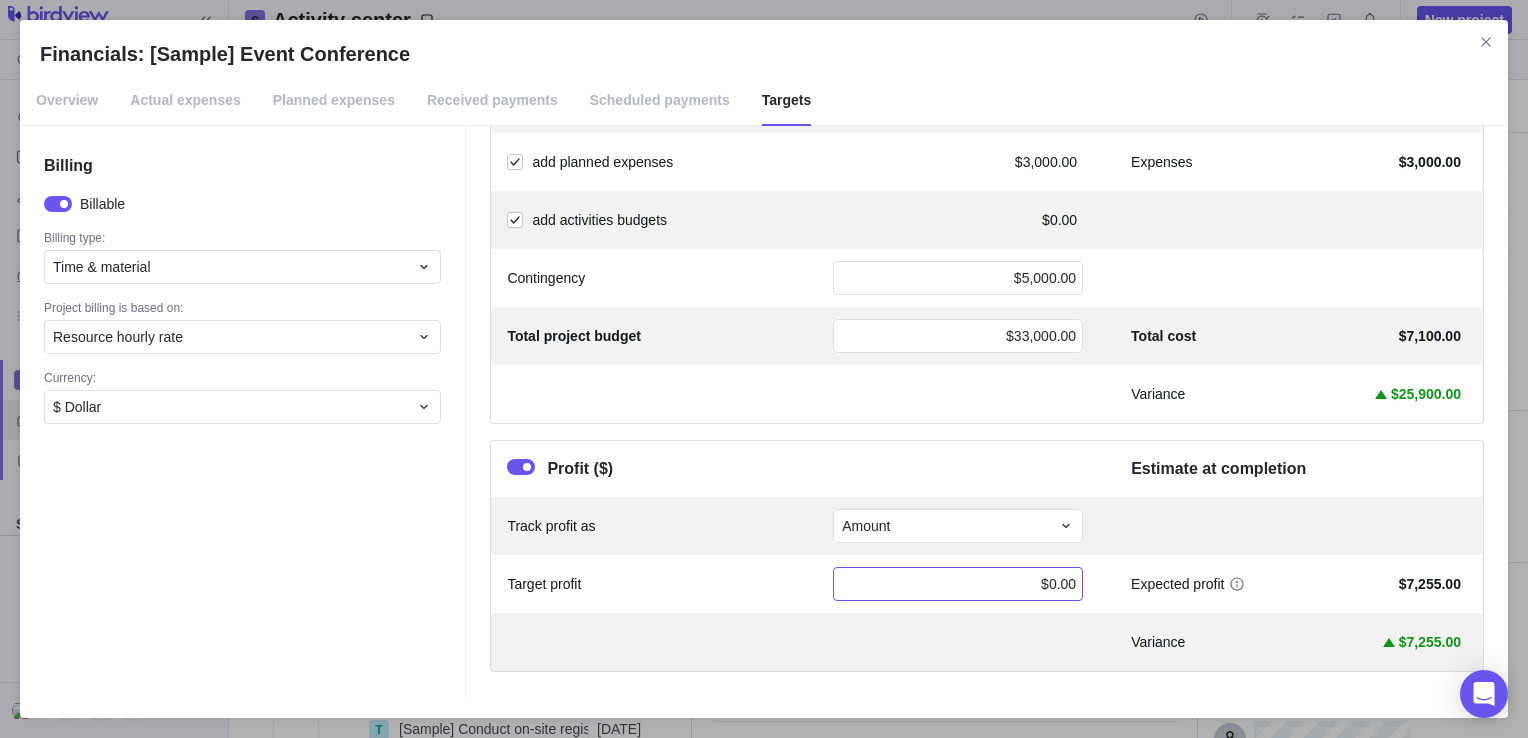 click on "$0.00" at bounding box center [958, 584] 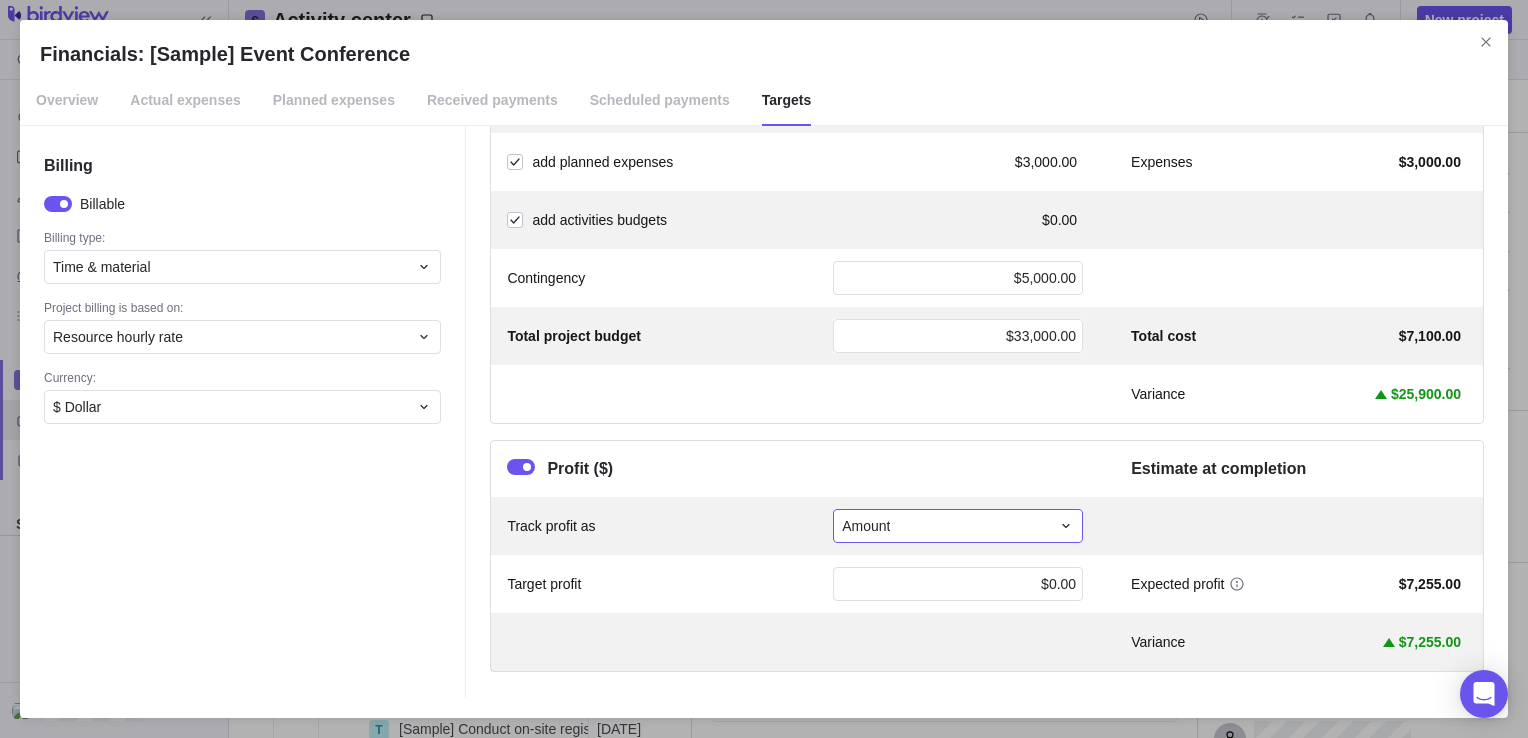 click on "Amount" at bounding box center [946, 526] 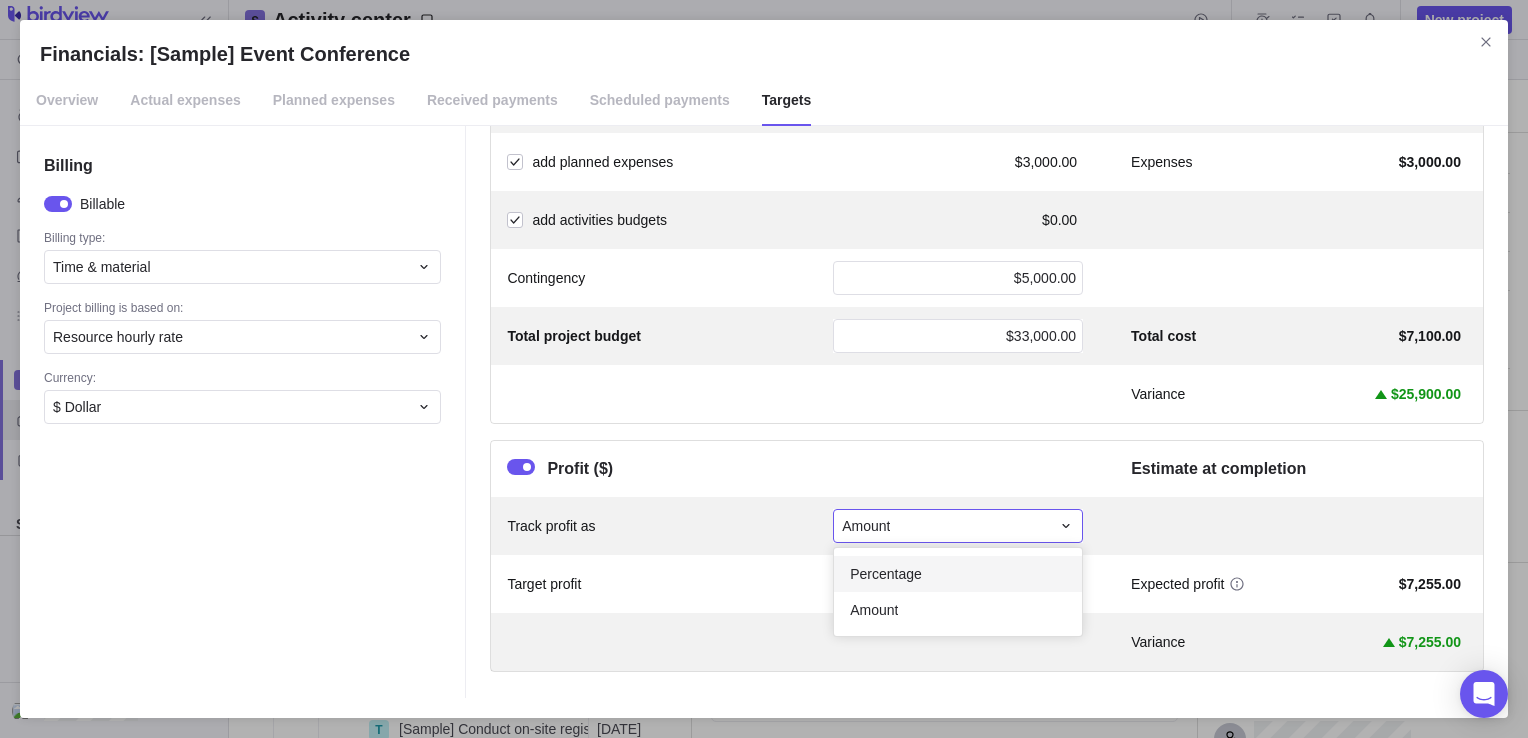click on "Percentage" at bounding box center [958, 574] 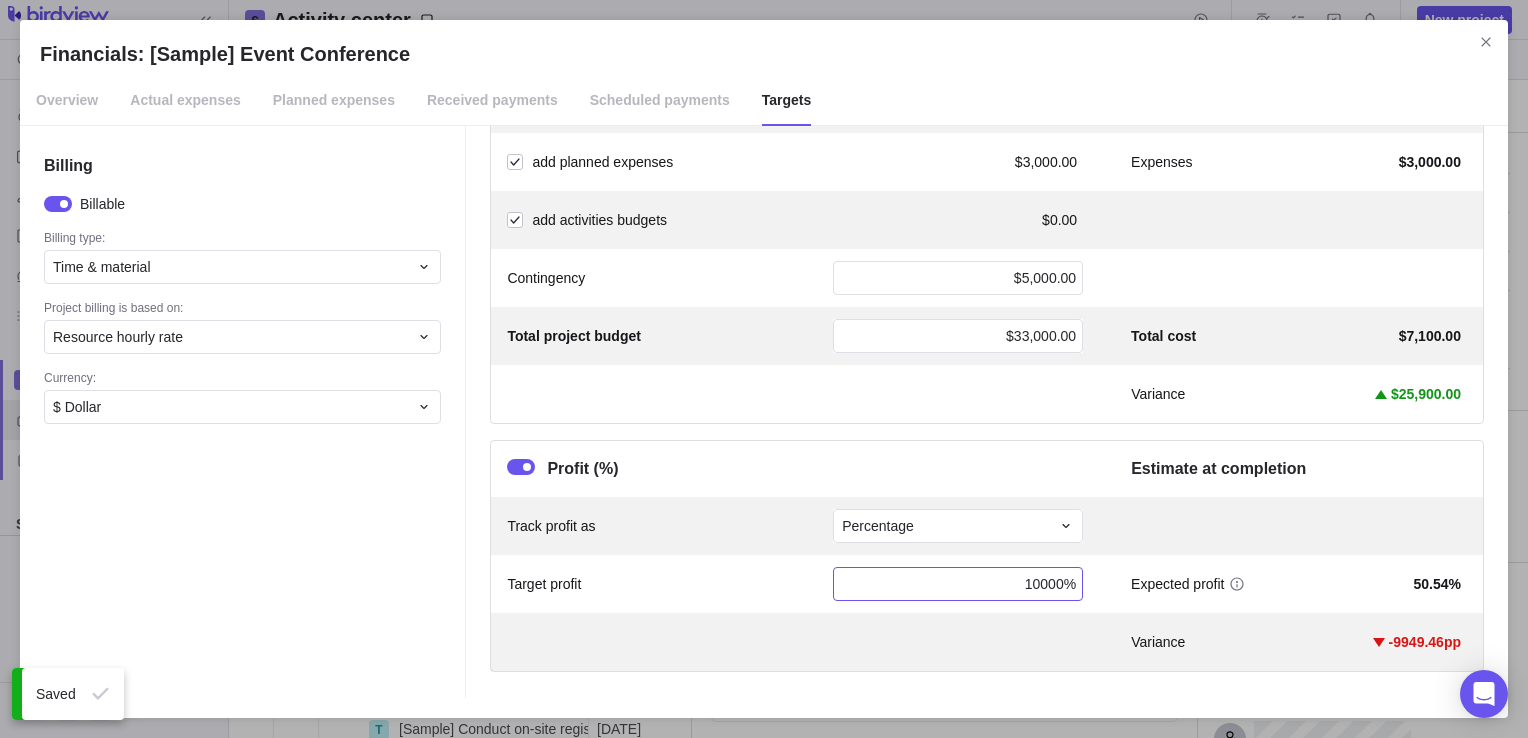 click on "10000%" at bounding box center (958, 584) 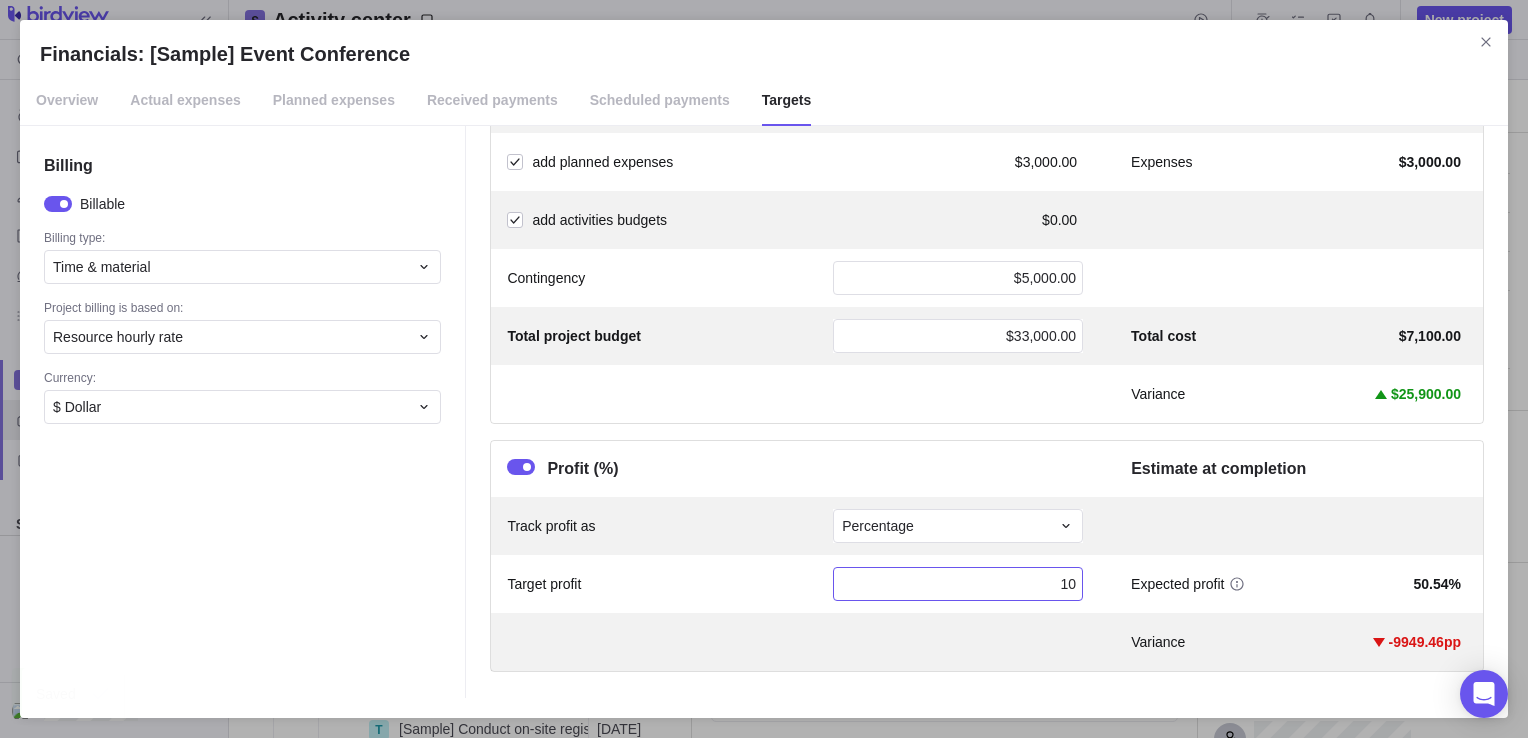 type on "100" 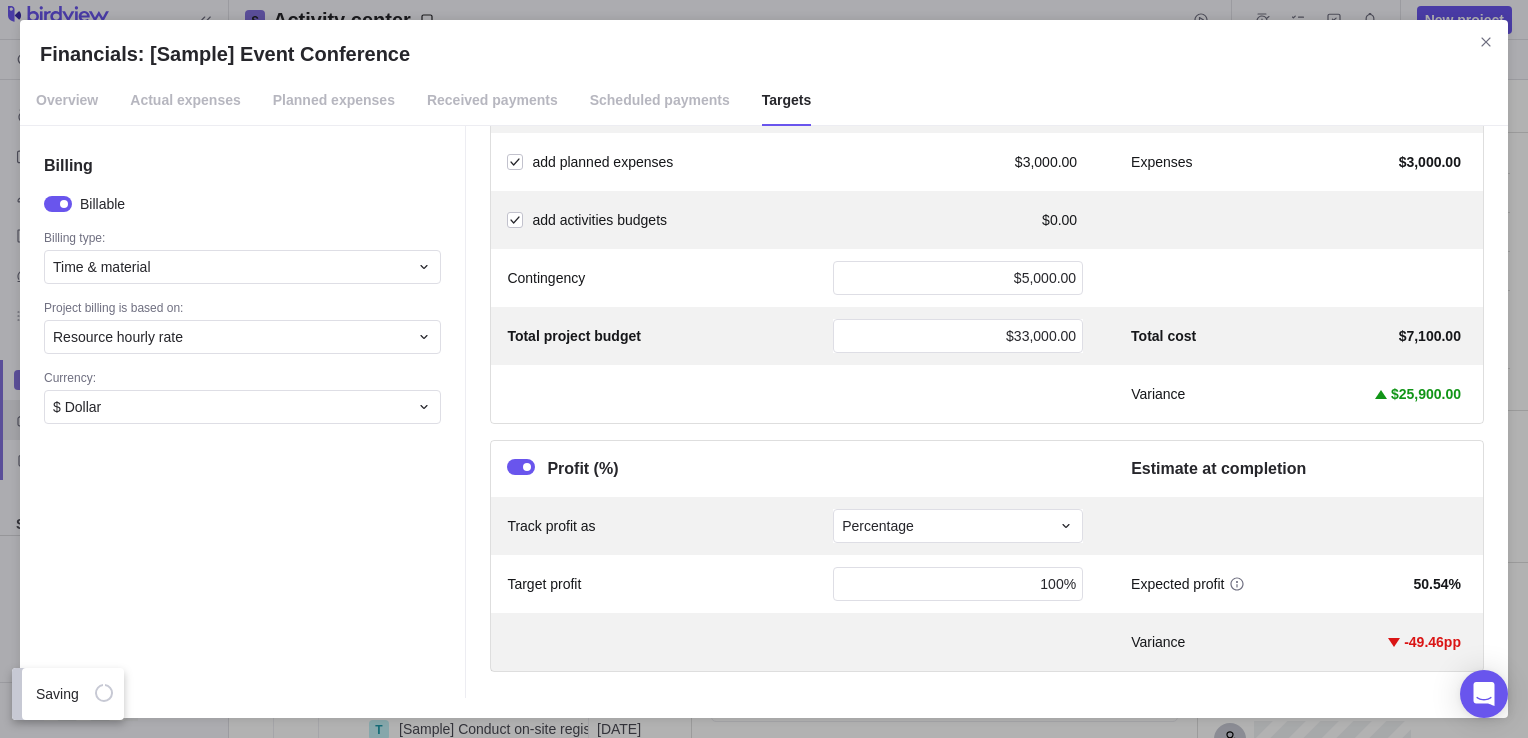 click on "Target profit 100% Expected profit 50.54%" at bounding box center [987, 584] 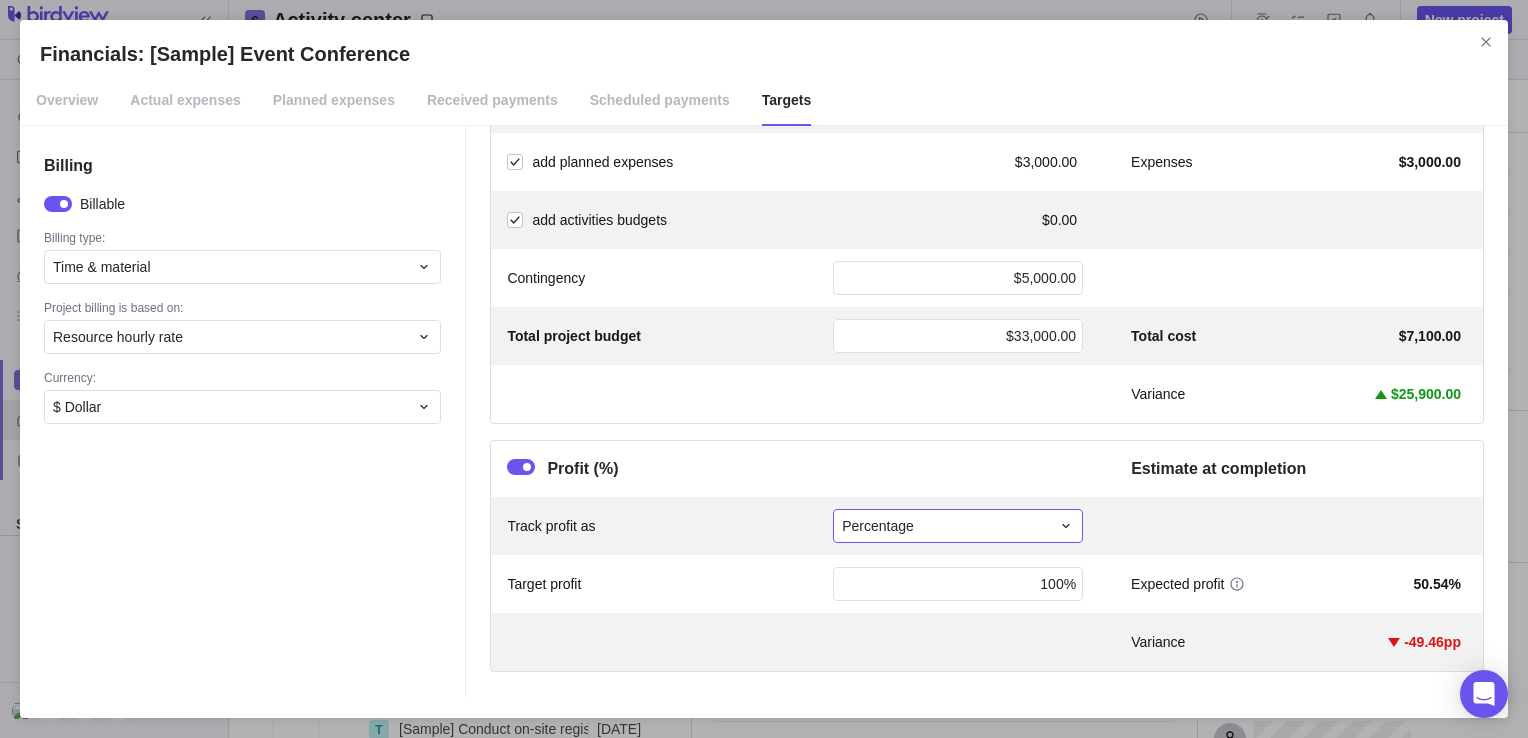click 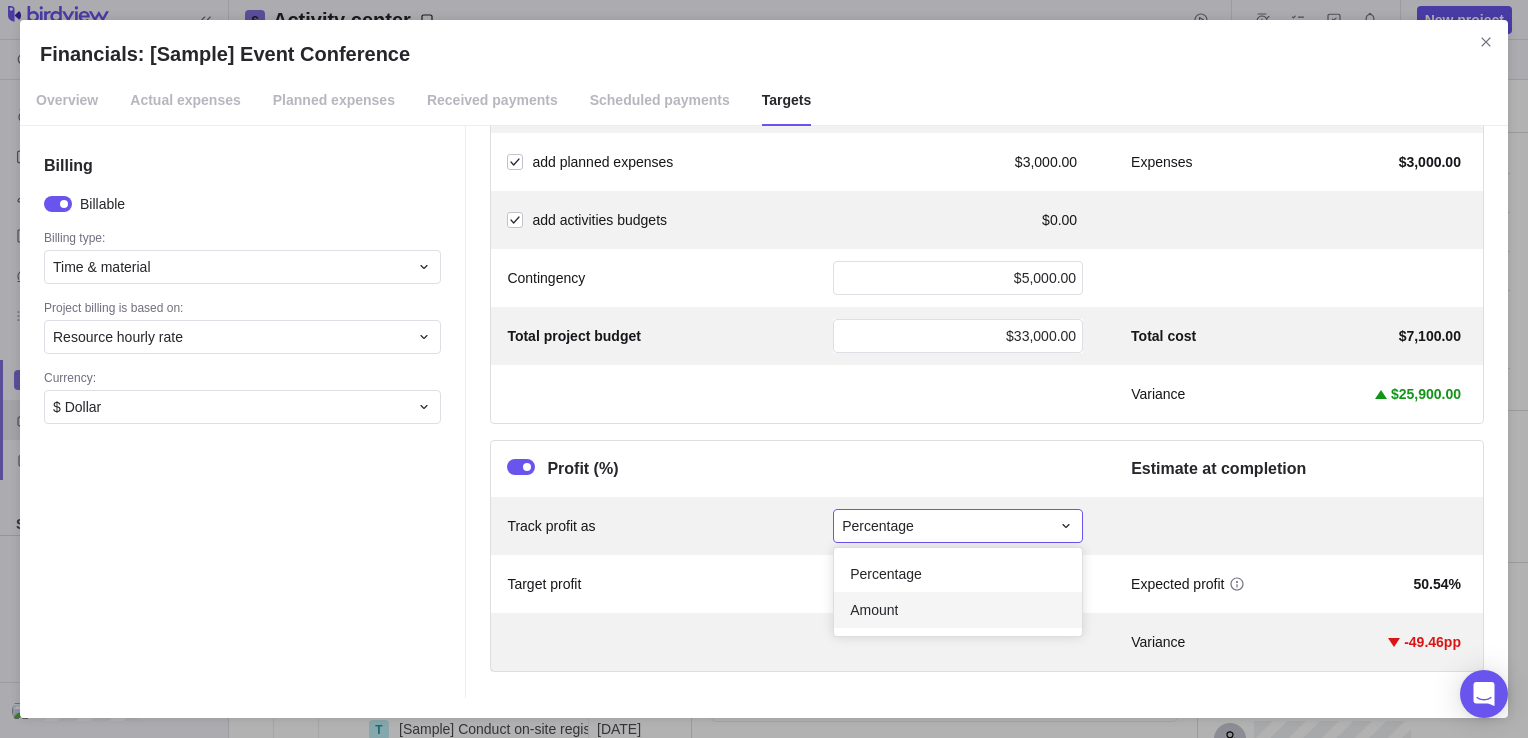 click on "Amount" at bounding box center [958, 610] 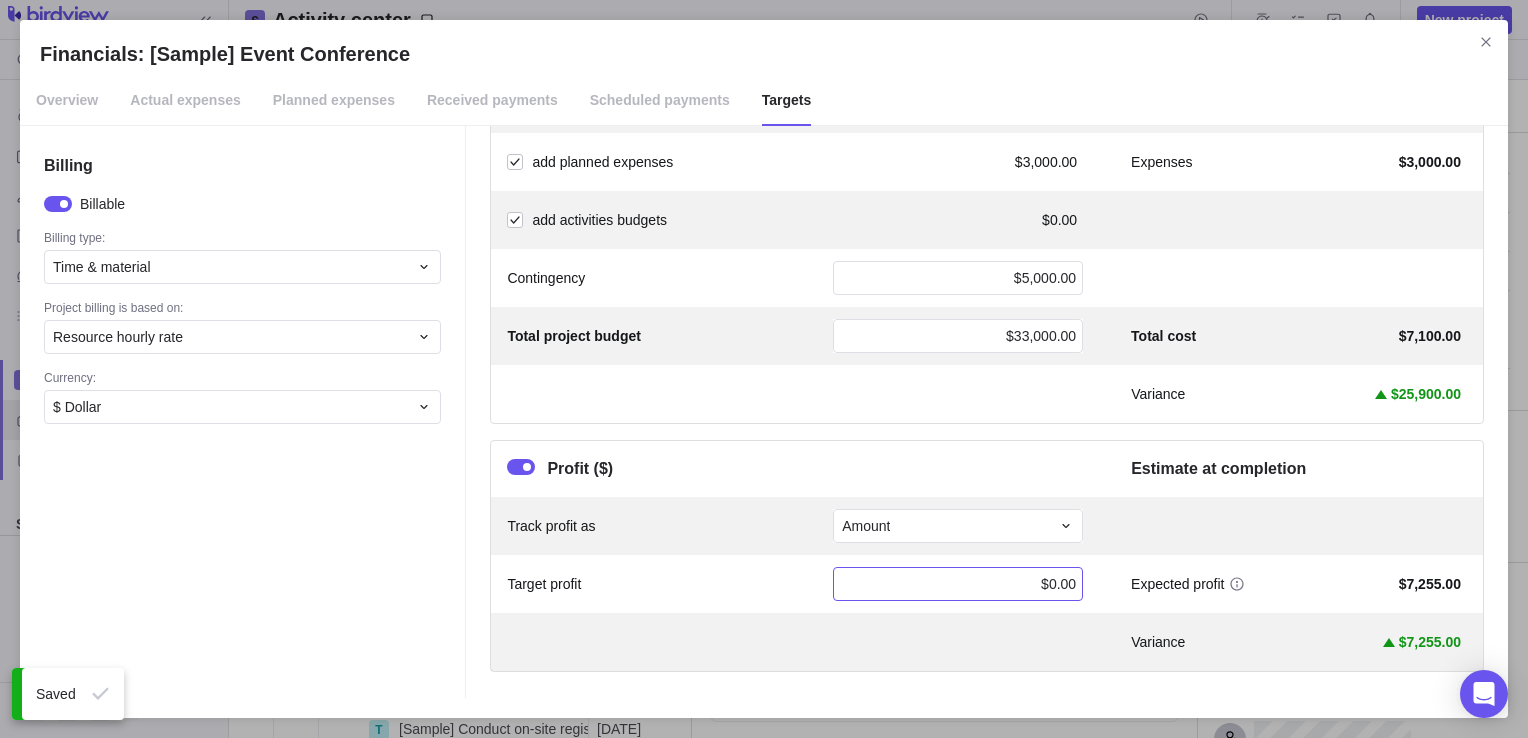 click on "$0.00" at bounding box center [958, 584] 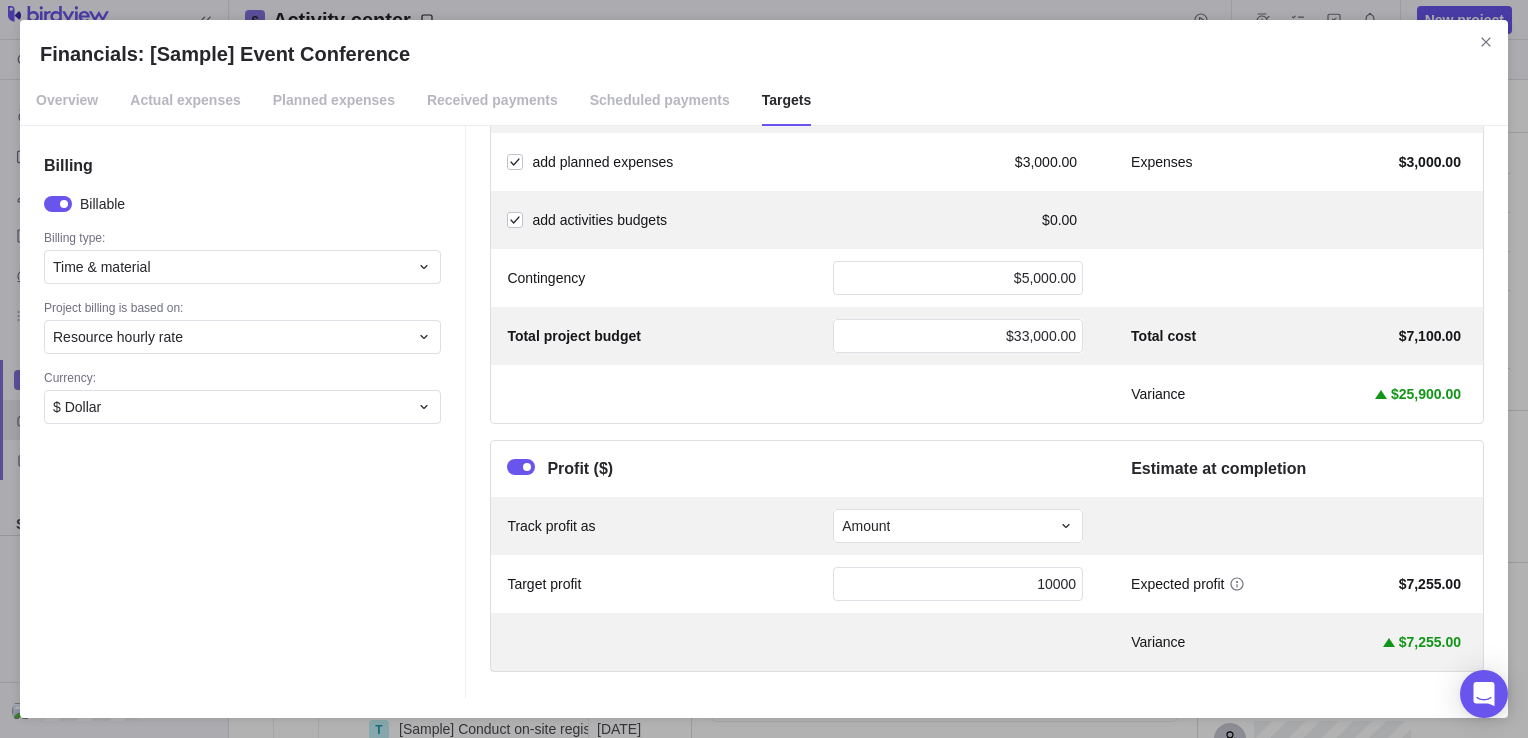 type on "100000" 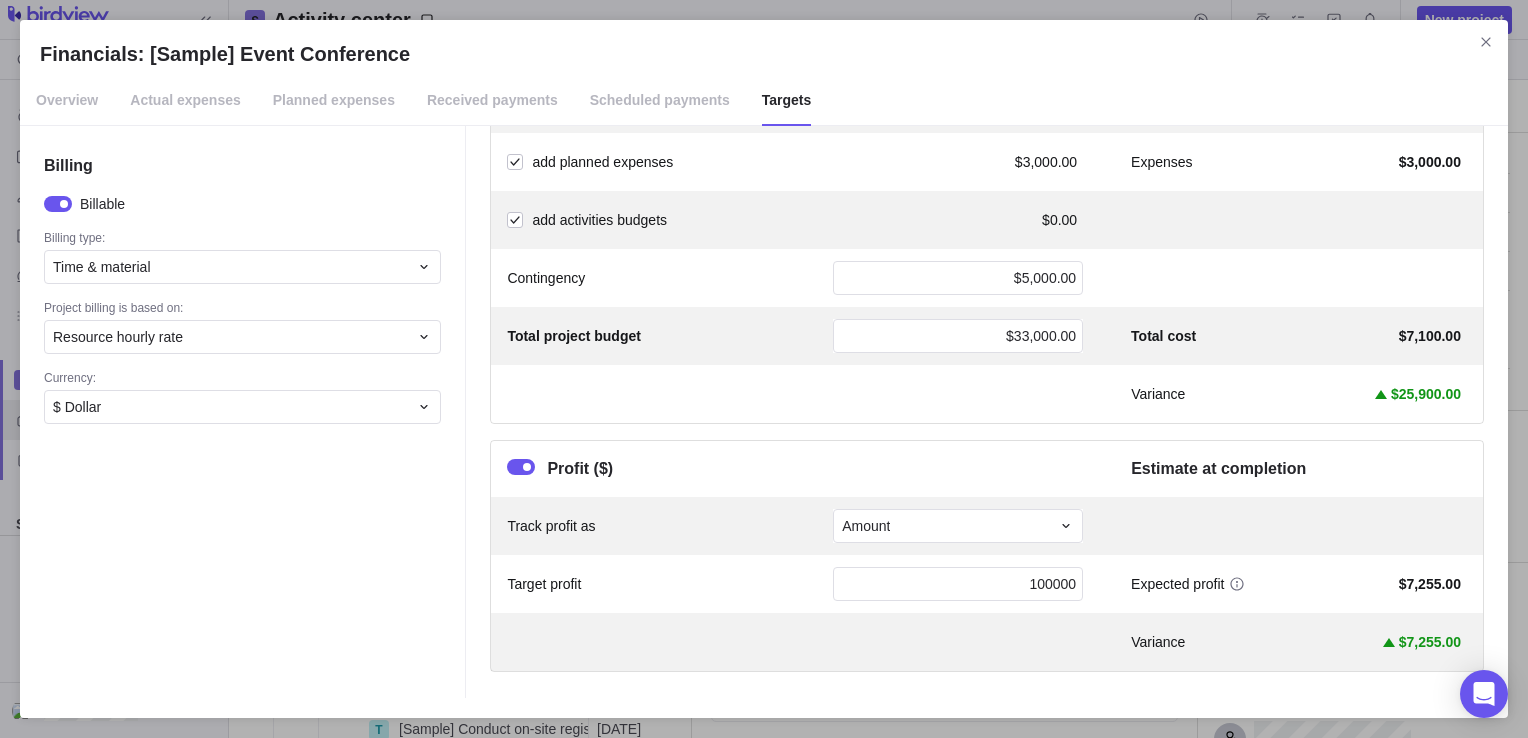 click on "Track profit as Amount" at bounding box center (987, 526) 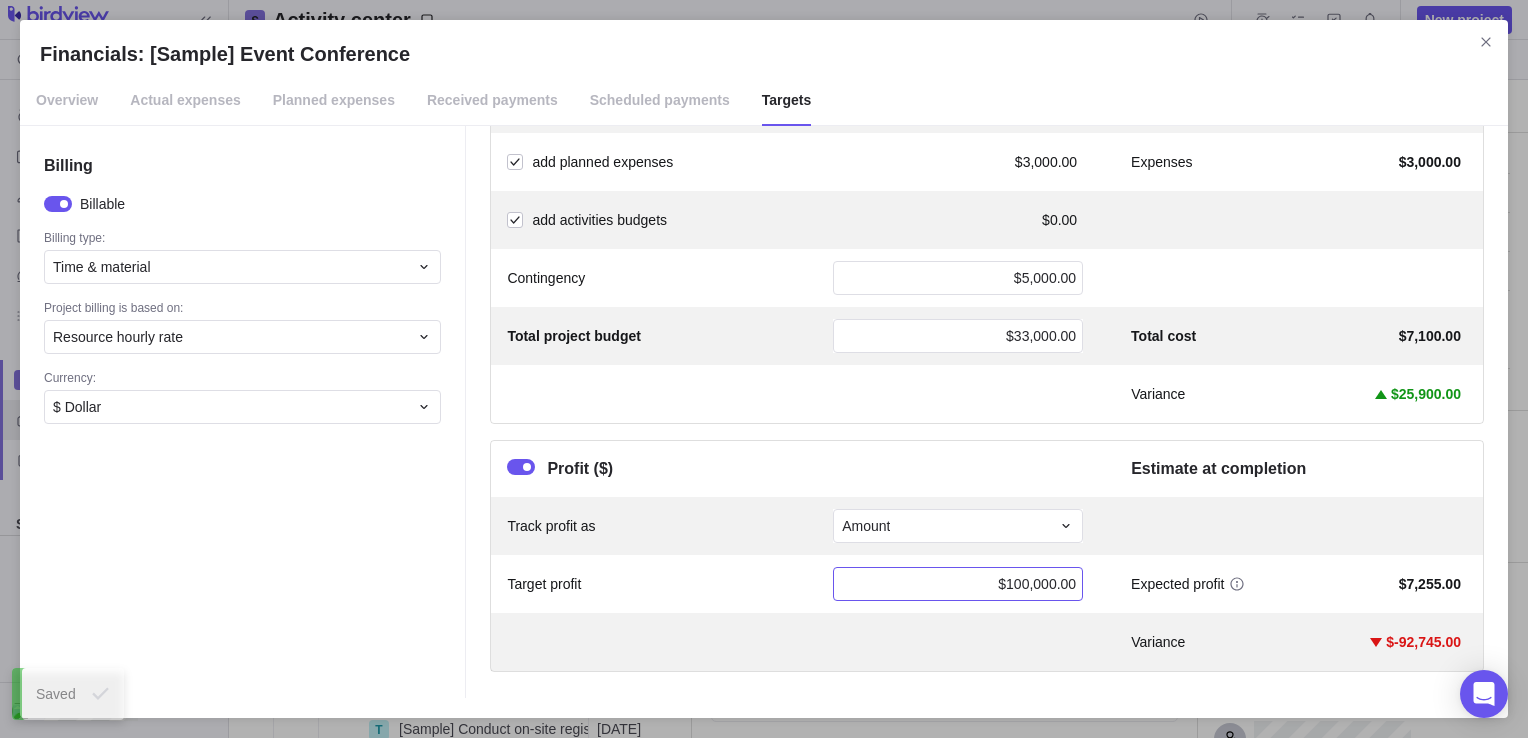 click on "$100,000.00" at bounding box center [1037, 584] 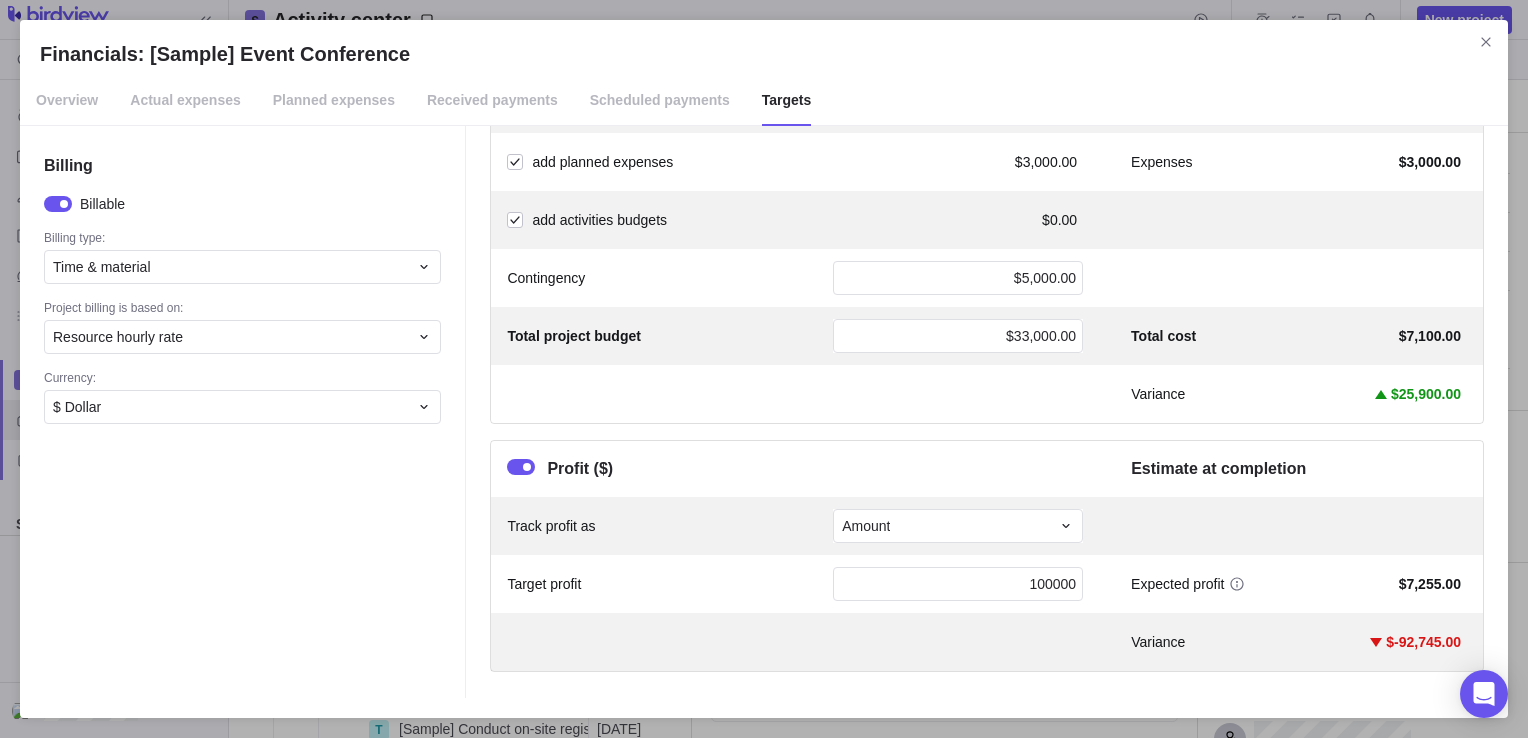 type on "10000" 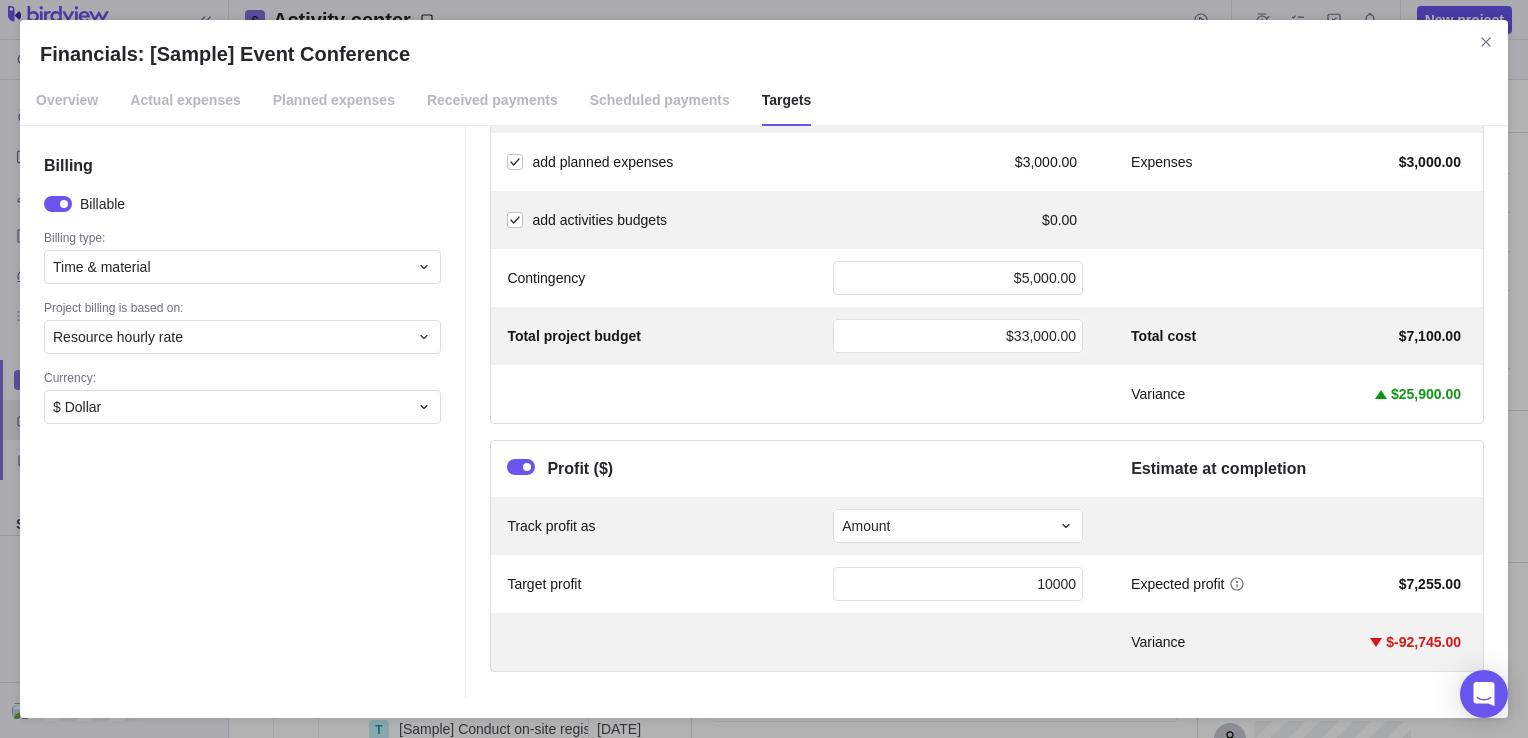 click on "Profit ($)" at bounding box center (795, 469) 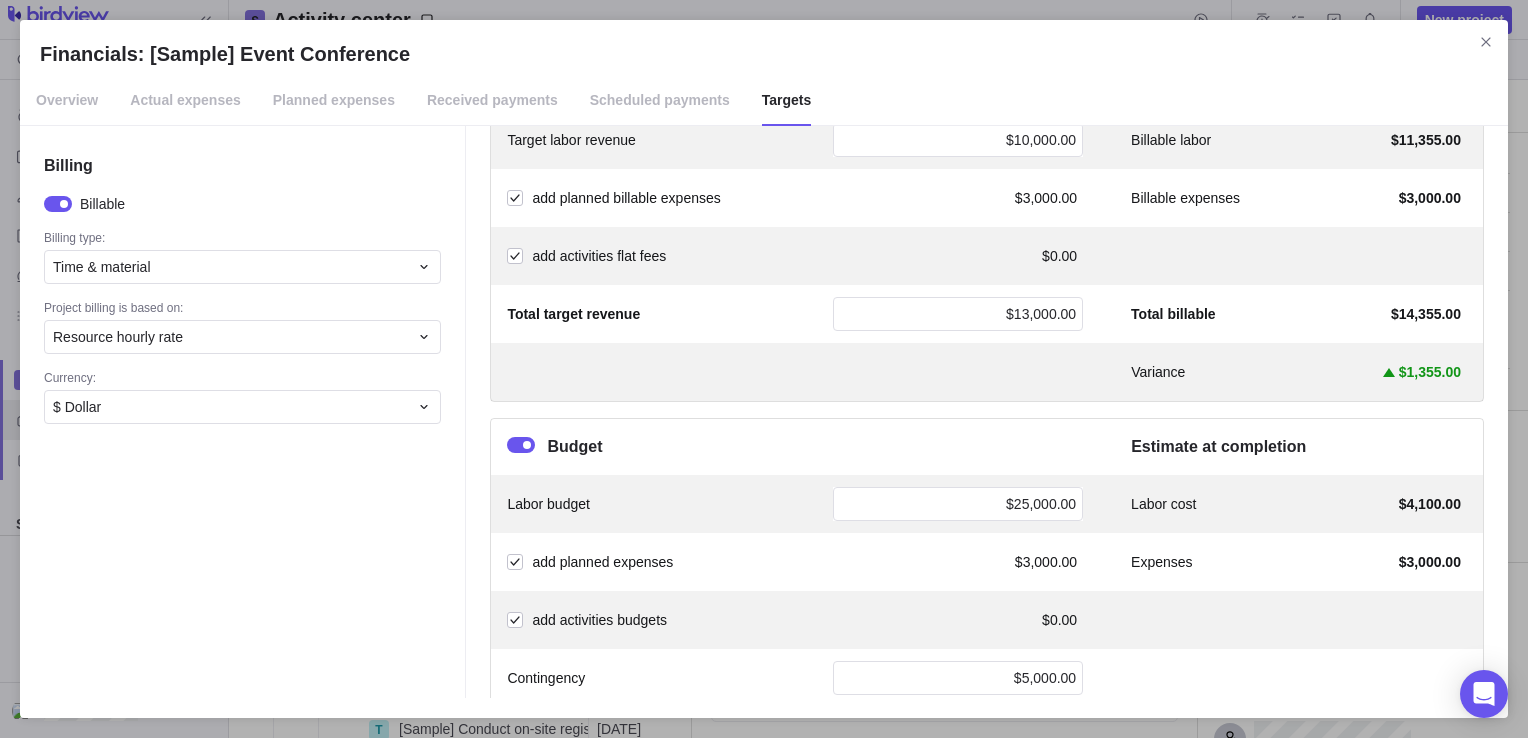 scroll, scrollTop: 0, scrollLeft: 0, axis: both 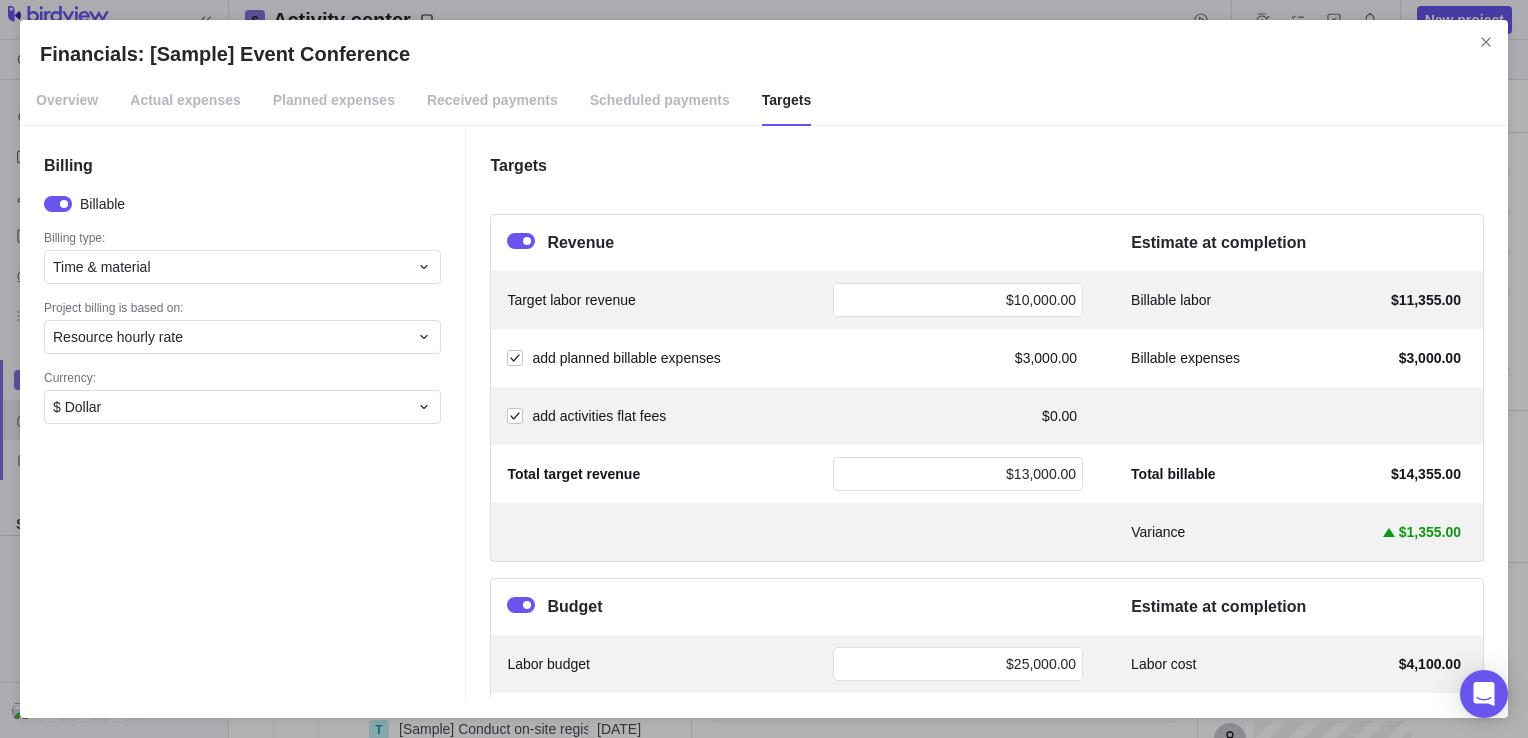 drag, startPoint x: 71, startPoint y: 104, endPoint x: 82, endPoint y: 109, distance: 12.083046 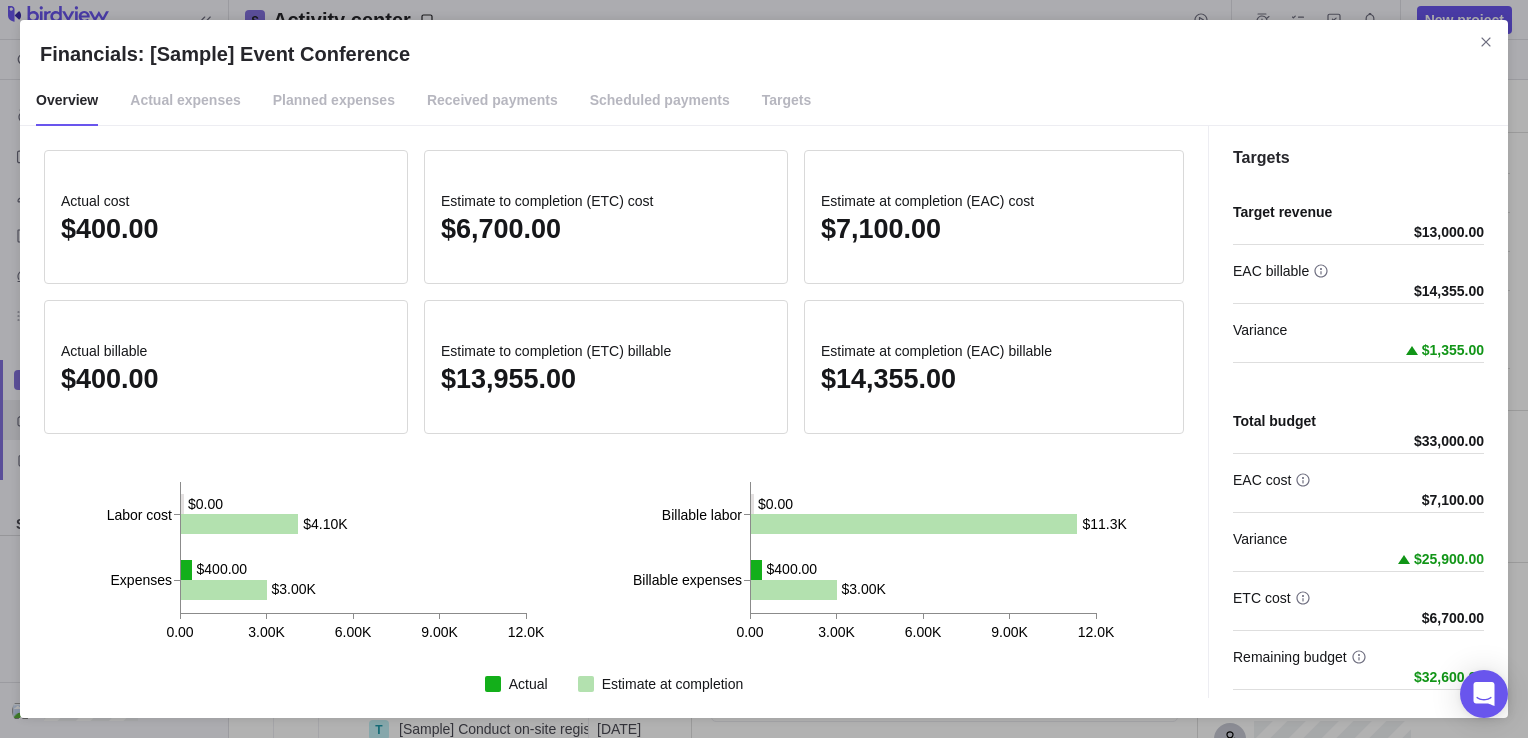 scroll, scrollTop: 0, scrollLeft: 0, axis: both 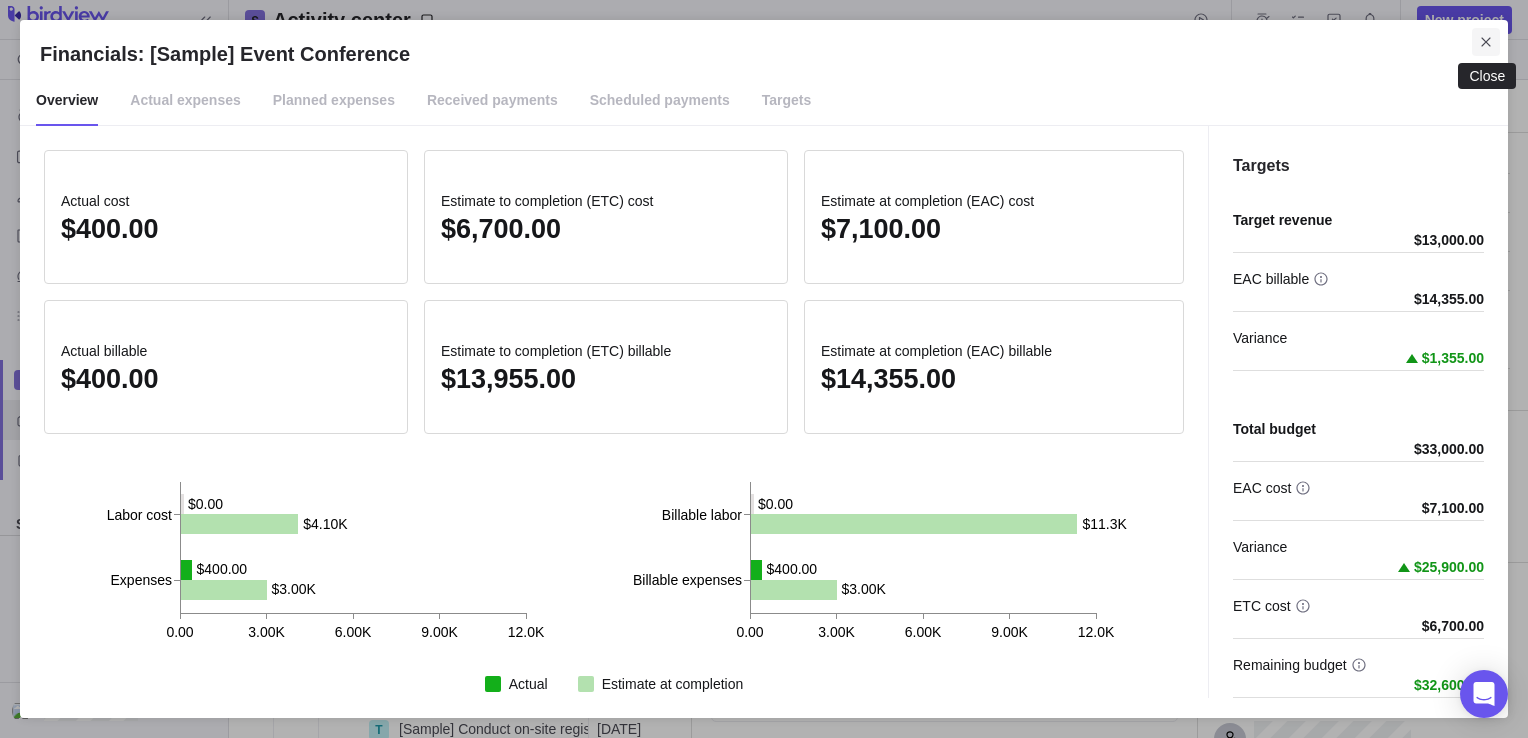 click 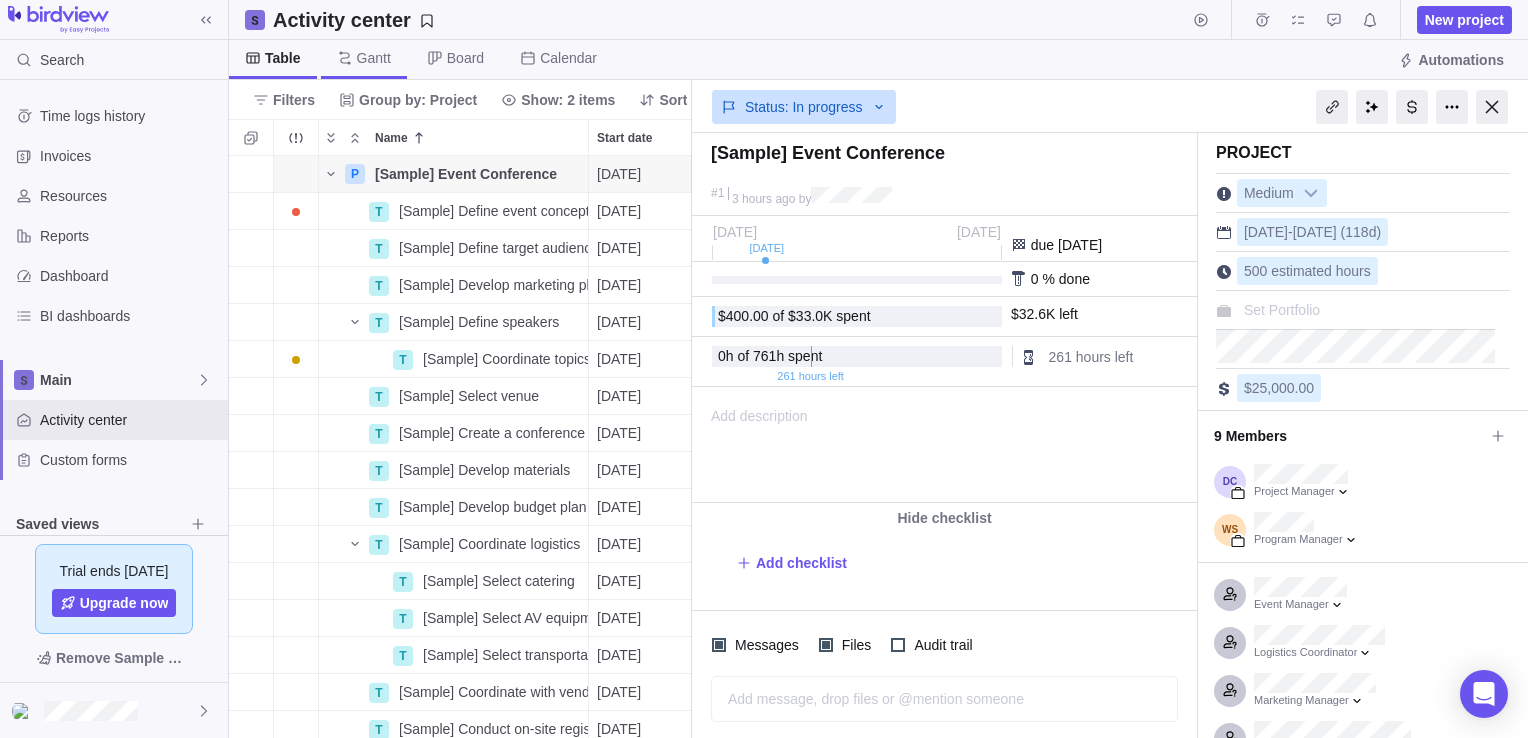 click on "Gantt" at bounding box center [374, 58] 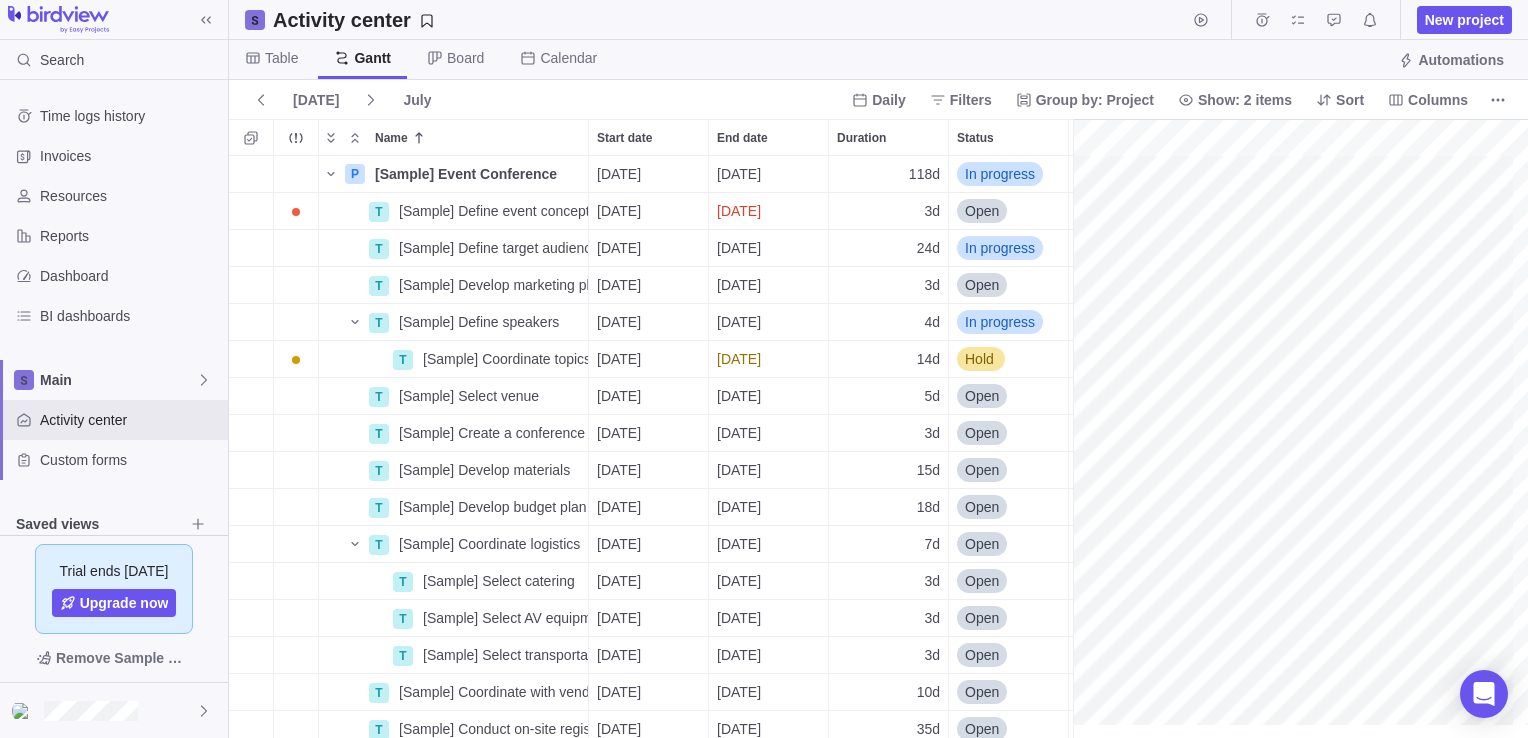 scroll, scrollTop: 16, scrollLeft: 15, axis: both 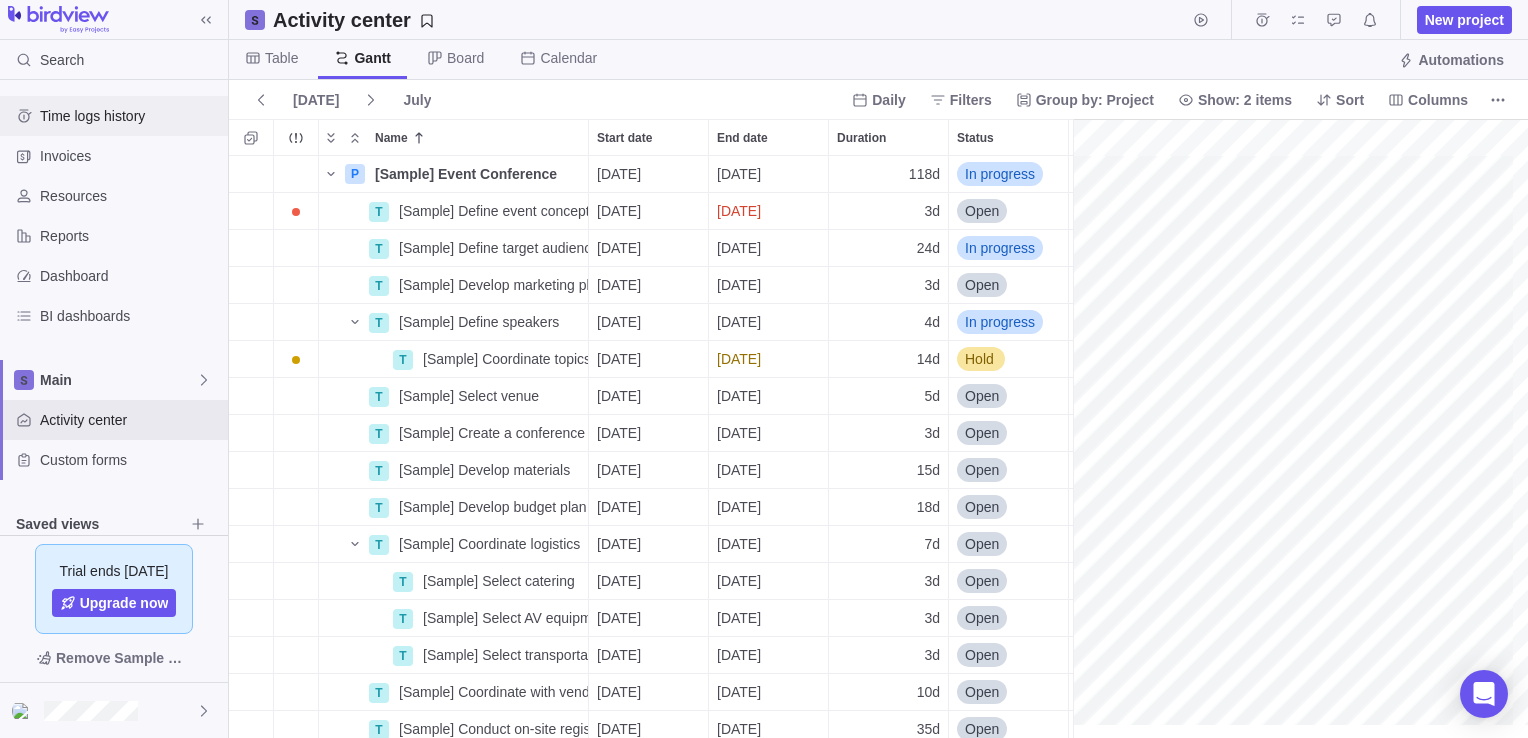 click on "Time logs history" at bounding box center [130, 116] 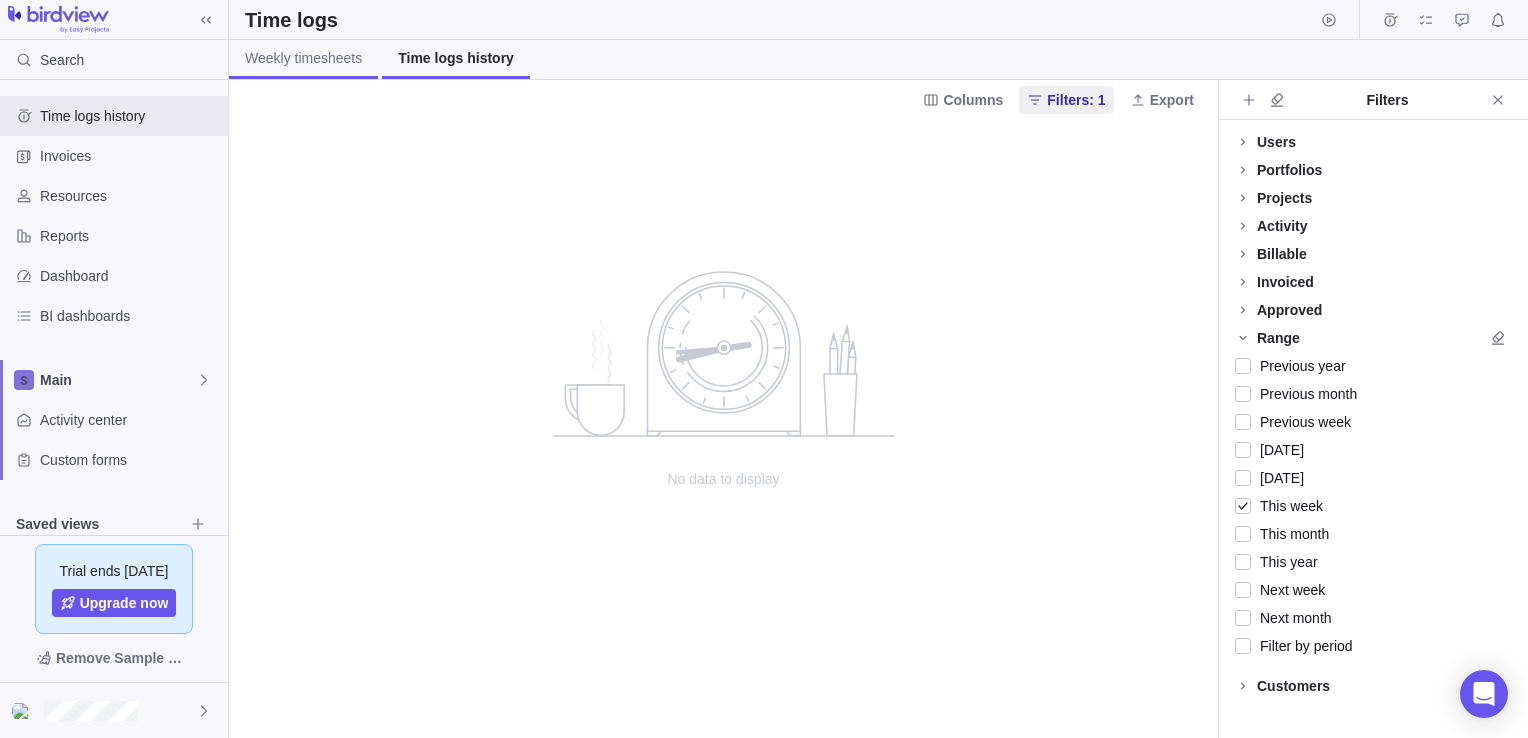click on "Weekly timesheets" at bounding box center [303, 58] 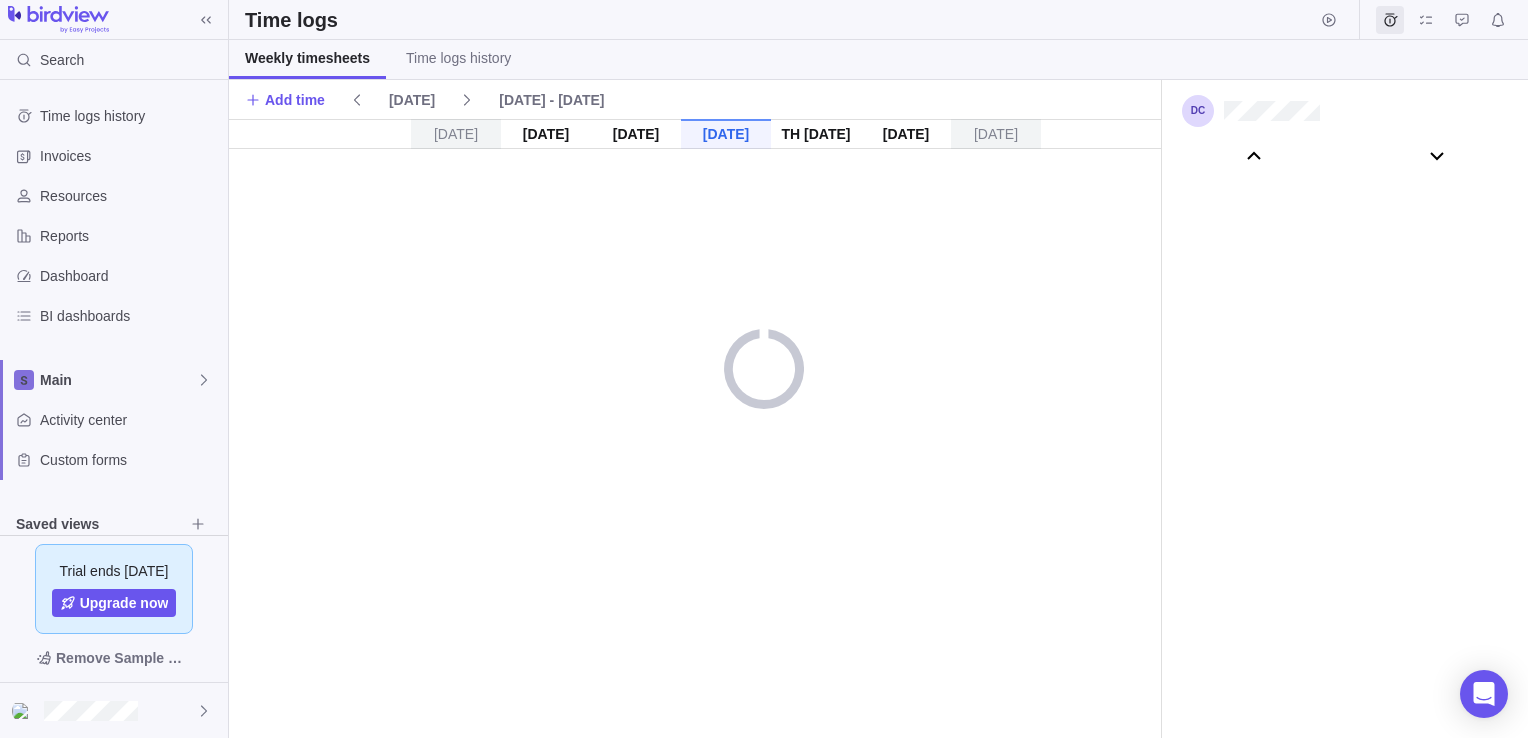 scroll, scrollTop: 111004, scrollLeft: 0, axis: vertical 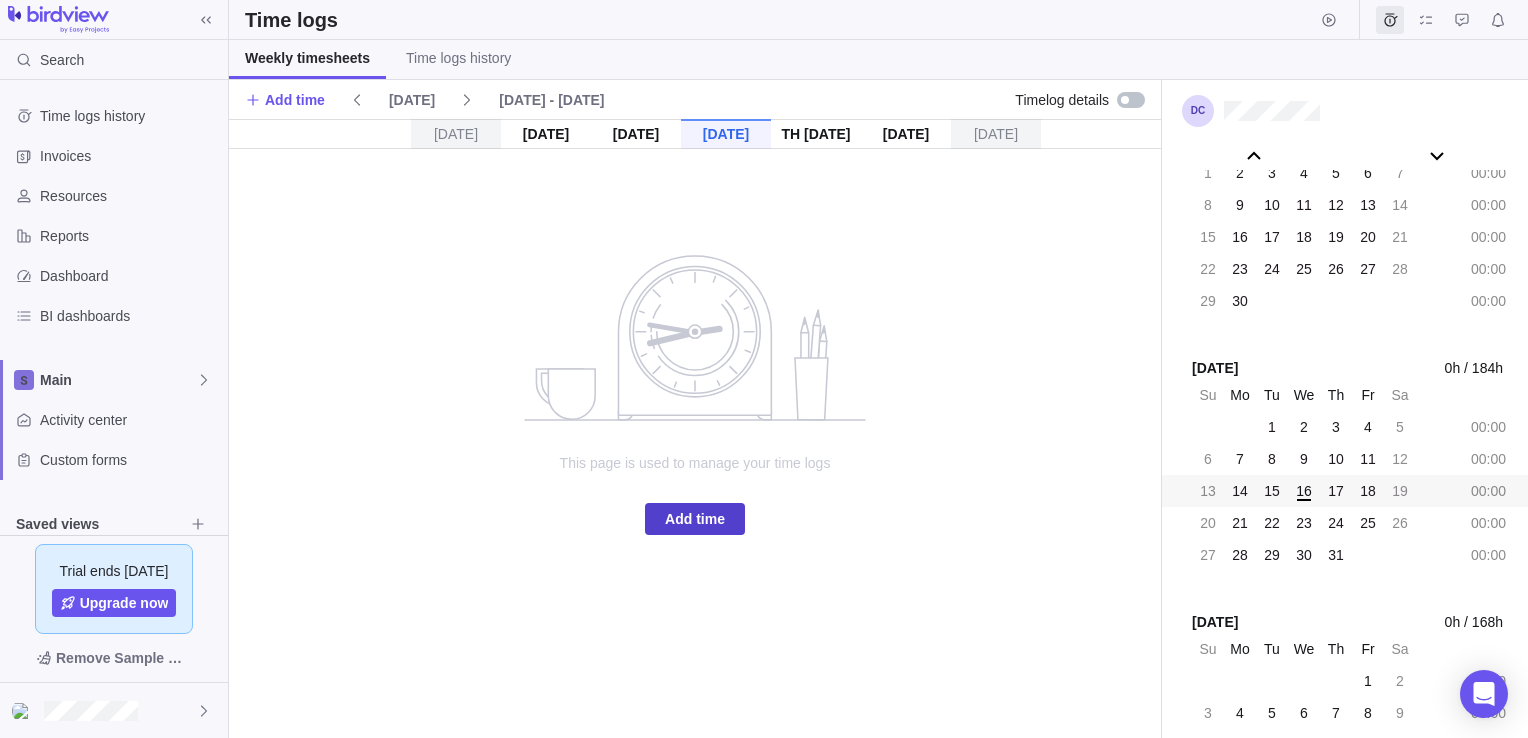 click on "Add time" at bounding box center (695, 519) 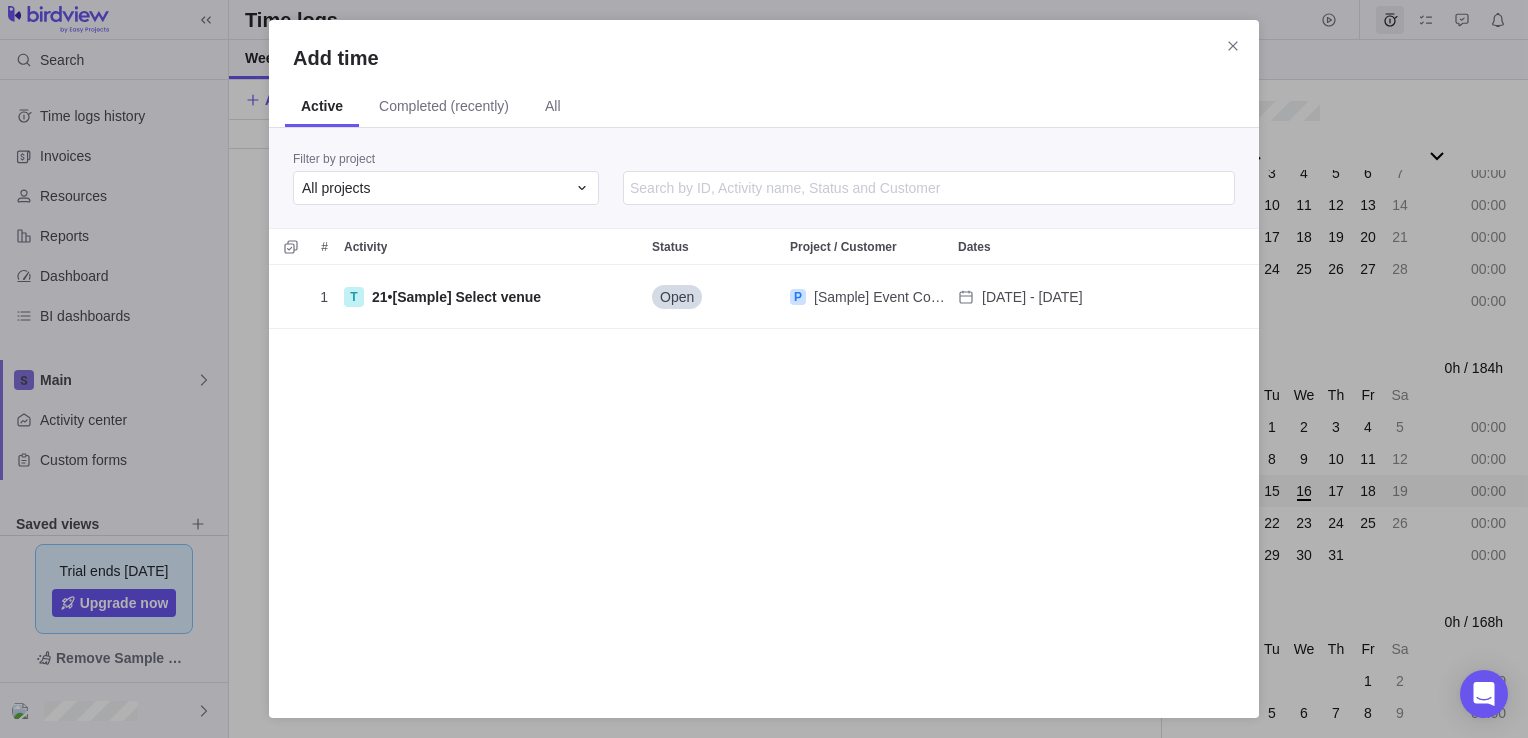 scroll, scrollTop: 16, scrollLeft: 16, axis: both 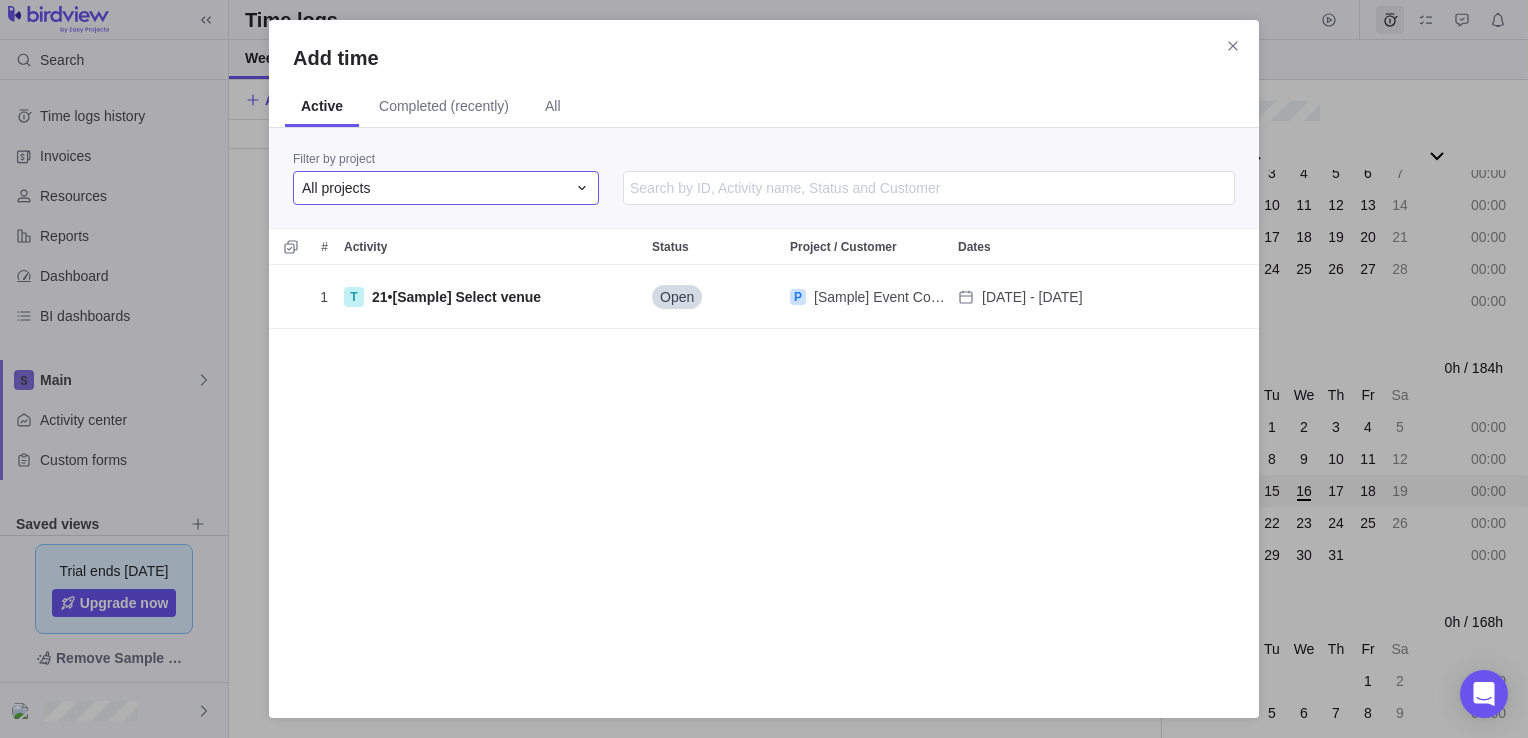 click 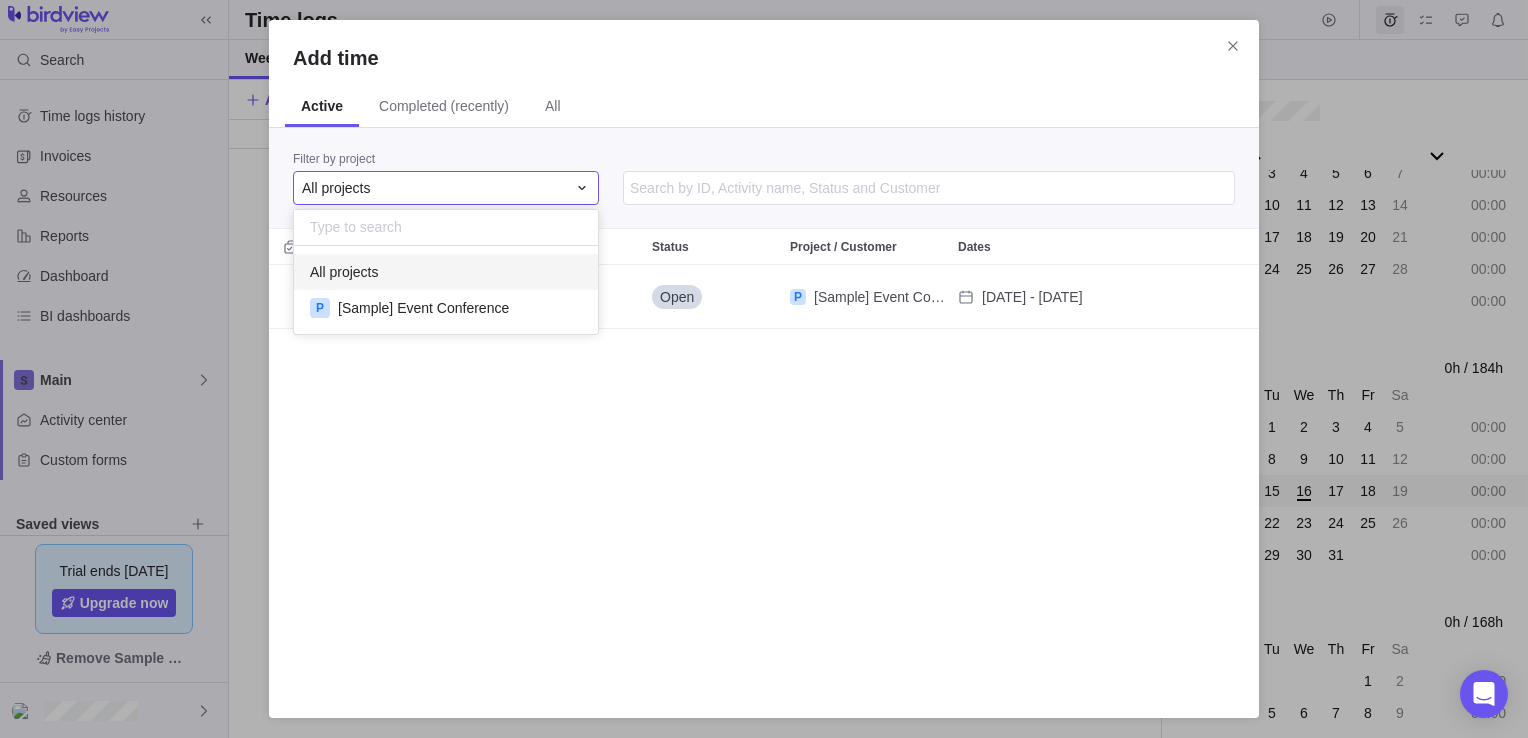 scroll, scrollTop: 16, scrollLeft: 15, axis: both 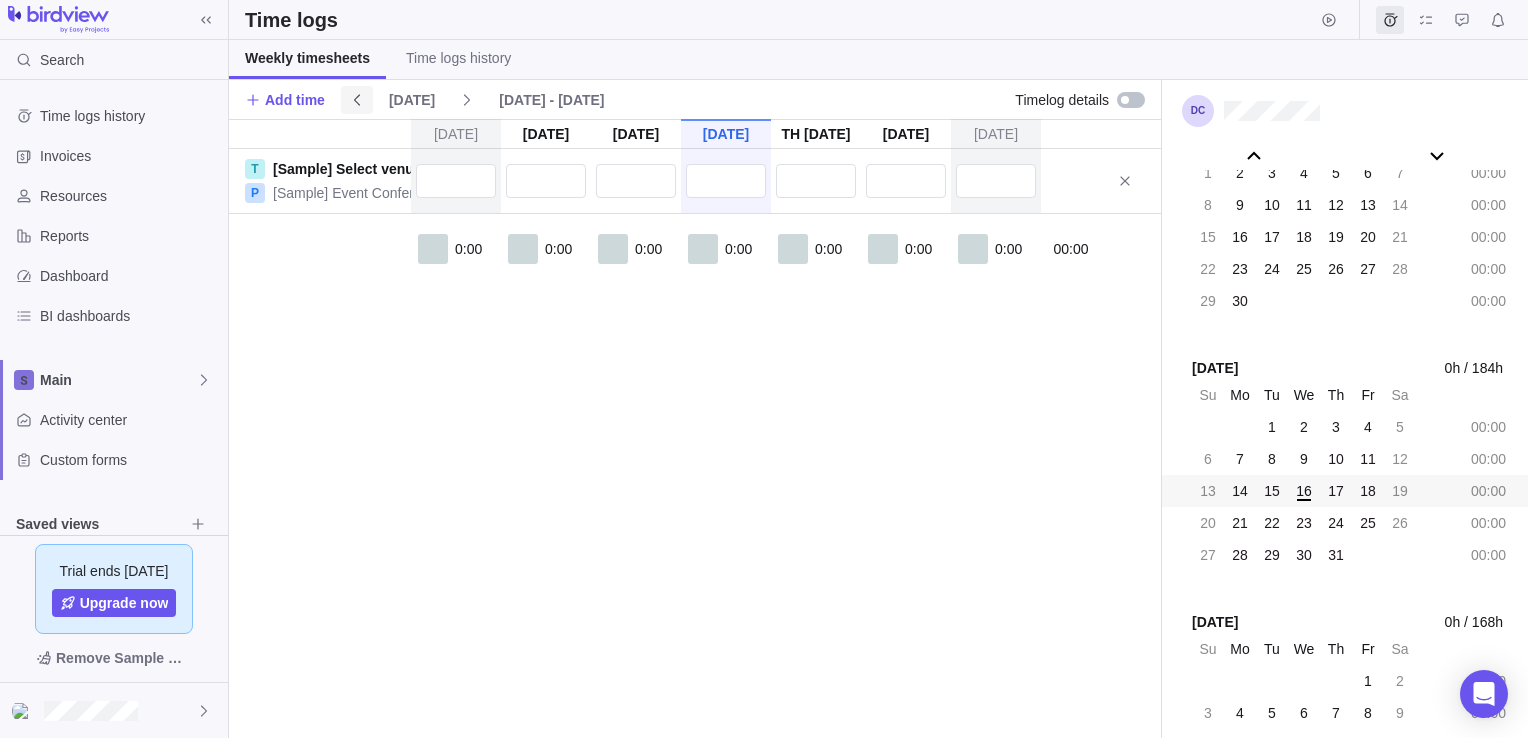 click 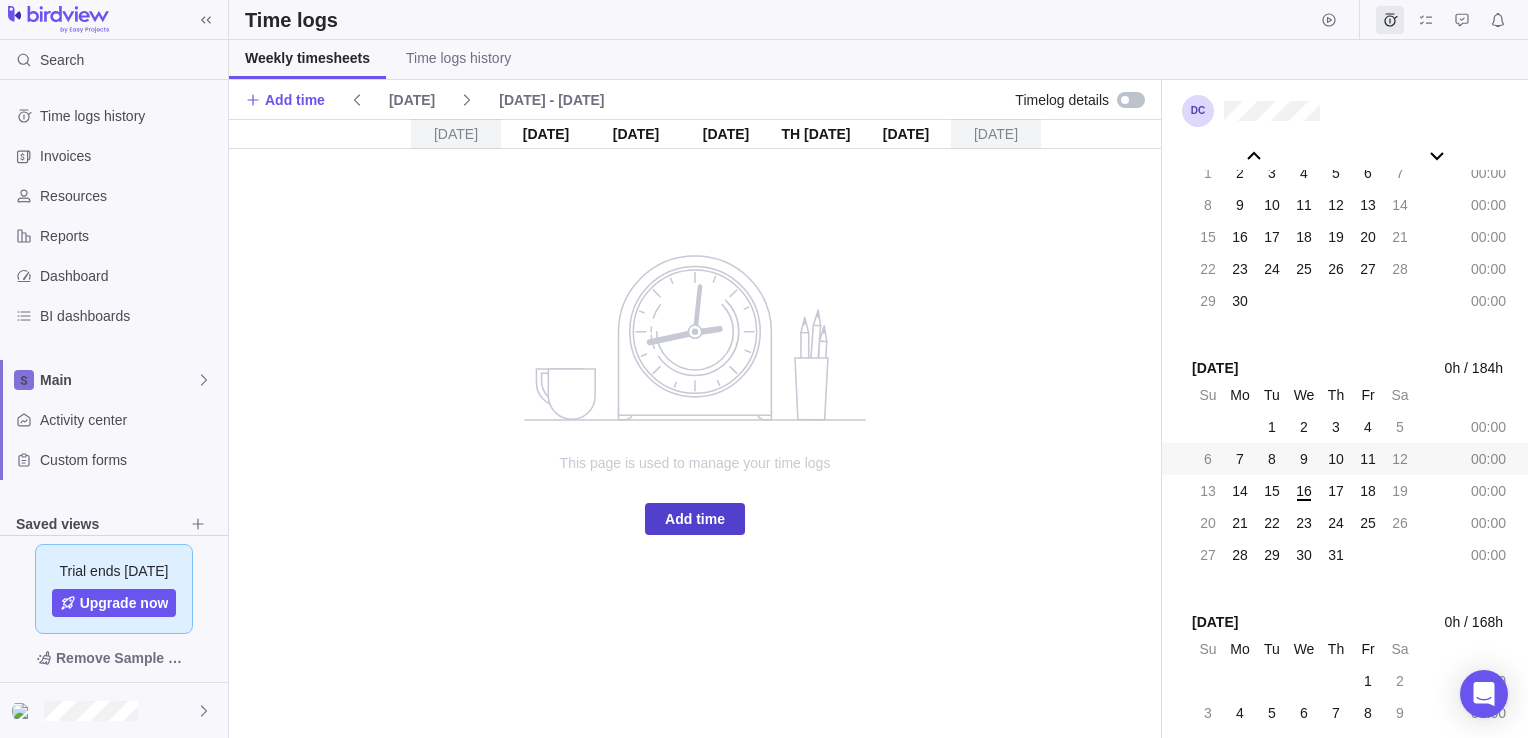 click on "Add time" at bounding box center (695, 519) 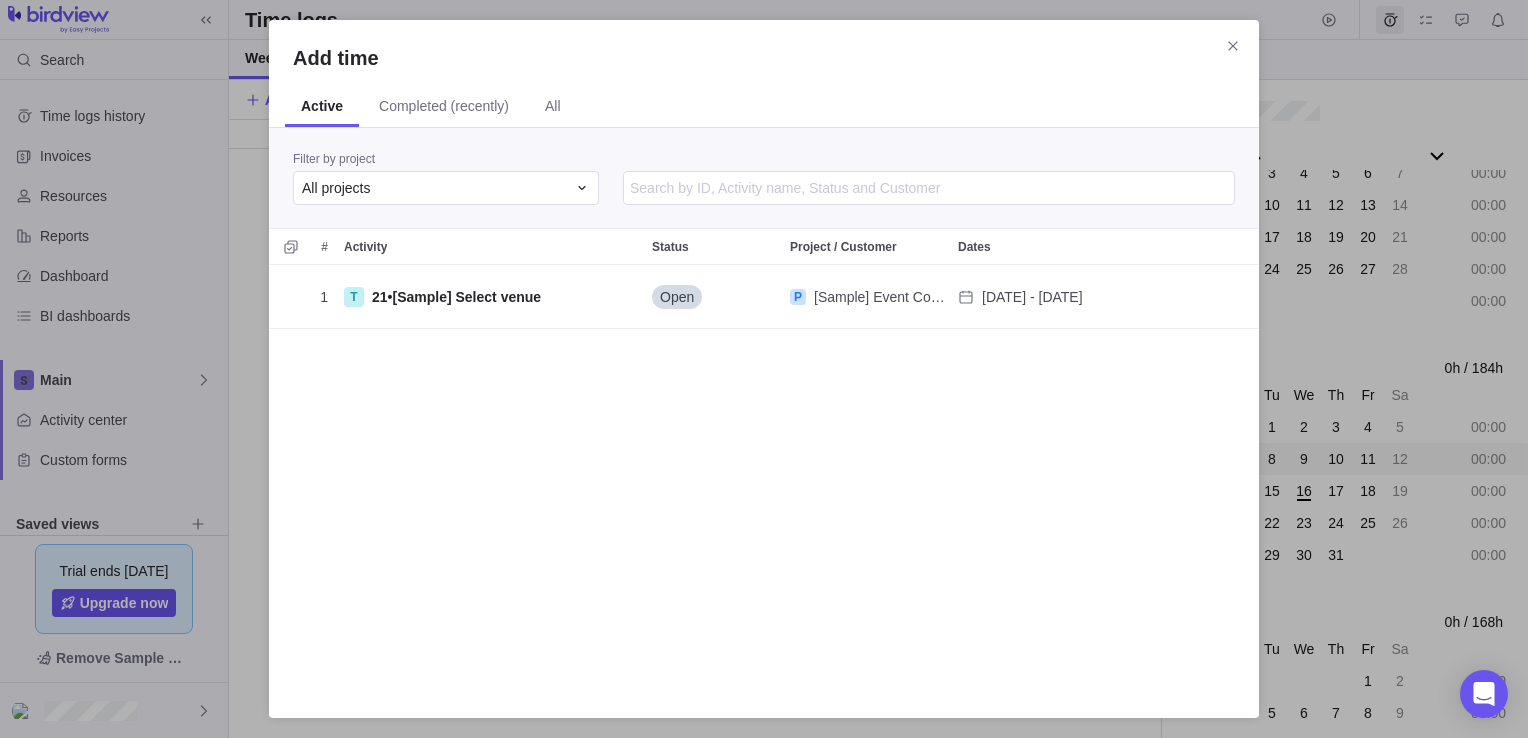 scroll, scrollTop: 16, scrollLeft: 16, axis: both 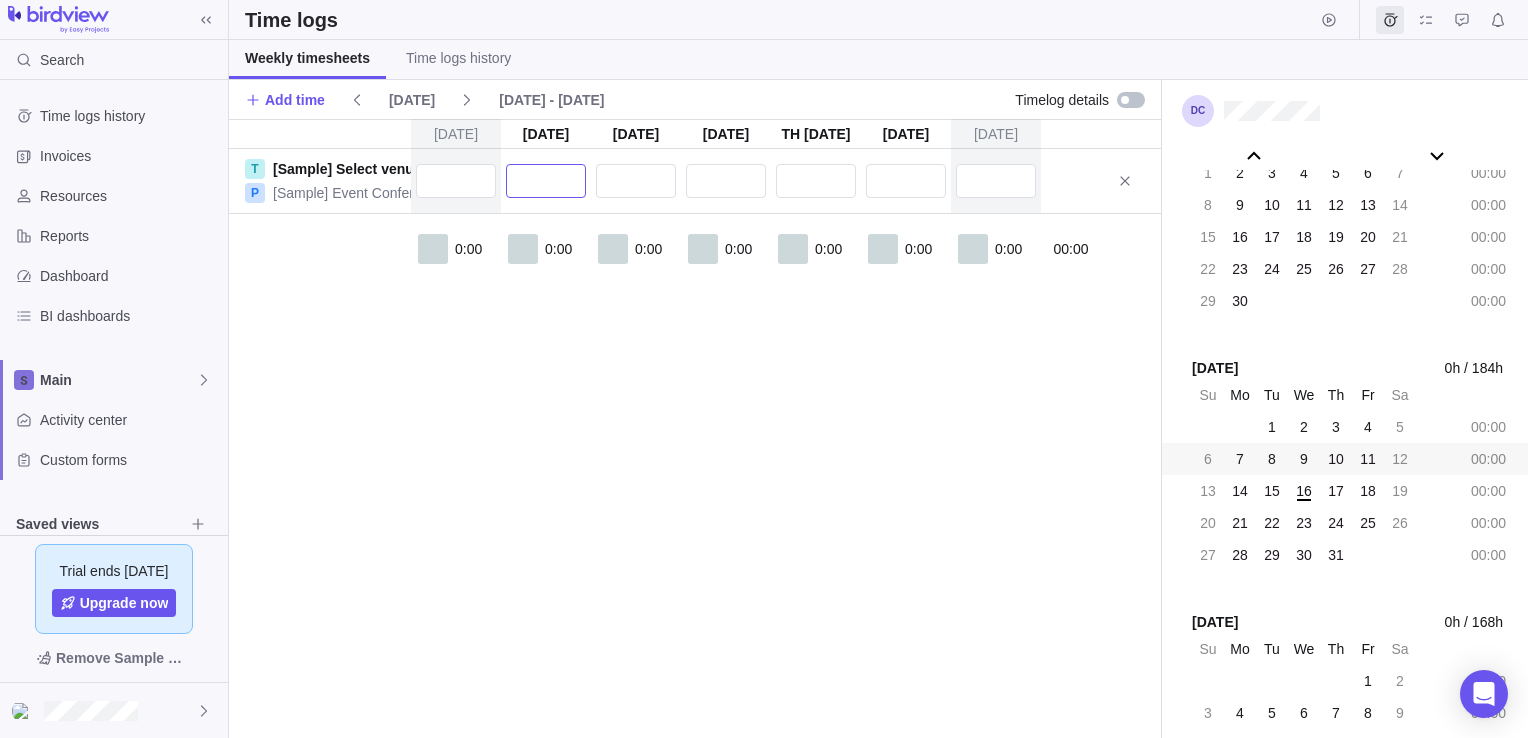 click at bounding box center [546, 181] 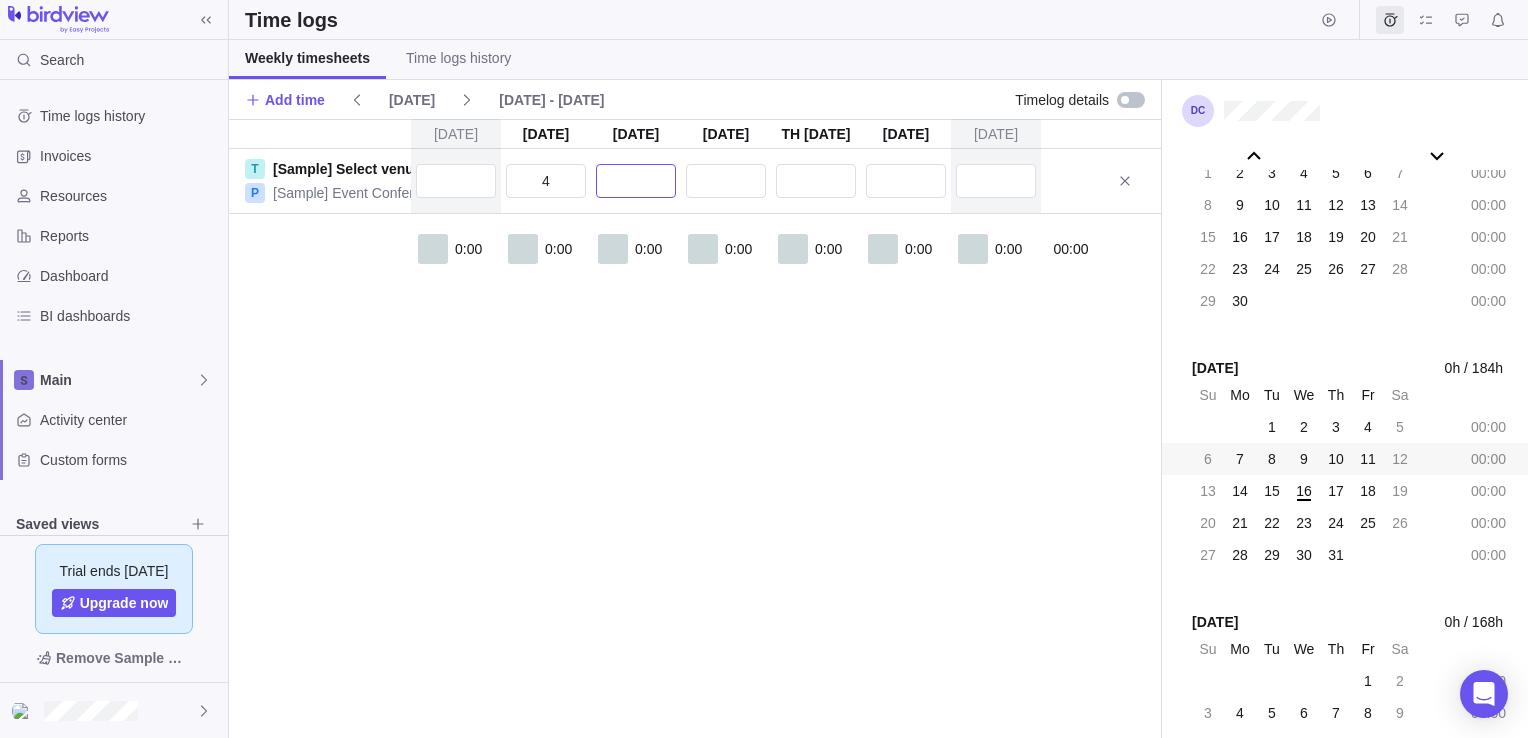 type on "4:00" 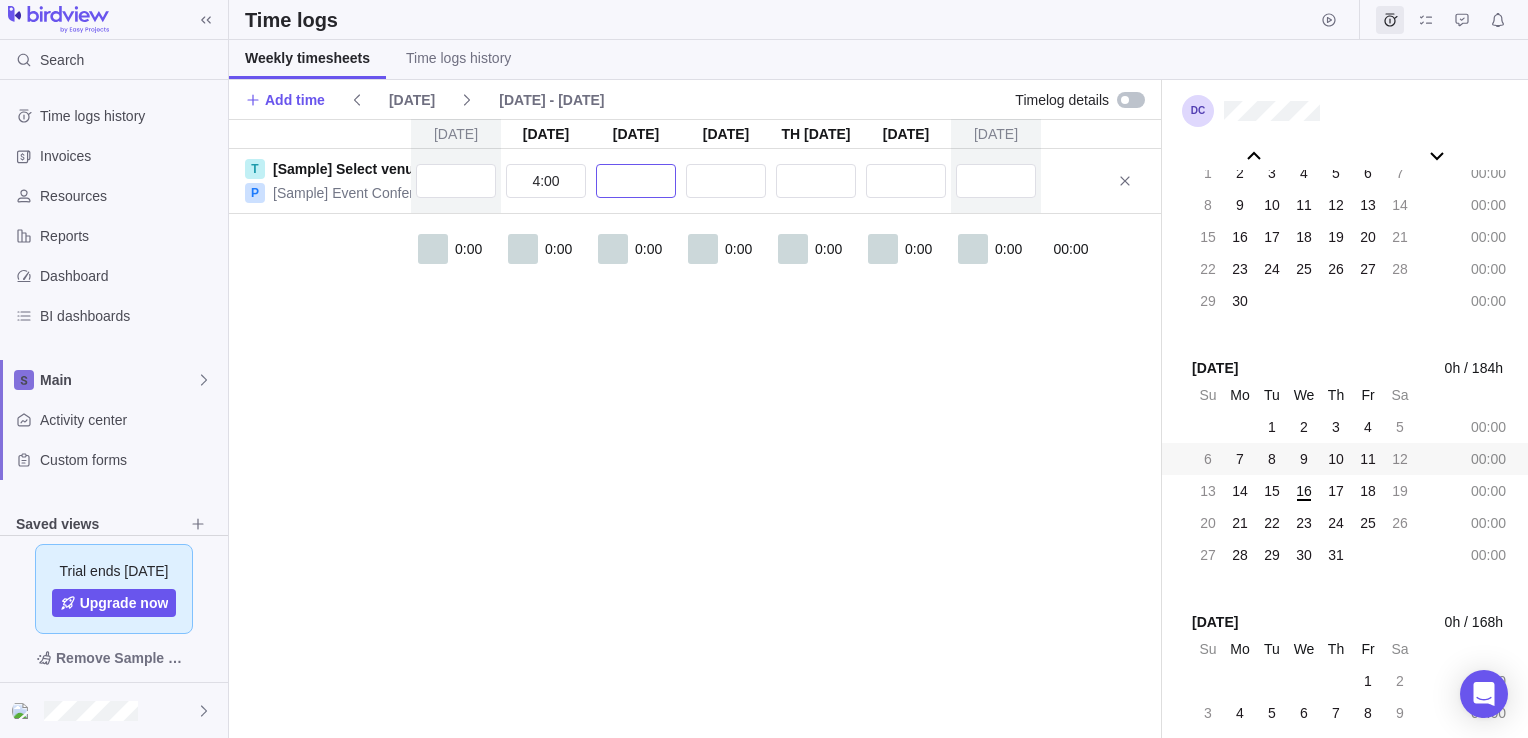 click at bounding box center [636, 181] 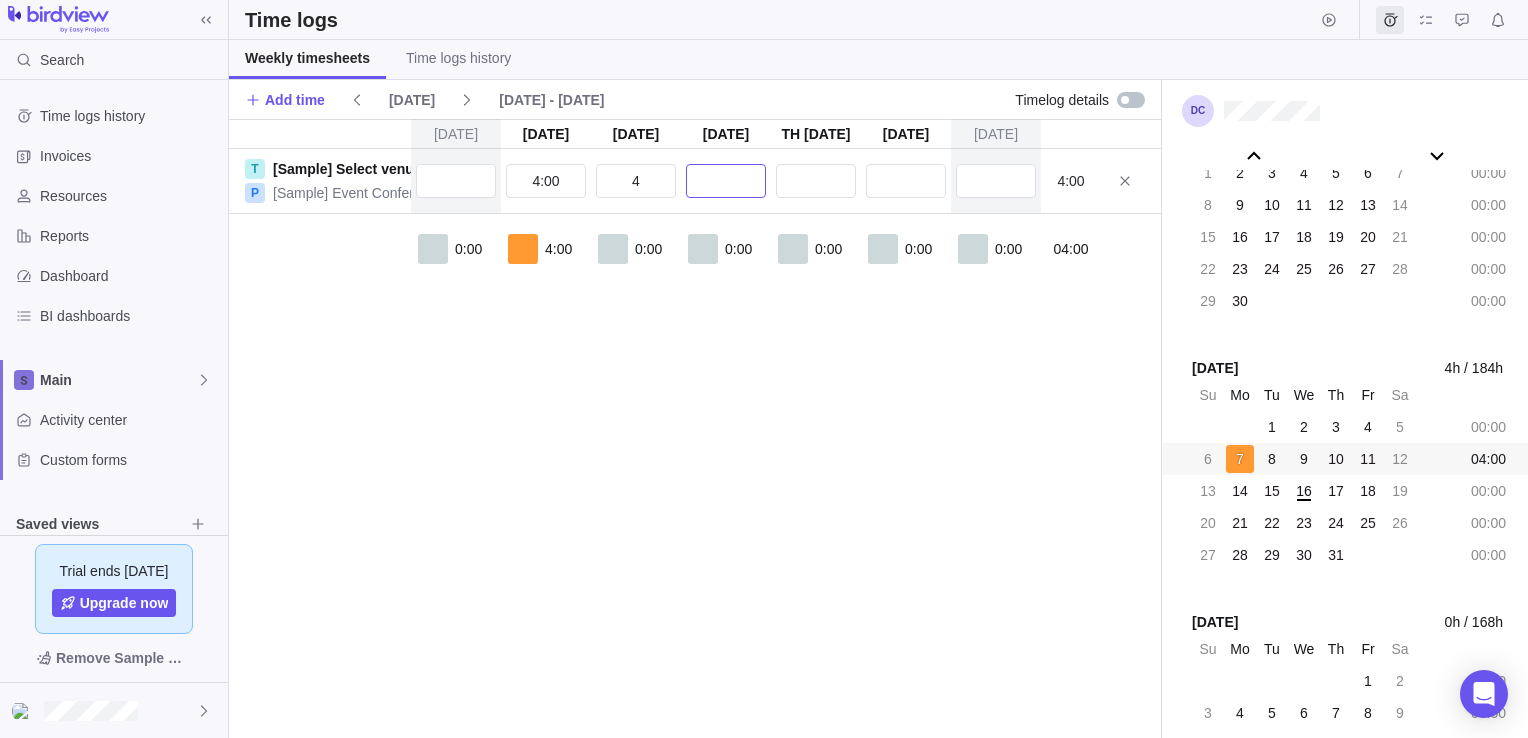 type on "4:00" 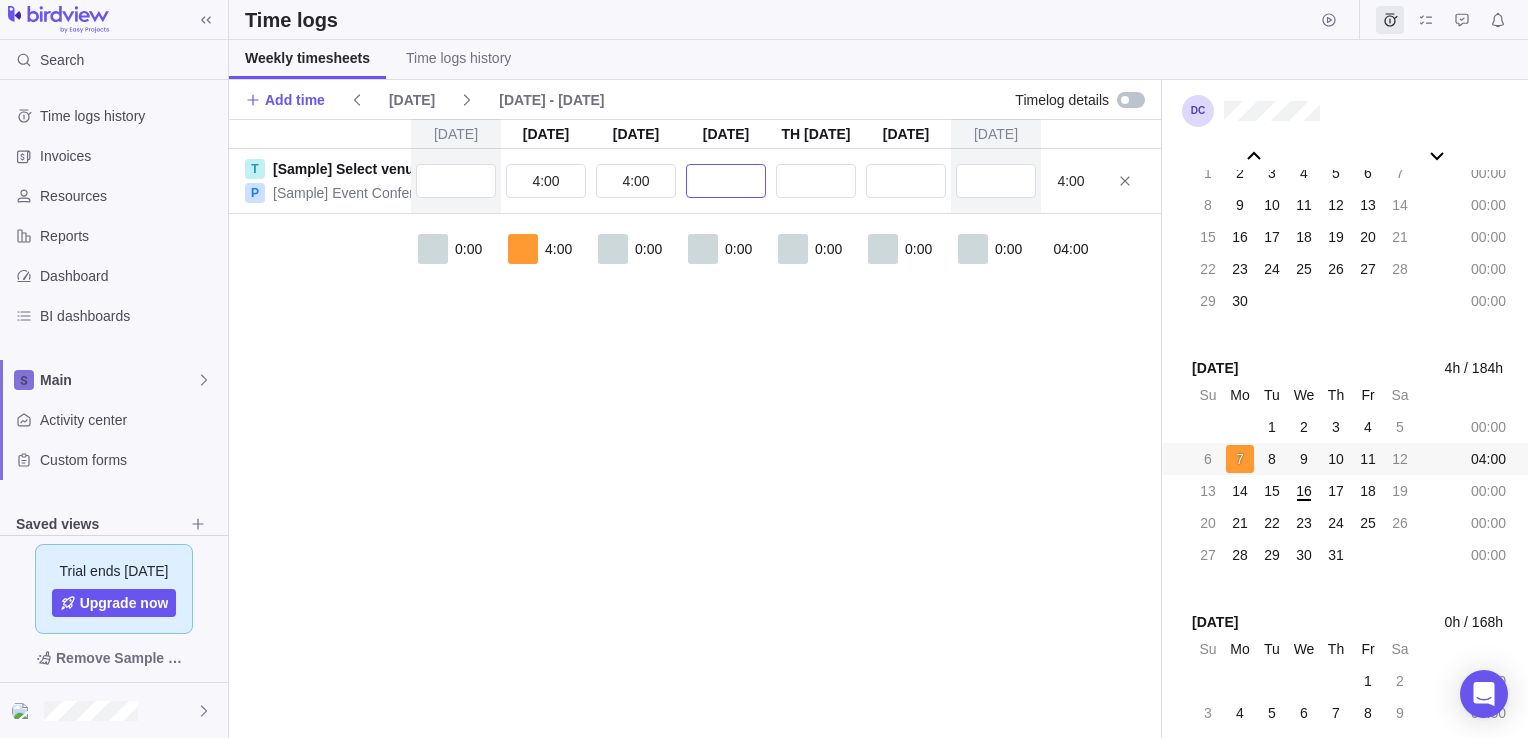 click at bounding box center [726, 181] 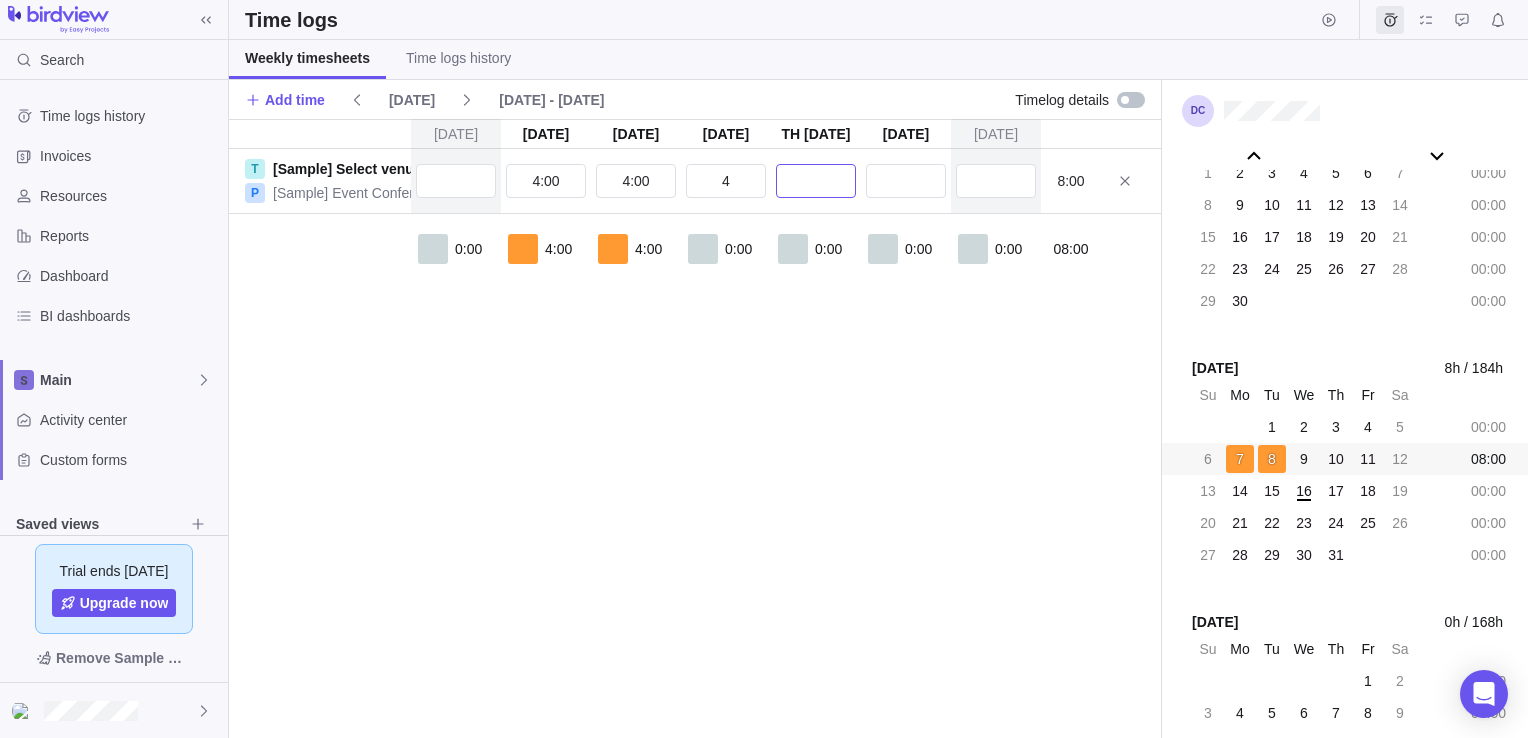type on "4:00" 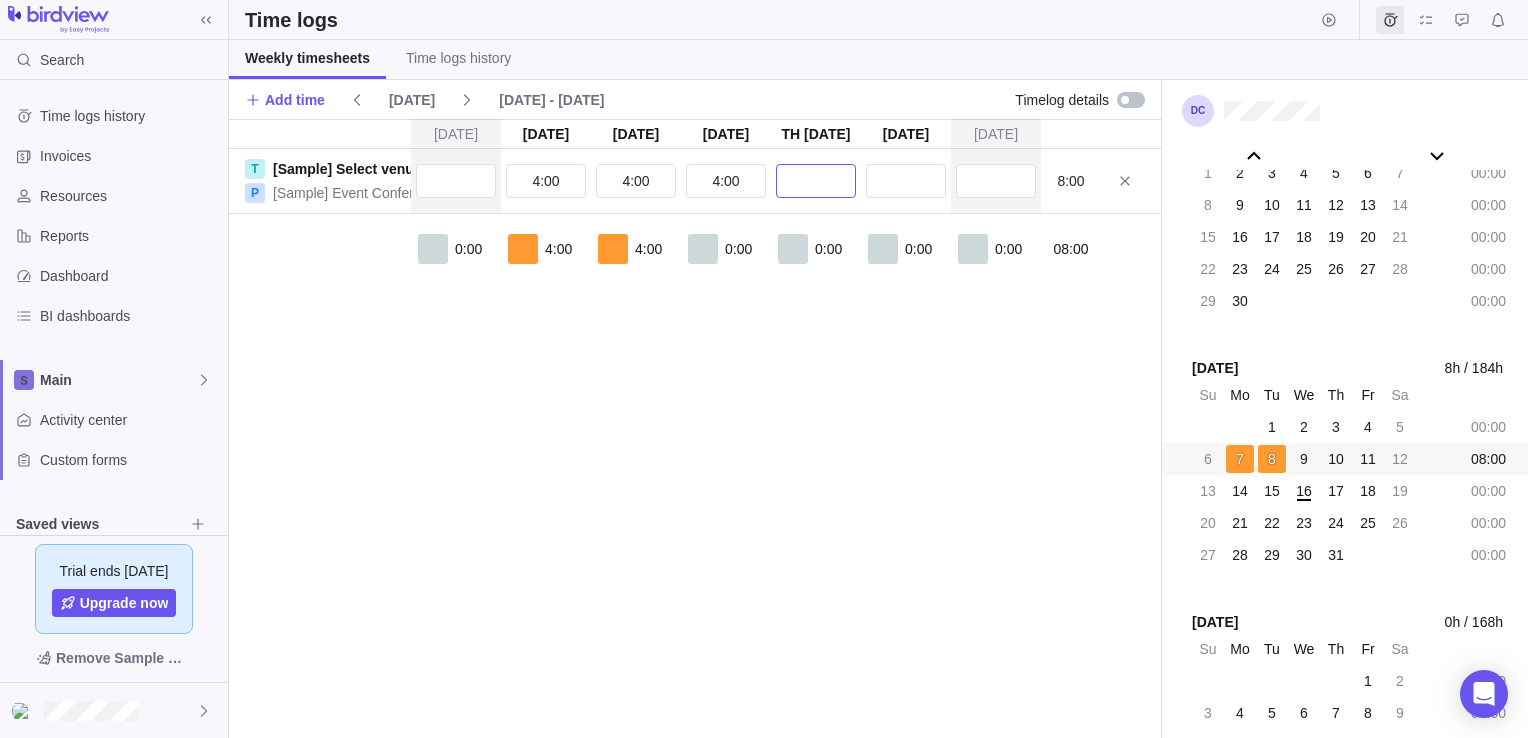 click at bounding box center [816, 181] 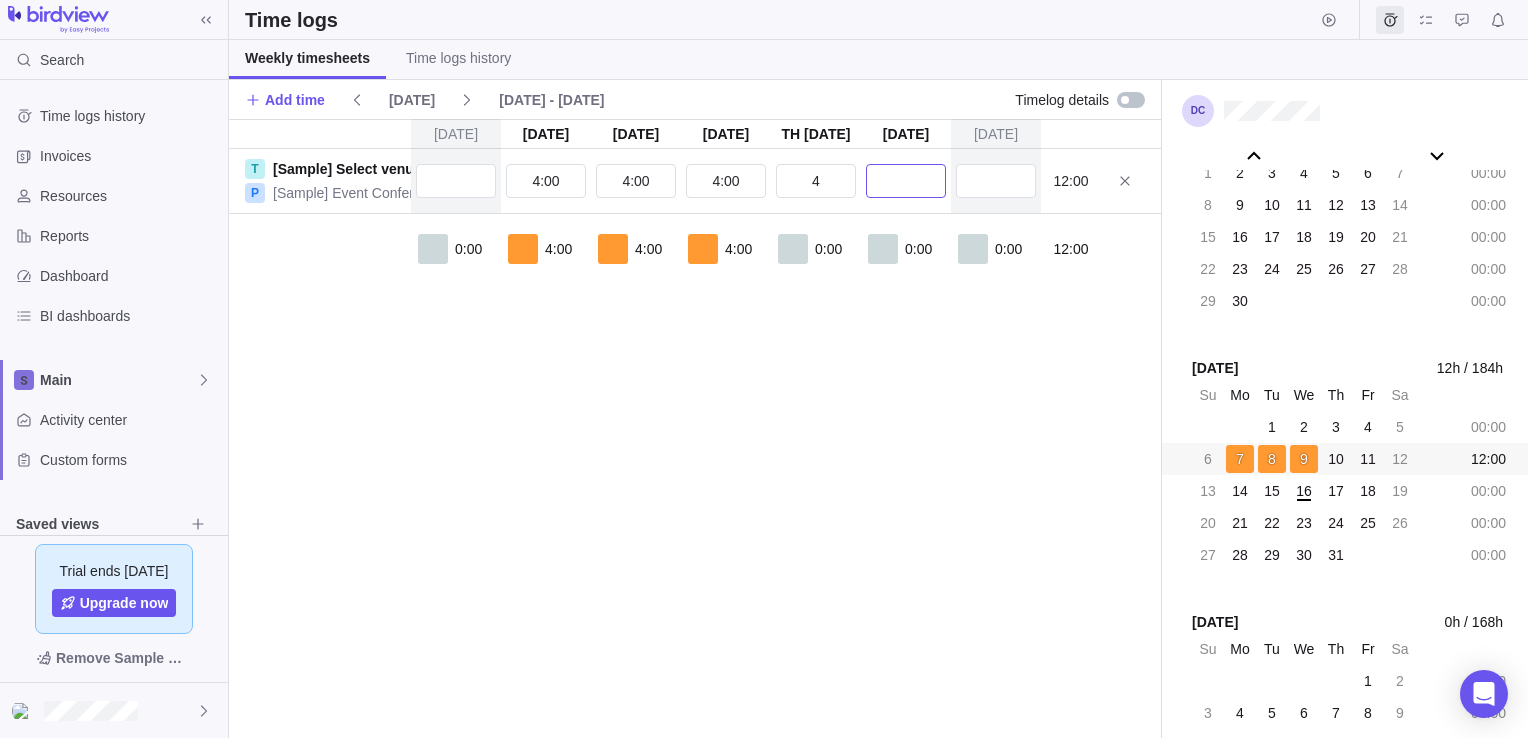 type on "4:00" 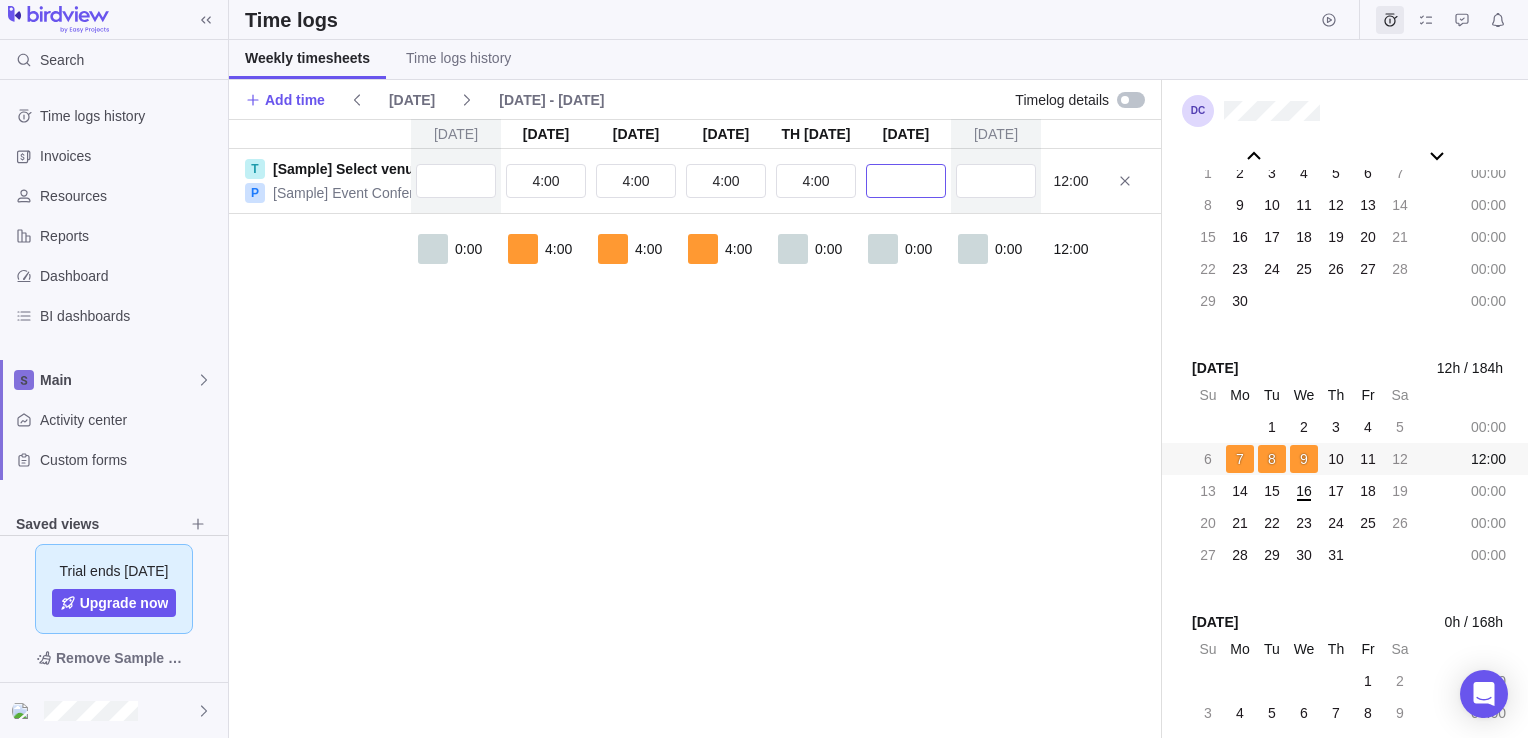 click at bounding box center (906, 181) 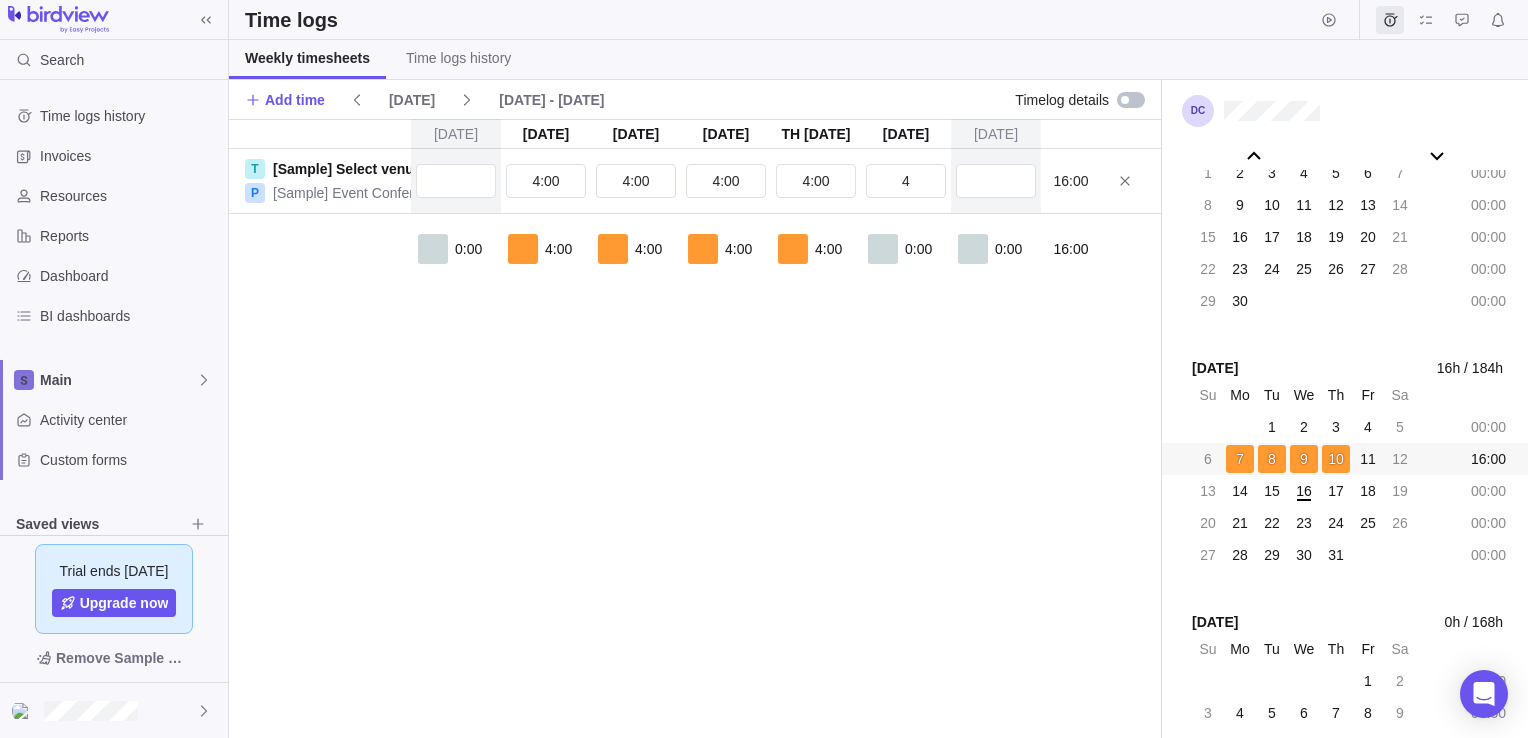type on "4:00" 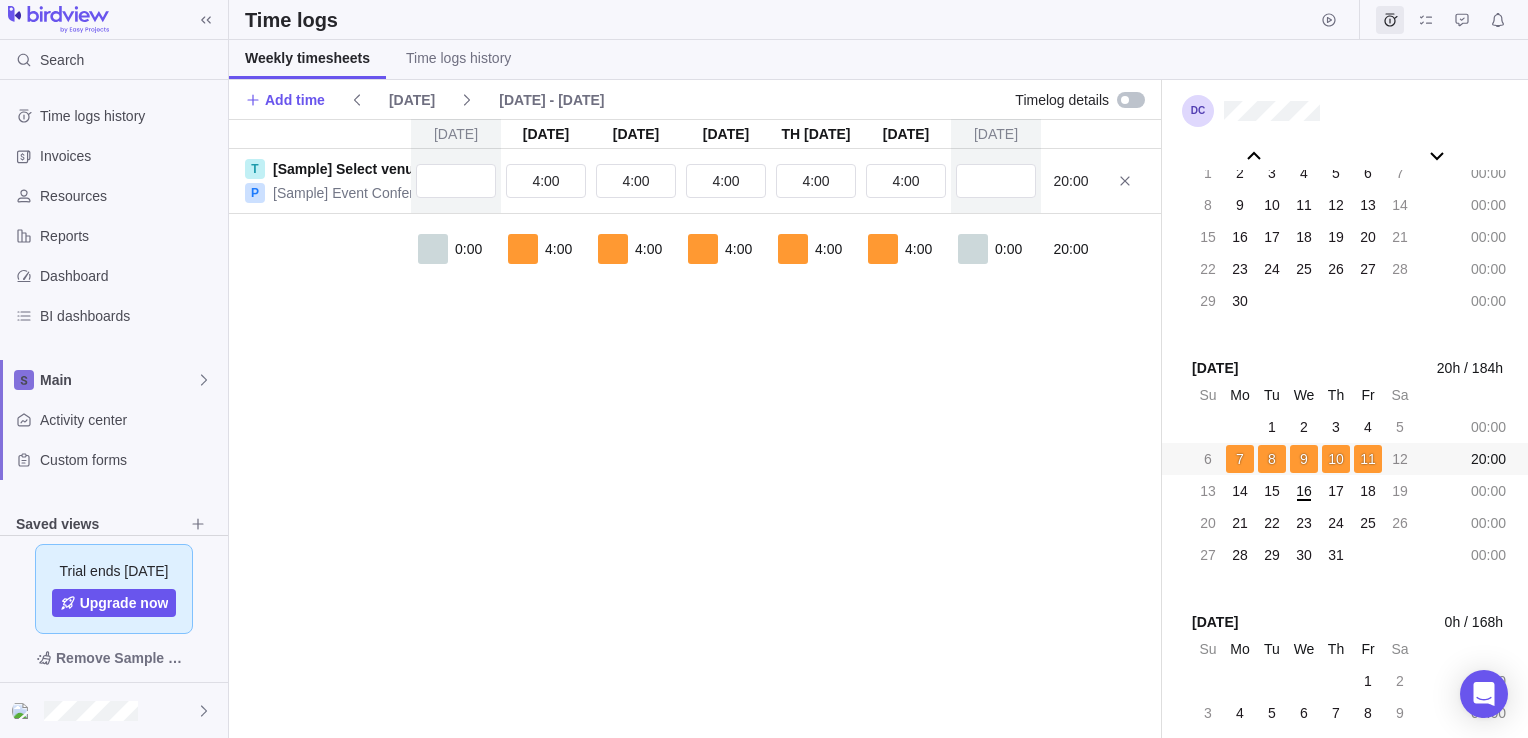 click on "[DATE] [DATE] [DATE] [DATE] [DATE] 10 [DATE] [DATE] T [Sample] Select venue P [Sample] Event Conference 4:00 4:00 4:00 4:00 4:00 20:00 0:00 4:00 4:00 4:00 4:00 4:00 0:00 20:00" at bounding box center [695, 428] 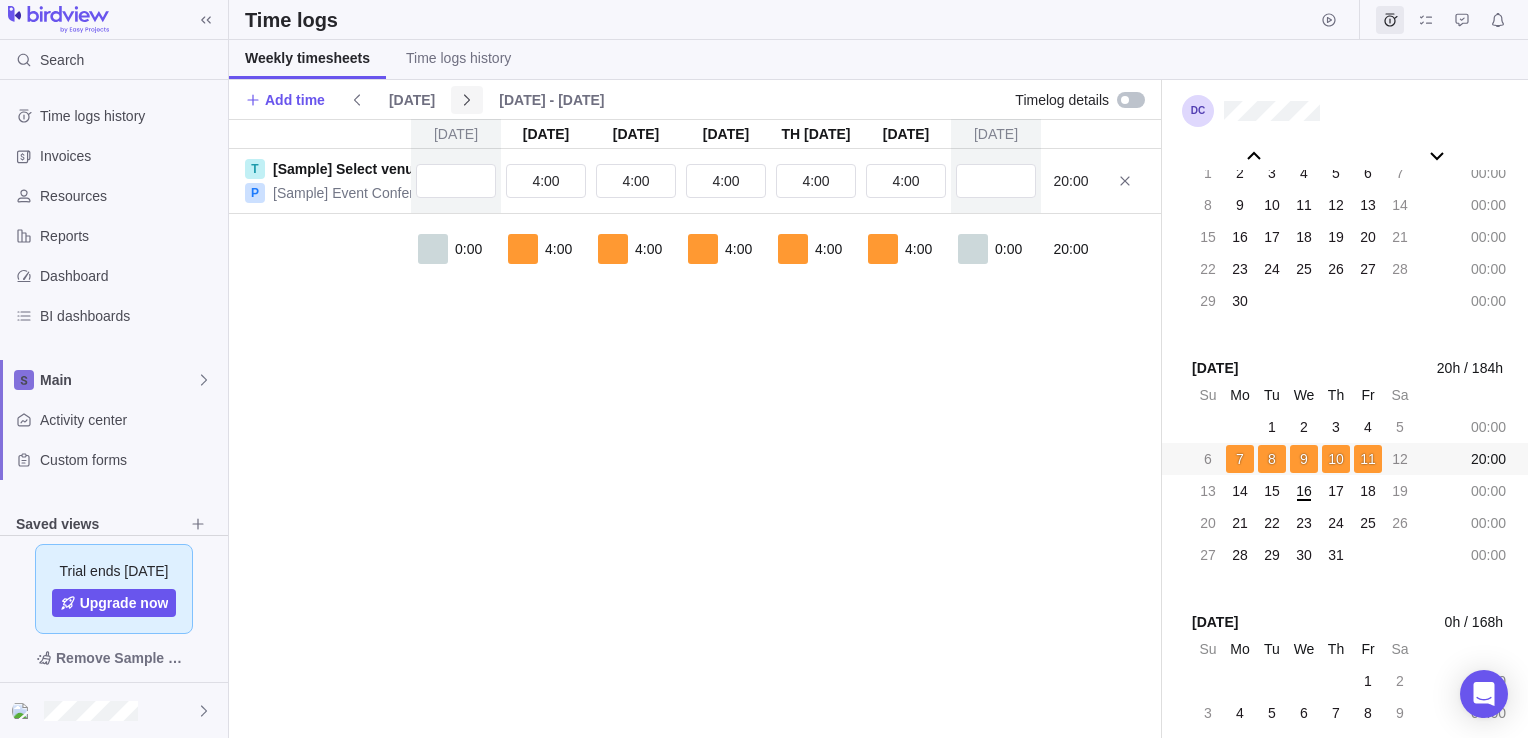 click 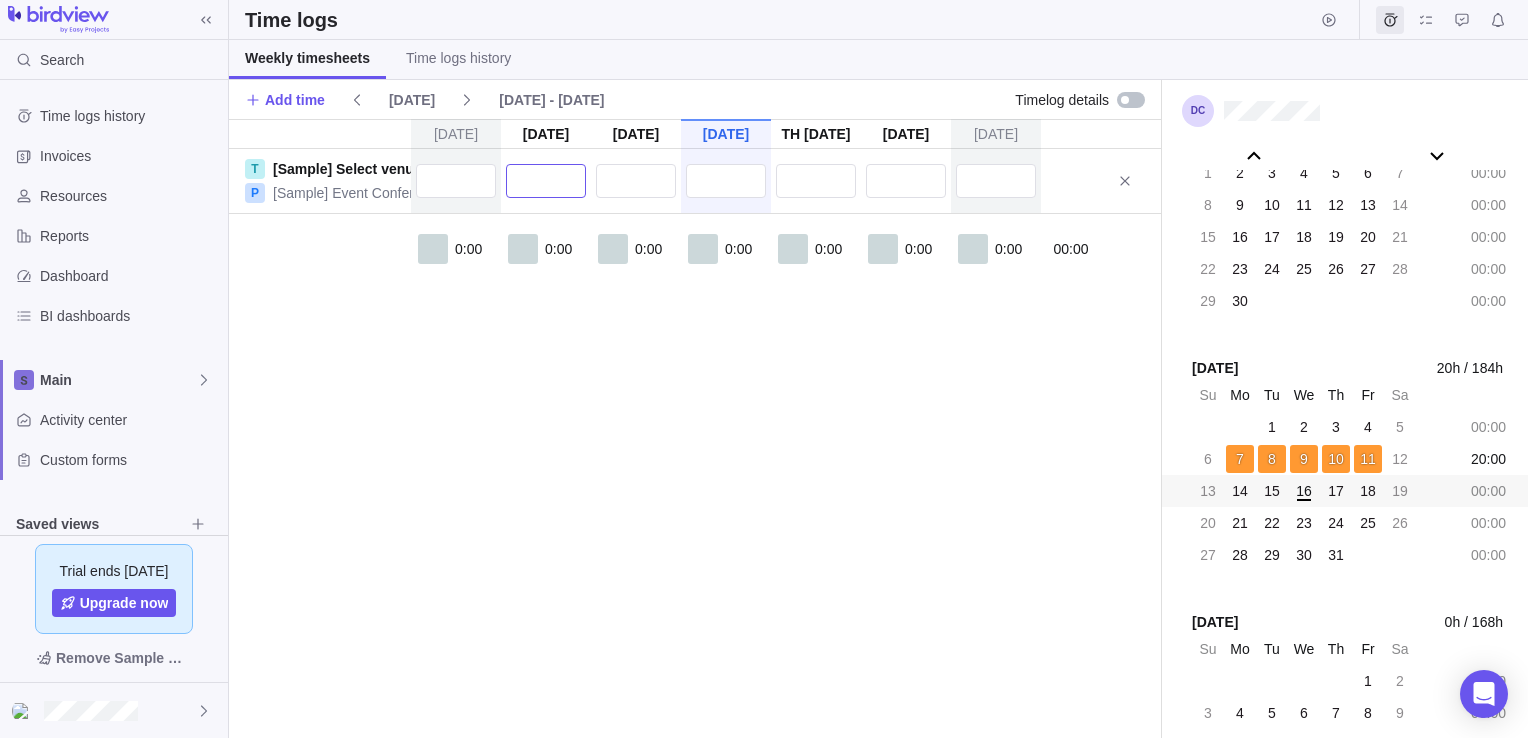 click at bounding box center [546, 181] 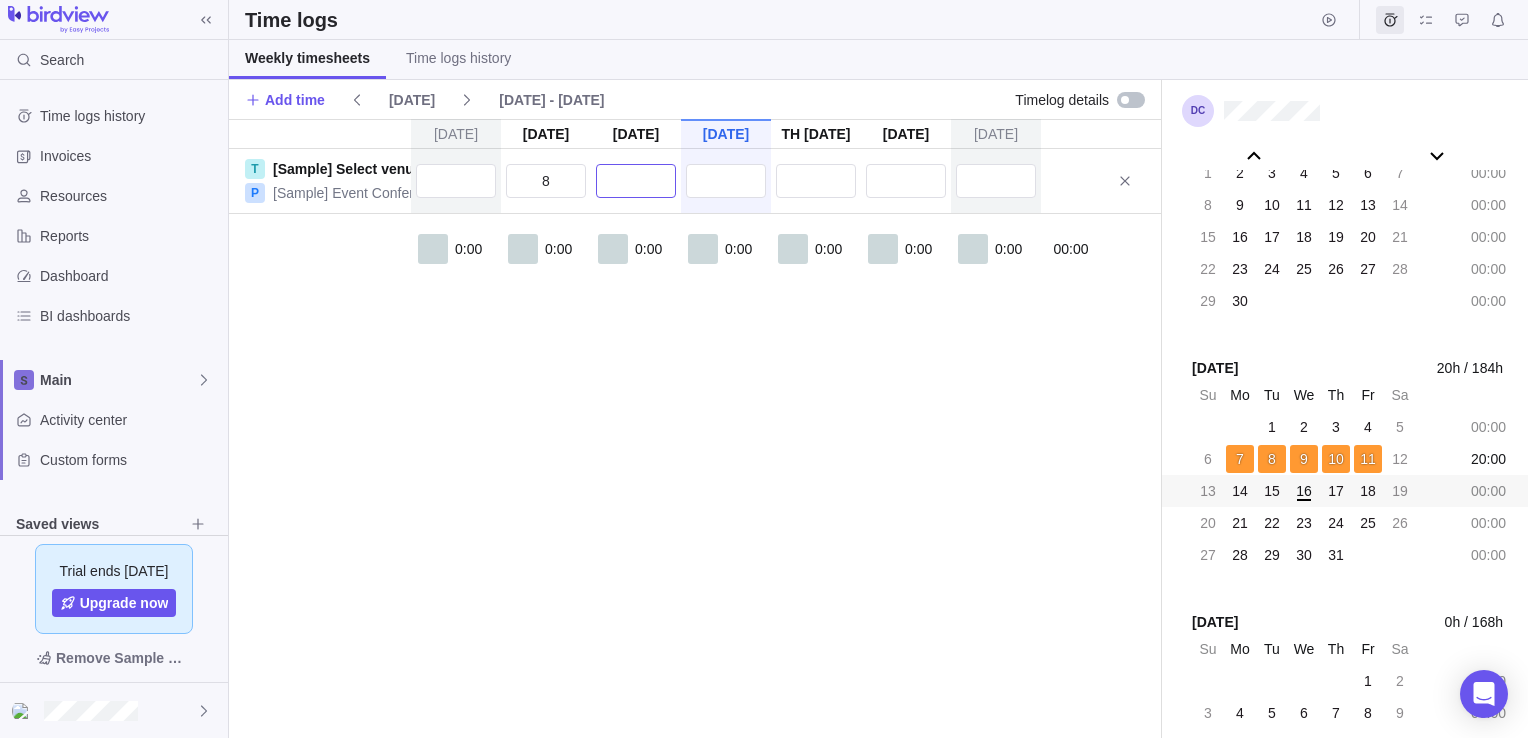 type on "8:00" 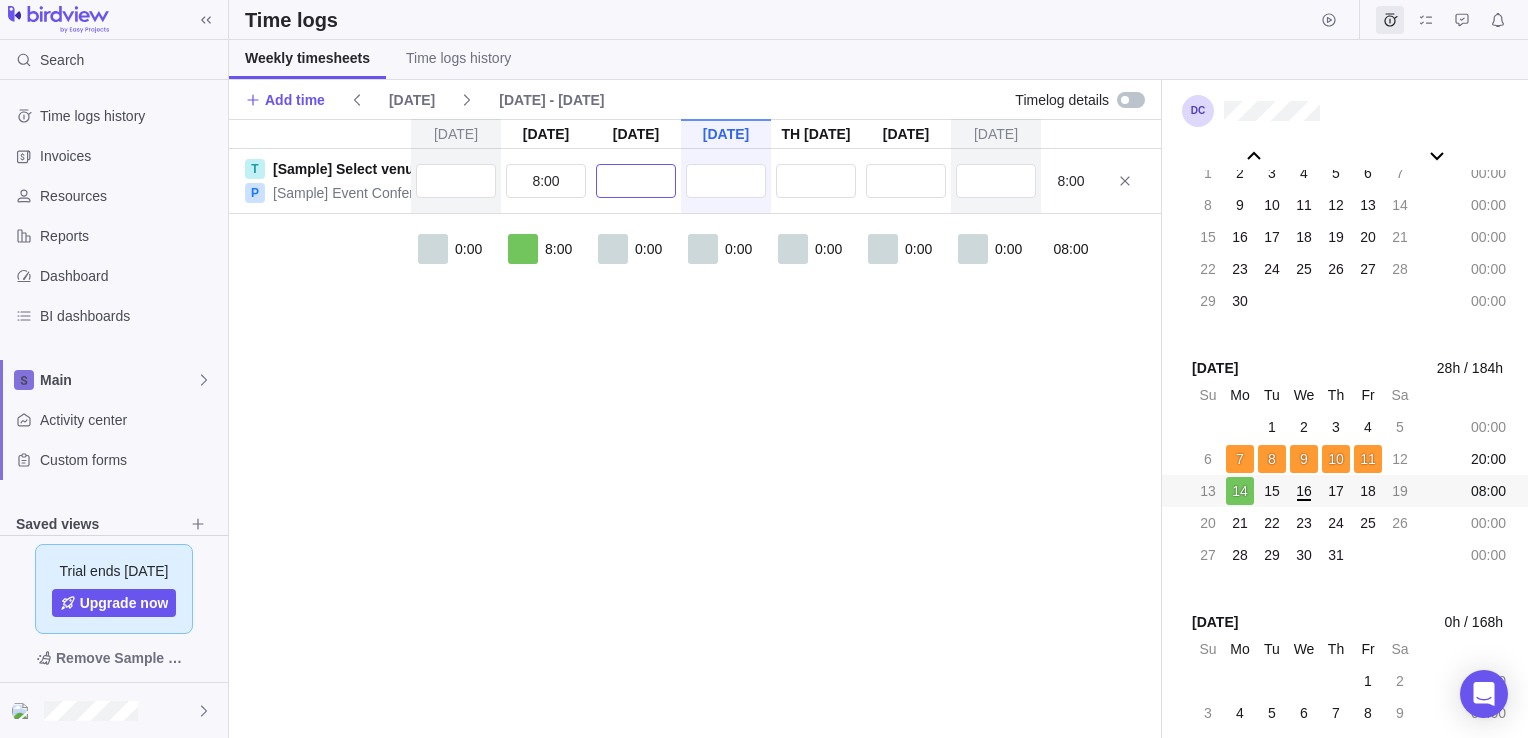 click at bounding box center [636, 181] 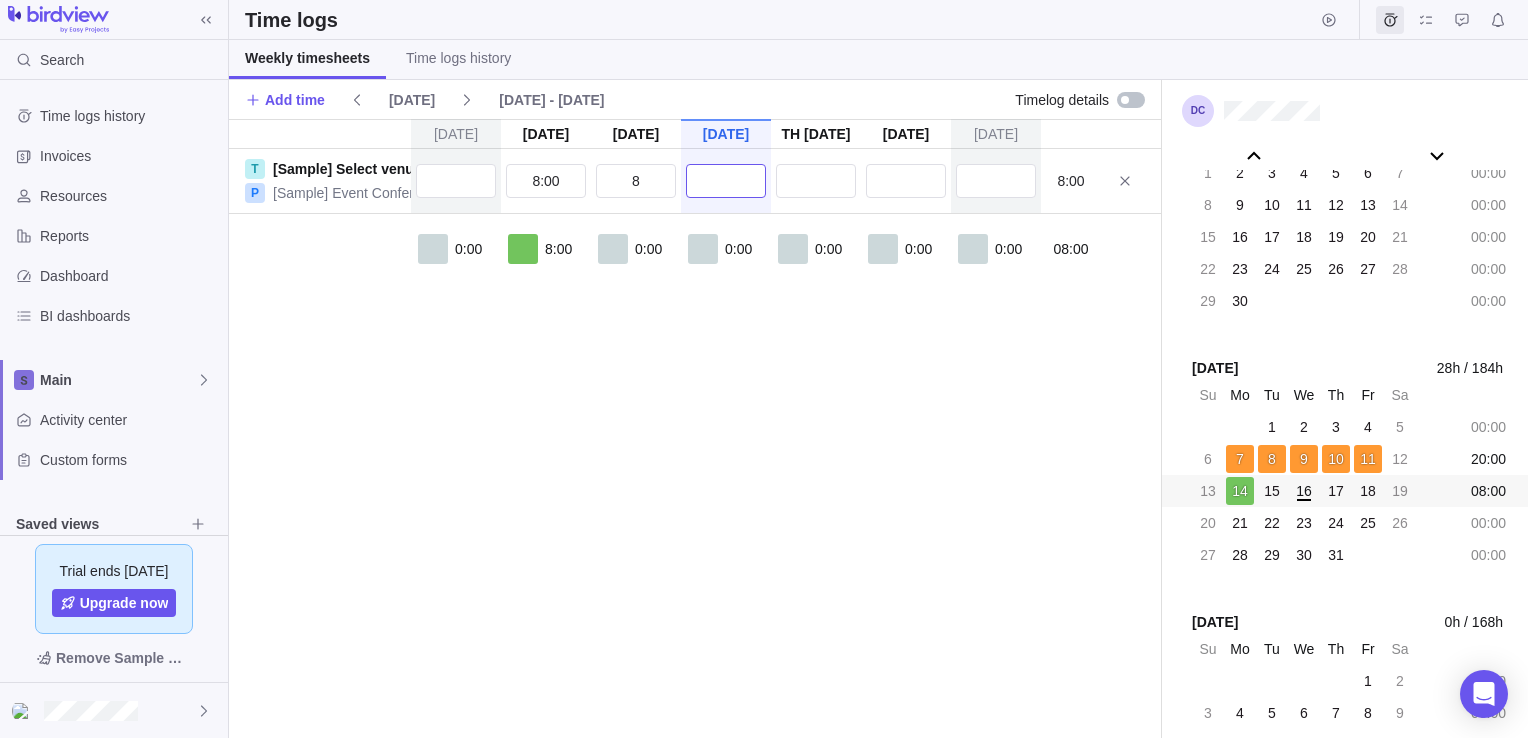 type on "8:00" 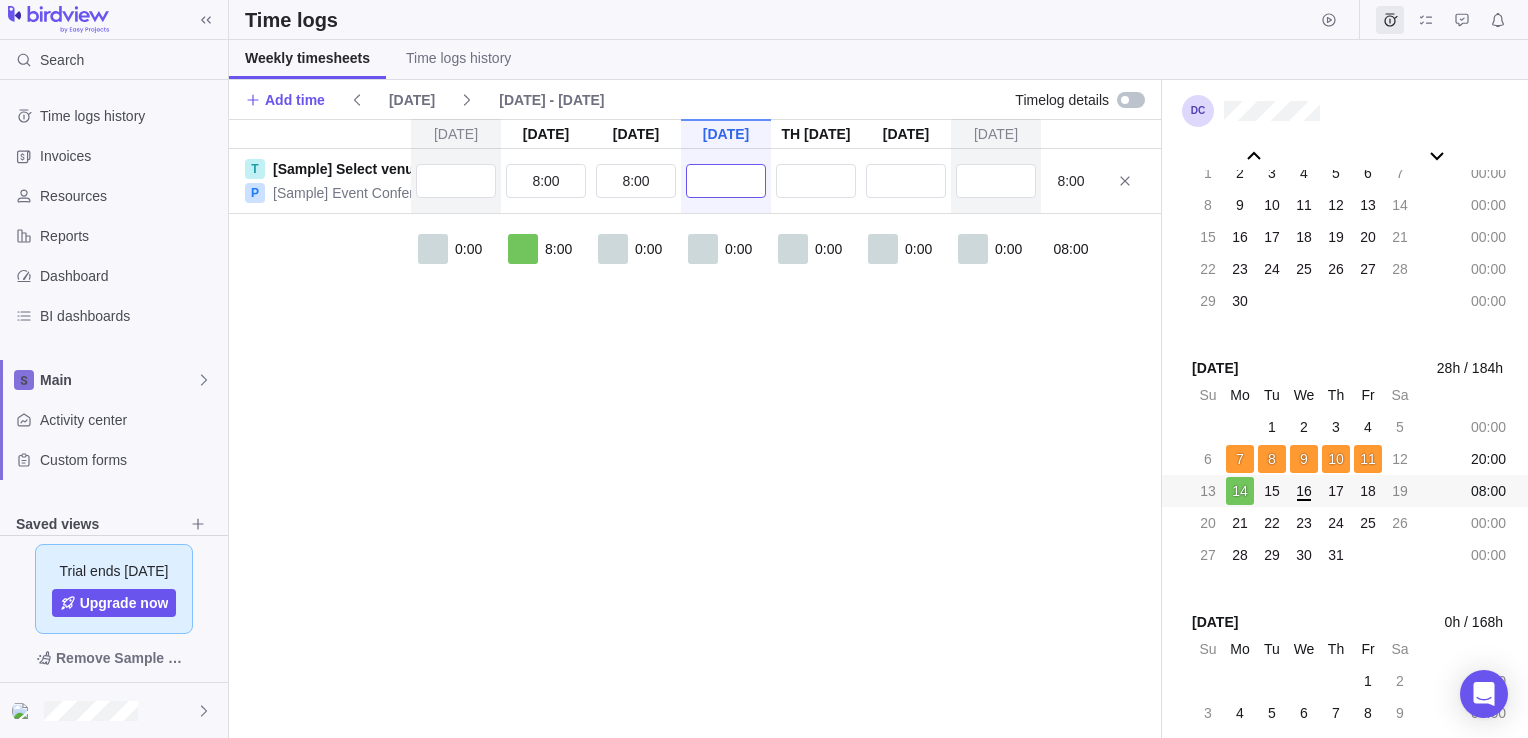 click at bounding box center (726, 181) 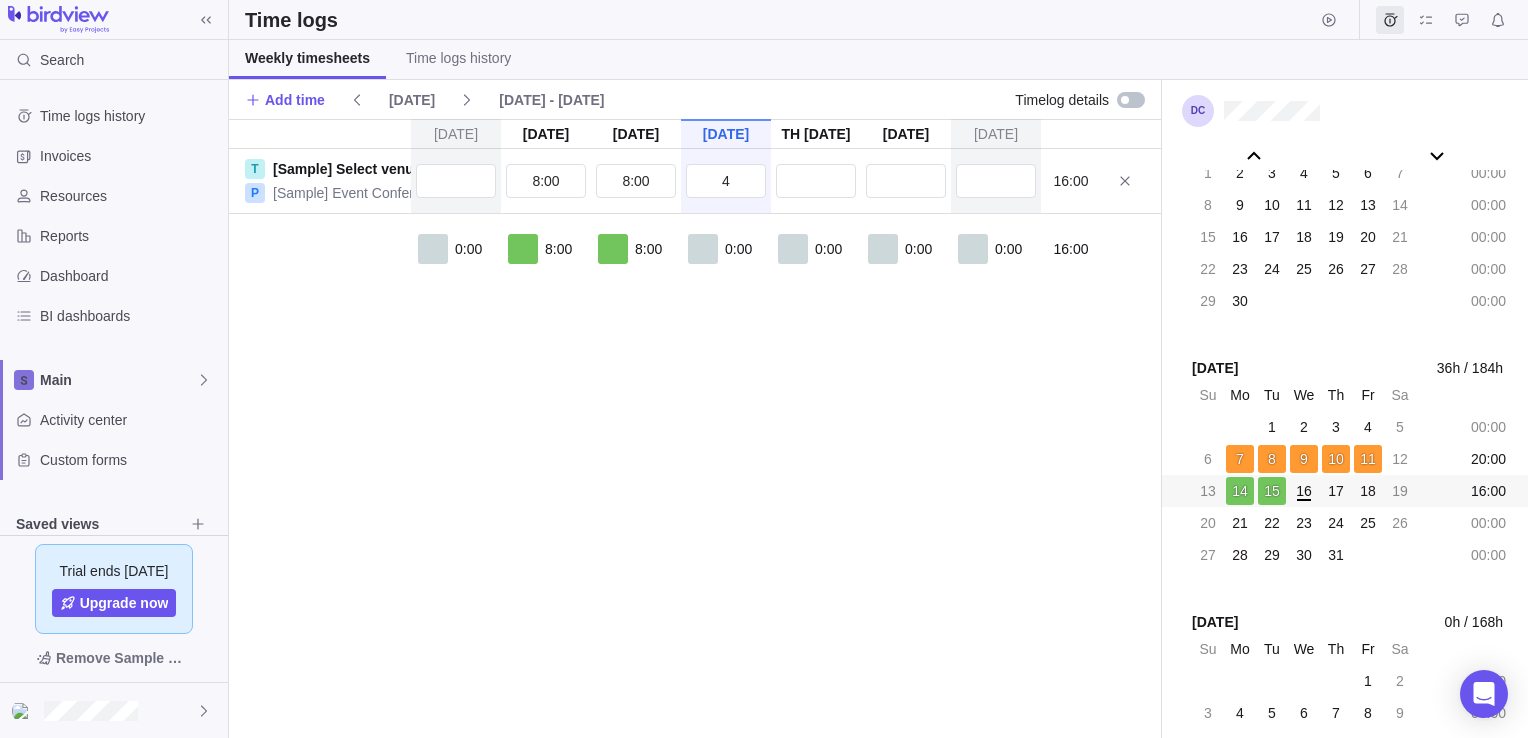 type on "4:00" 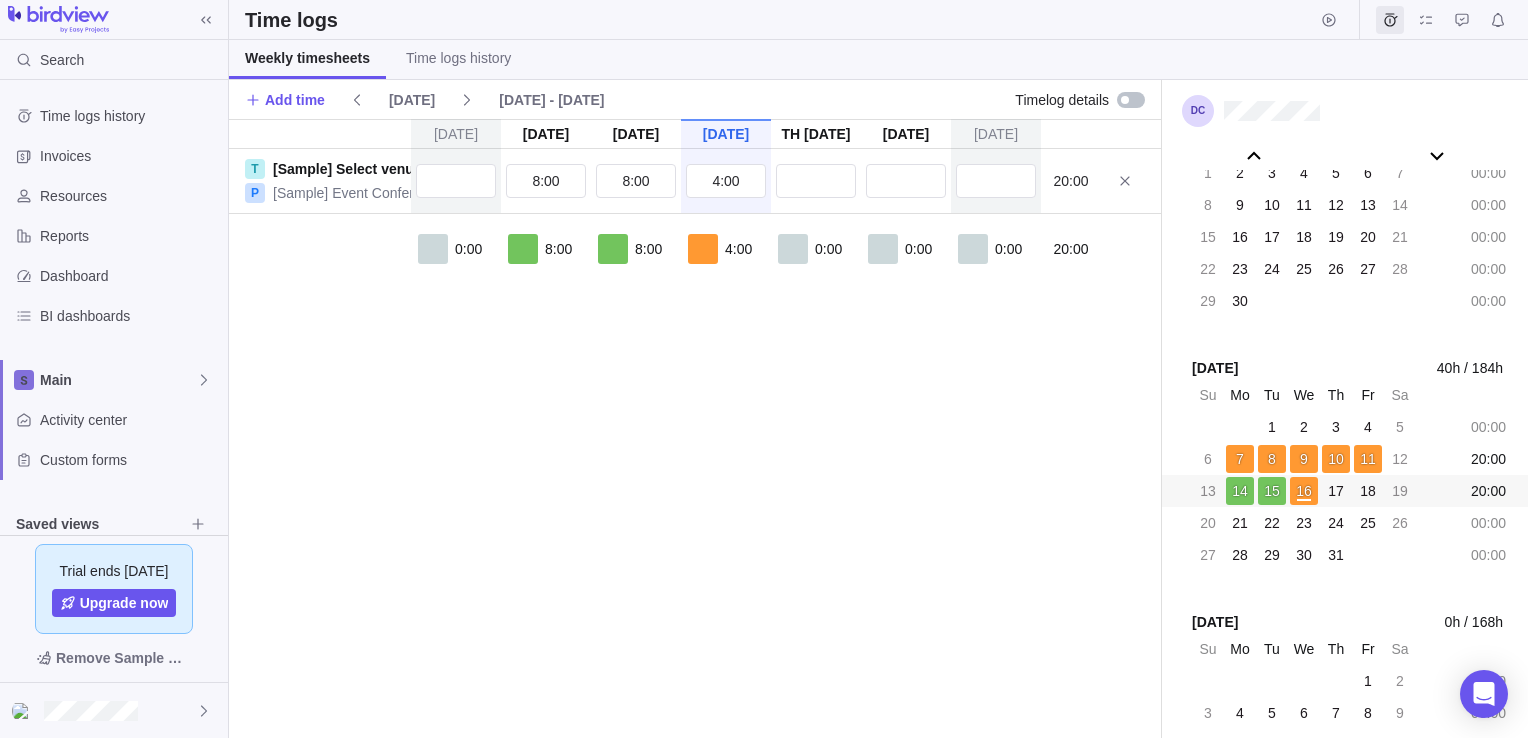 click on "[DATE] [DATE] [DATE] [DATE] [DATE] 17 [DATE] [DATE] T [Sample] Select venue P [Sample] Event Conference 8:00 8:00 4:00 20:00 0:00 8:00 8:00 4:00 0:00 0:00 0:00 20:00" at bounding box center (695, 428) 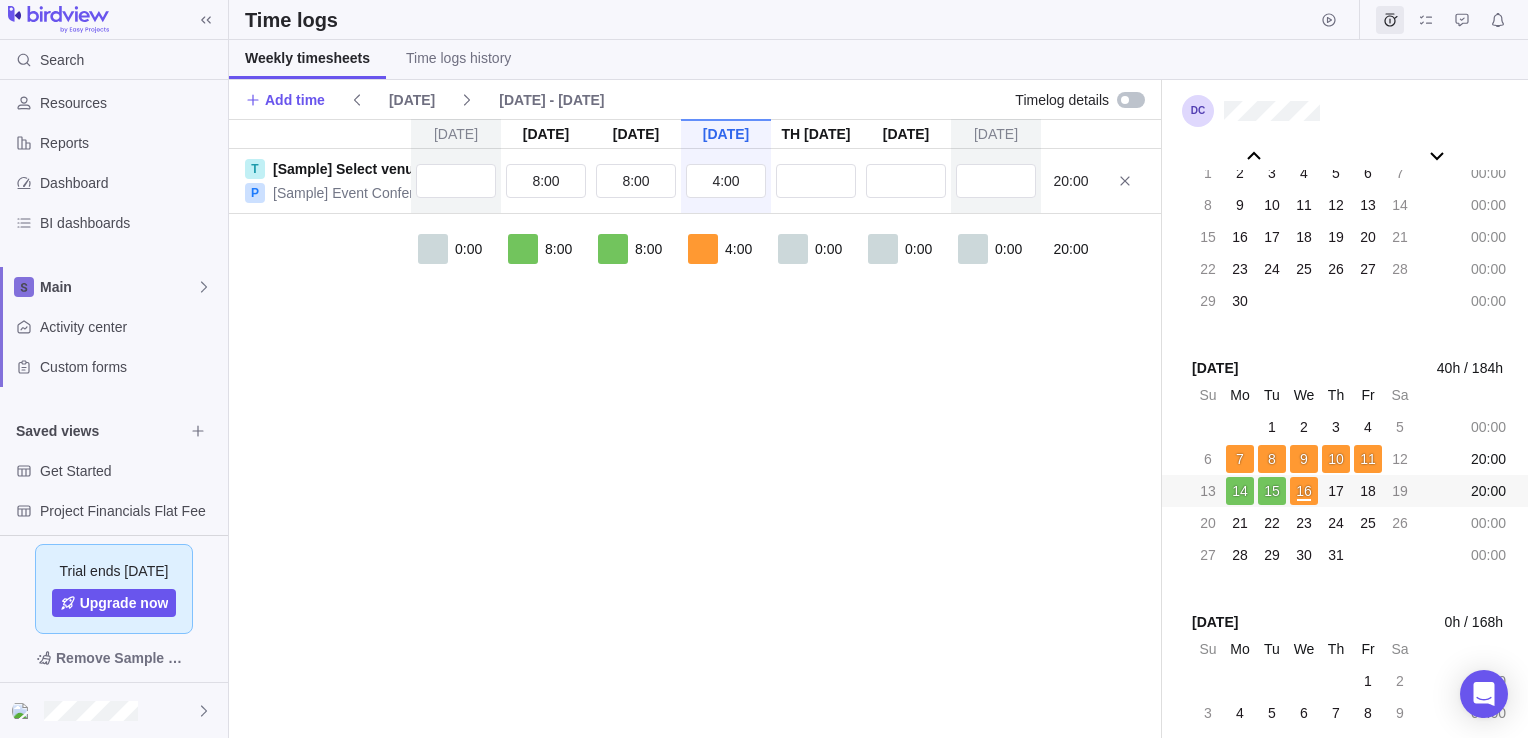 scroll, scrollTop: 183, scrollLeft: 0, axis: vertical 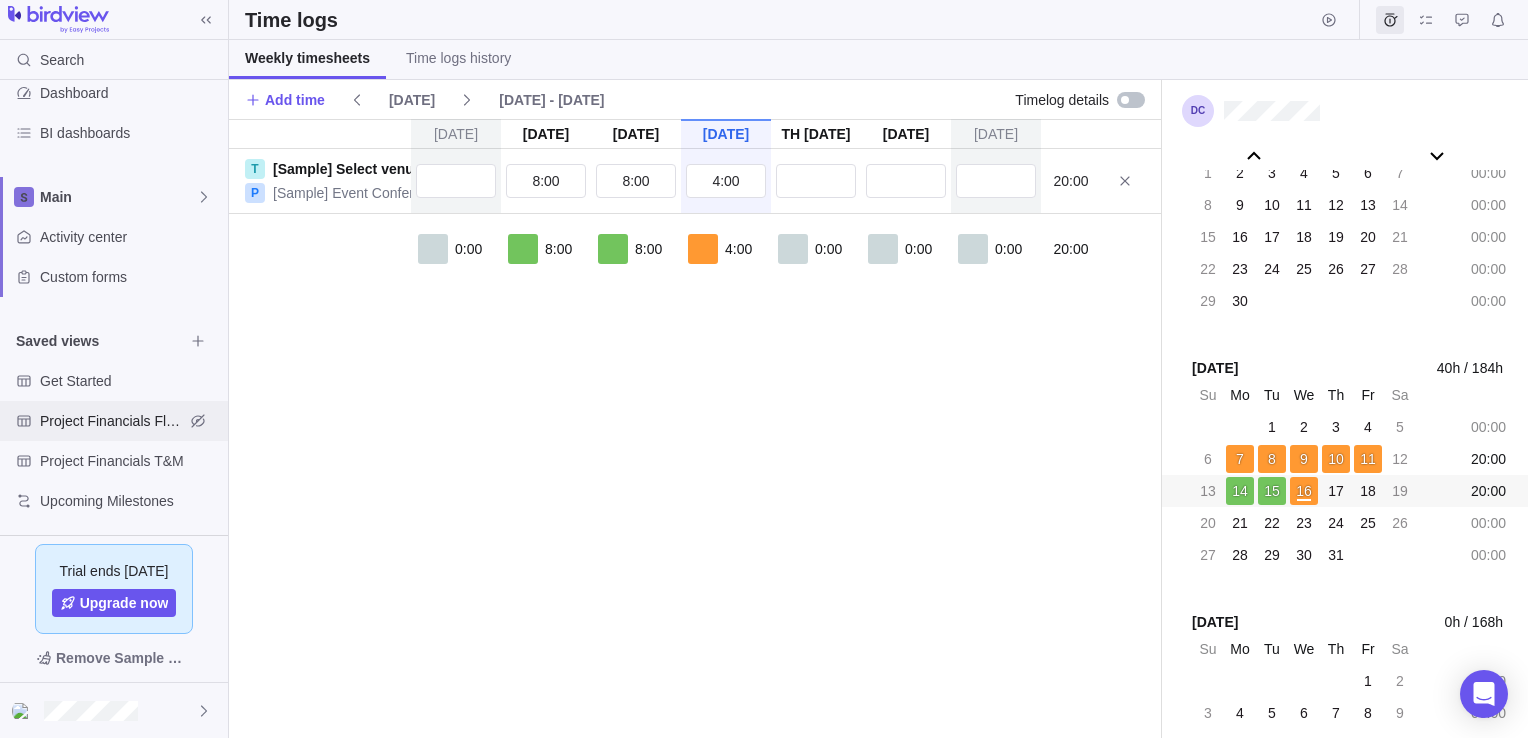 click on "Project Financials Flat Fee" at bounding box center (112, 421) 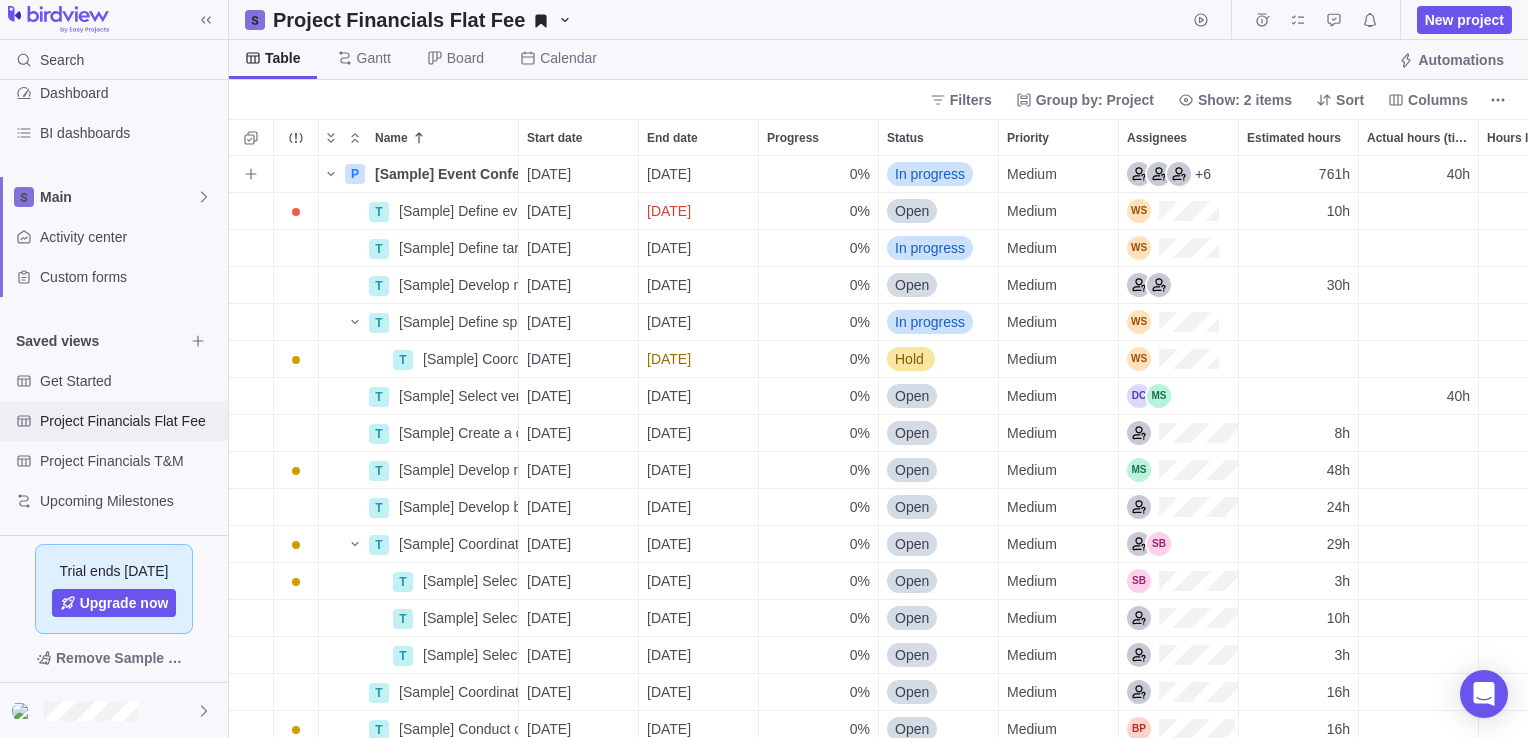 scroll, scrollTop: 16, scrollLeft: 16, axis: both 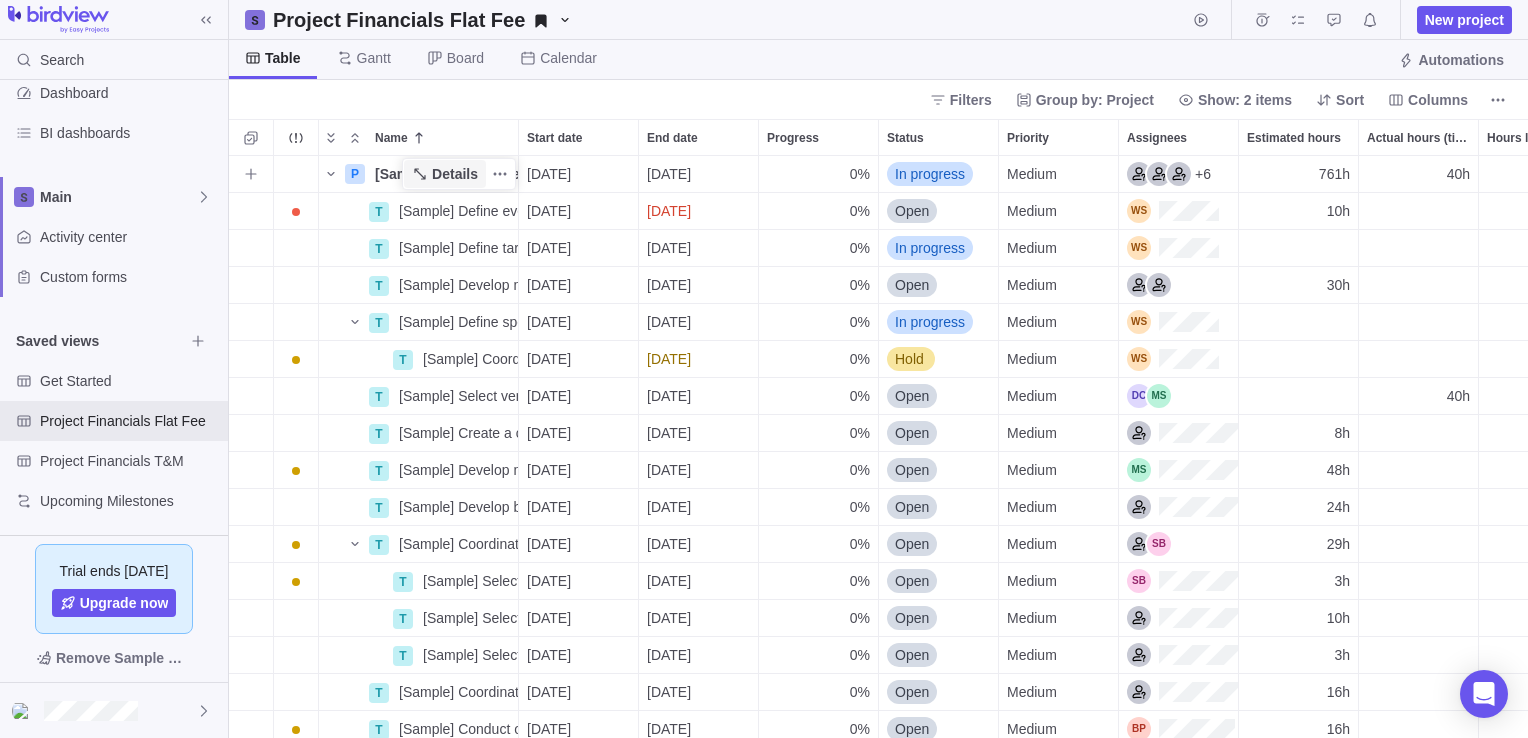 click on "Details" at bounding box center [455, 174] 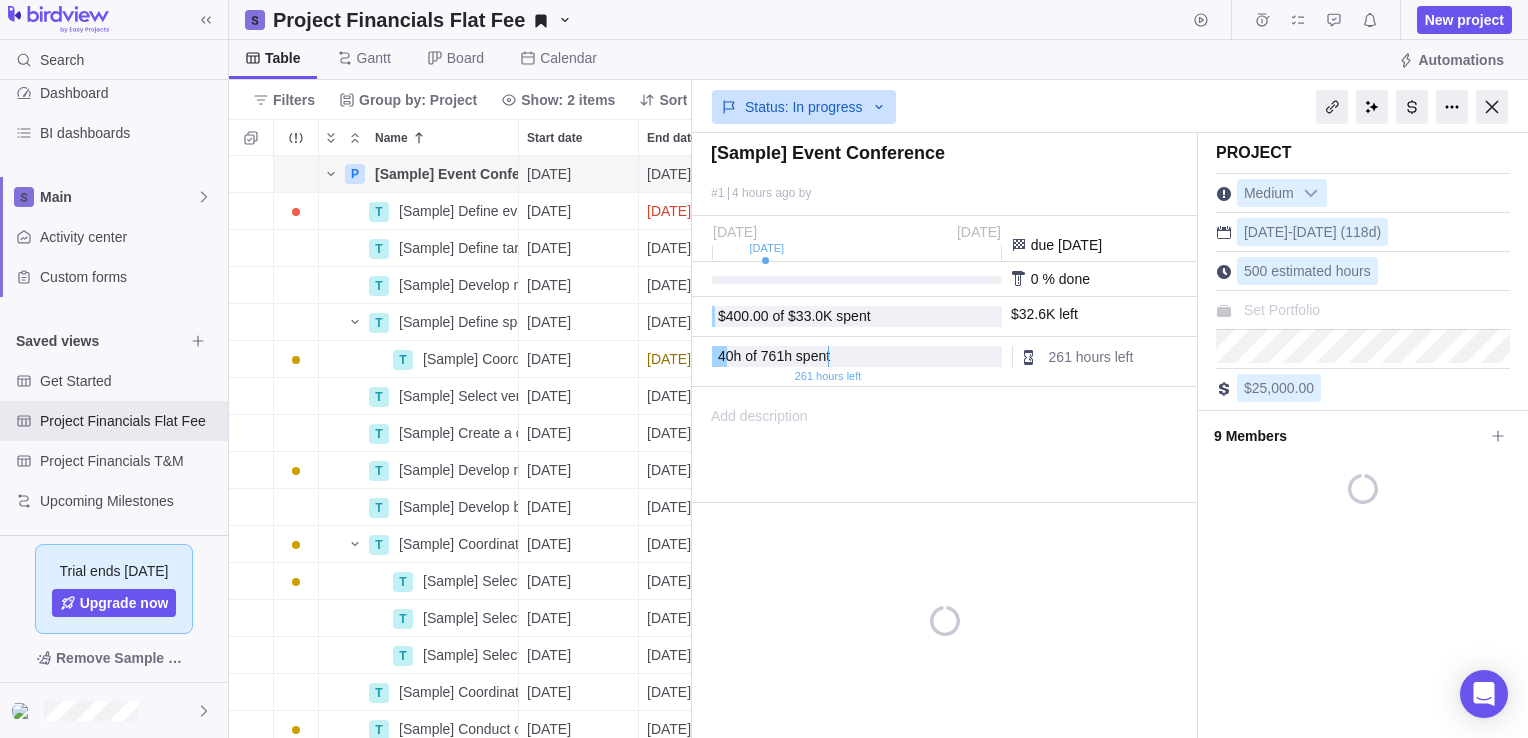 scroll, scrollTop: 567, scrollLeft: 448, axis: both 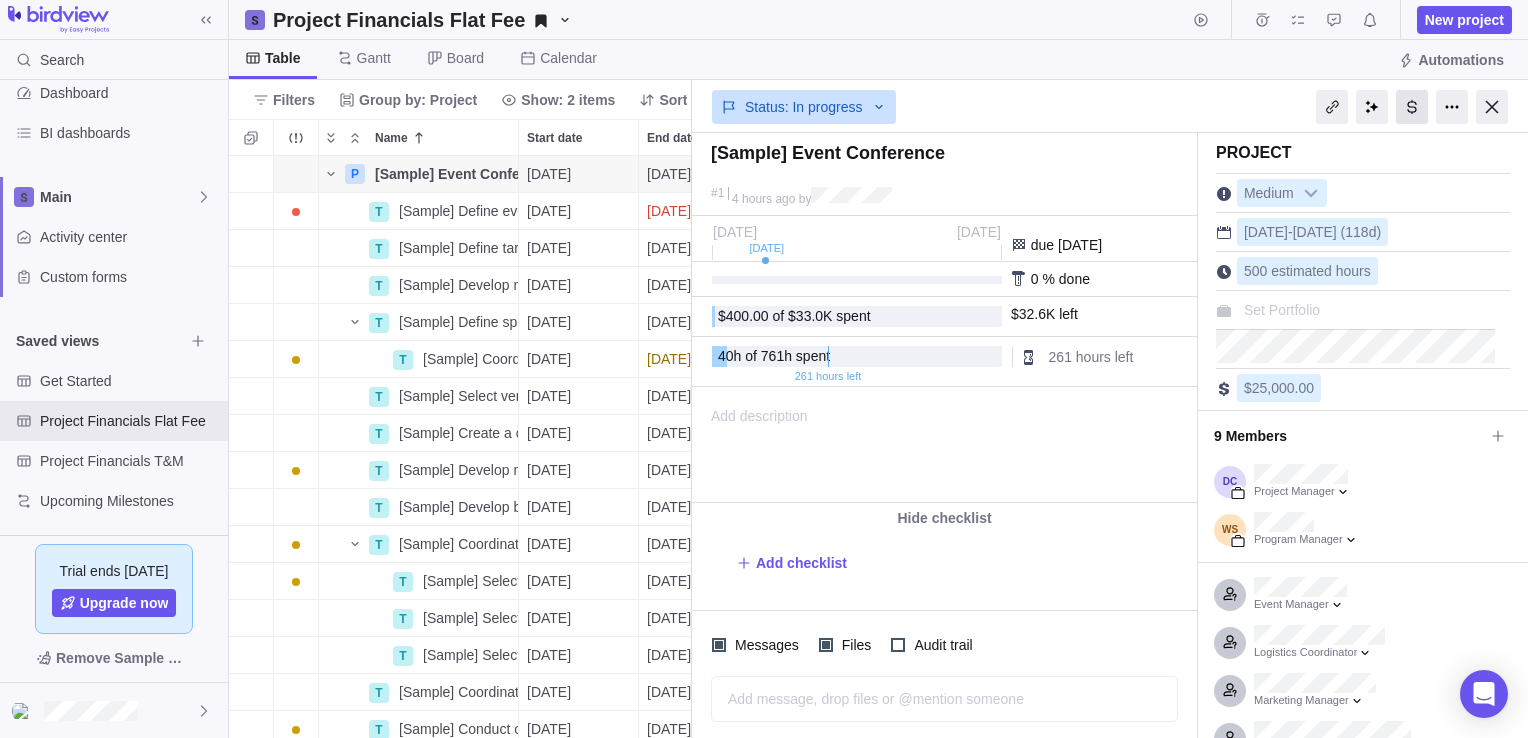 click at bounding box center (1412, 107) 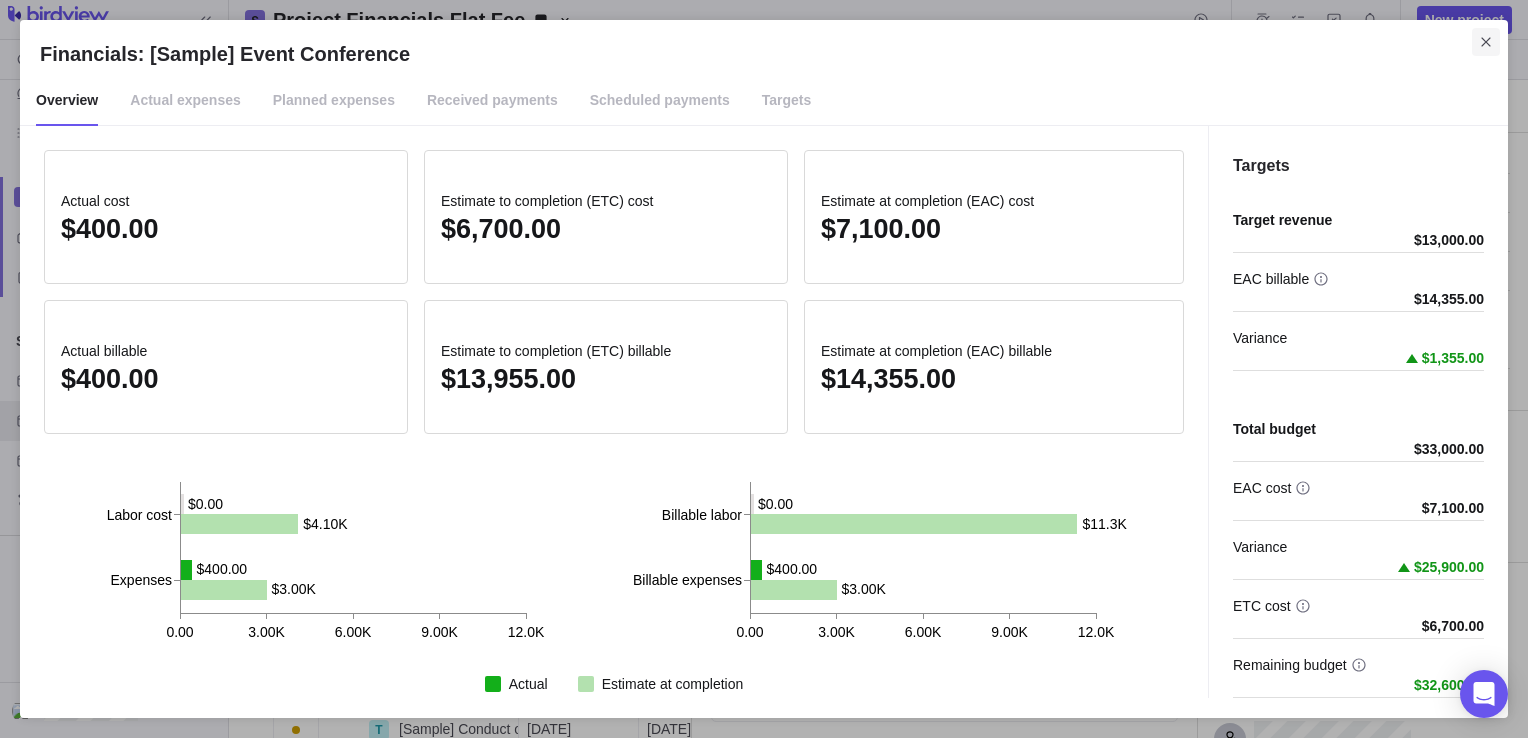 click 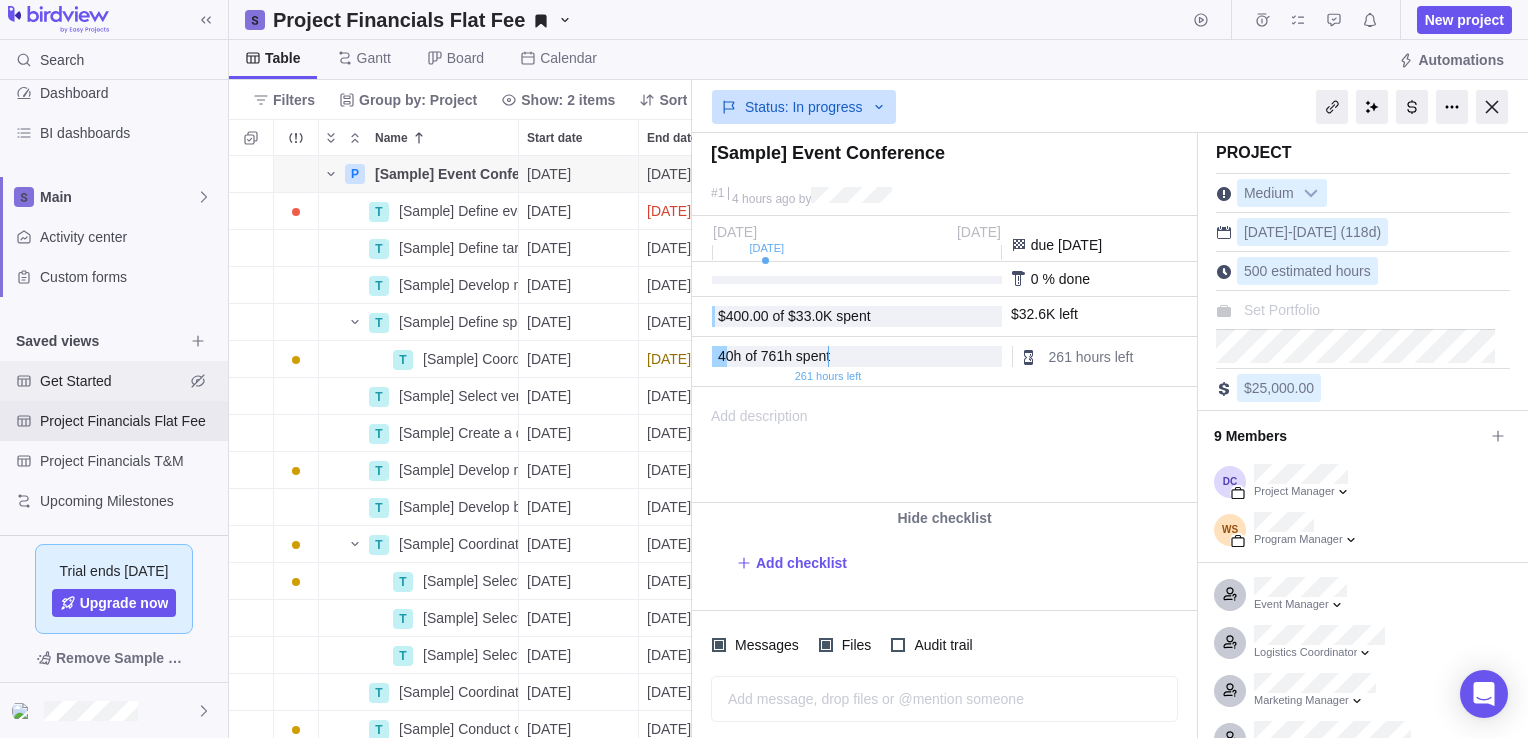 scroll, scrollTop: 0, scrollLeft: 0, axis: both 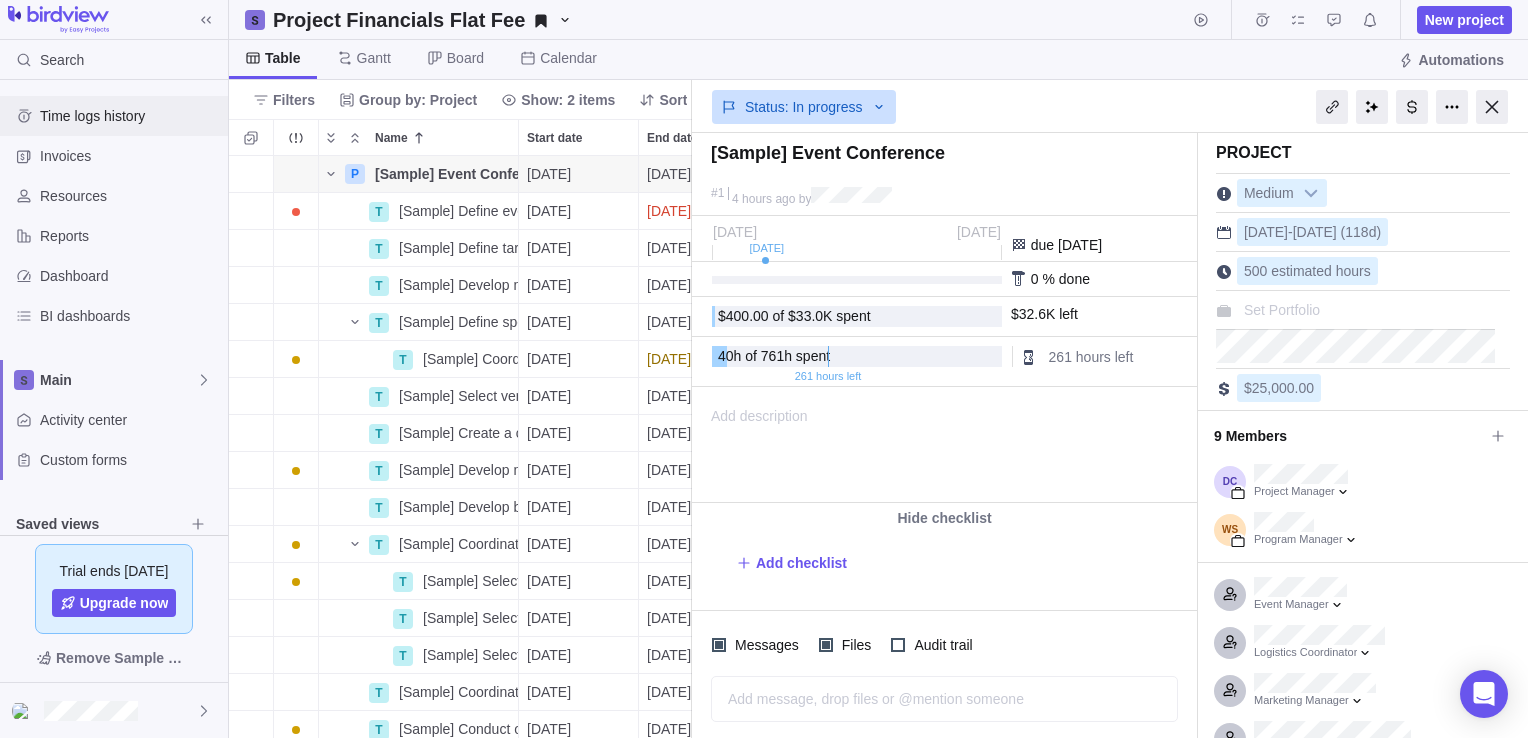 click on "Time logs history" at bounding box center (130, 116) 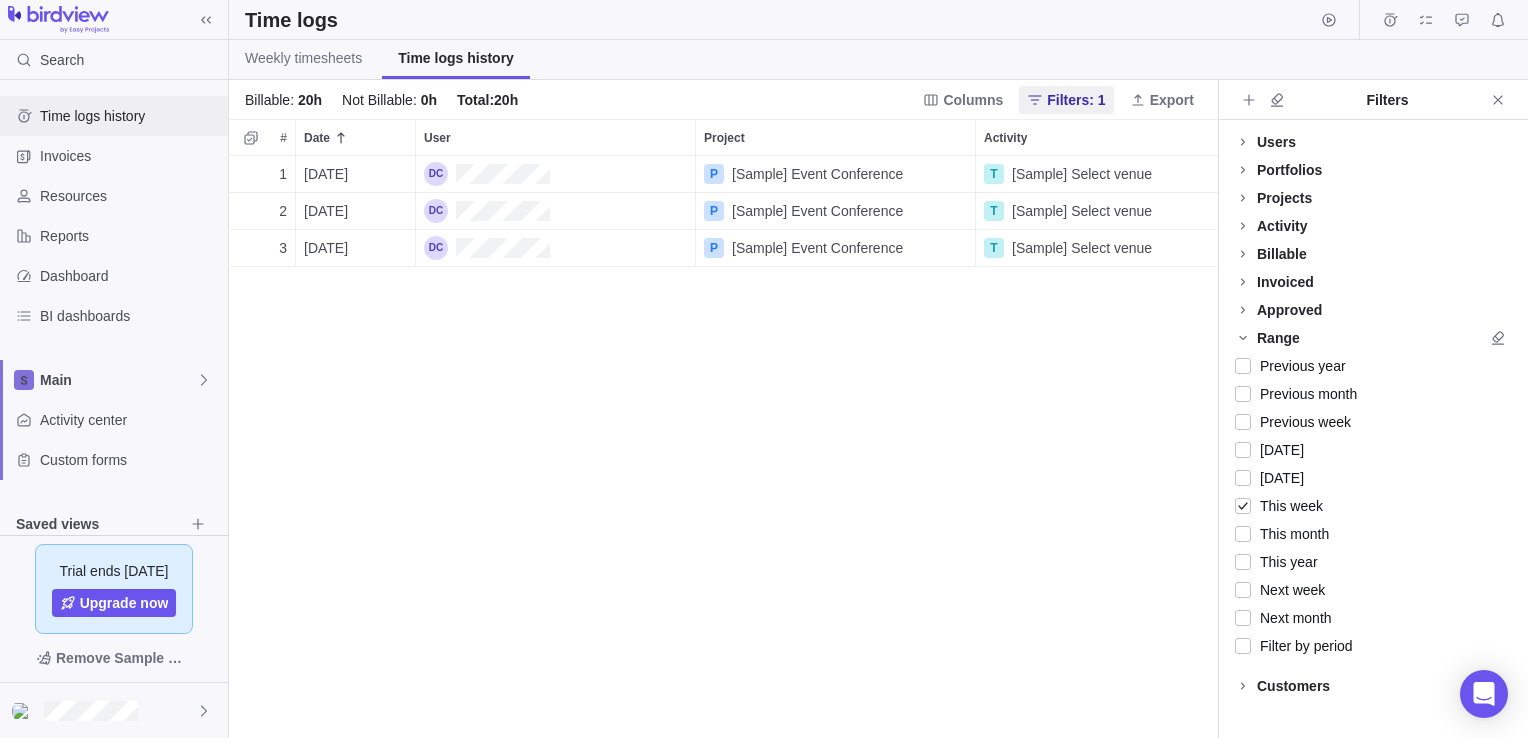 scroll, scrollTop: 16, scrollLeft: 16, axis: both 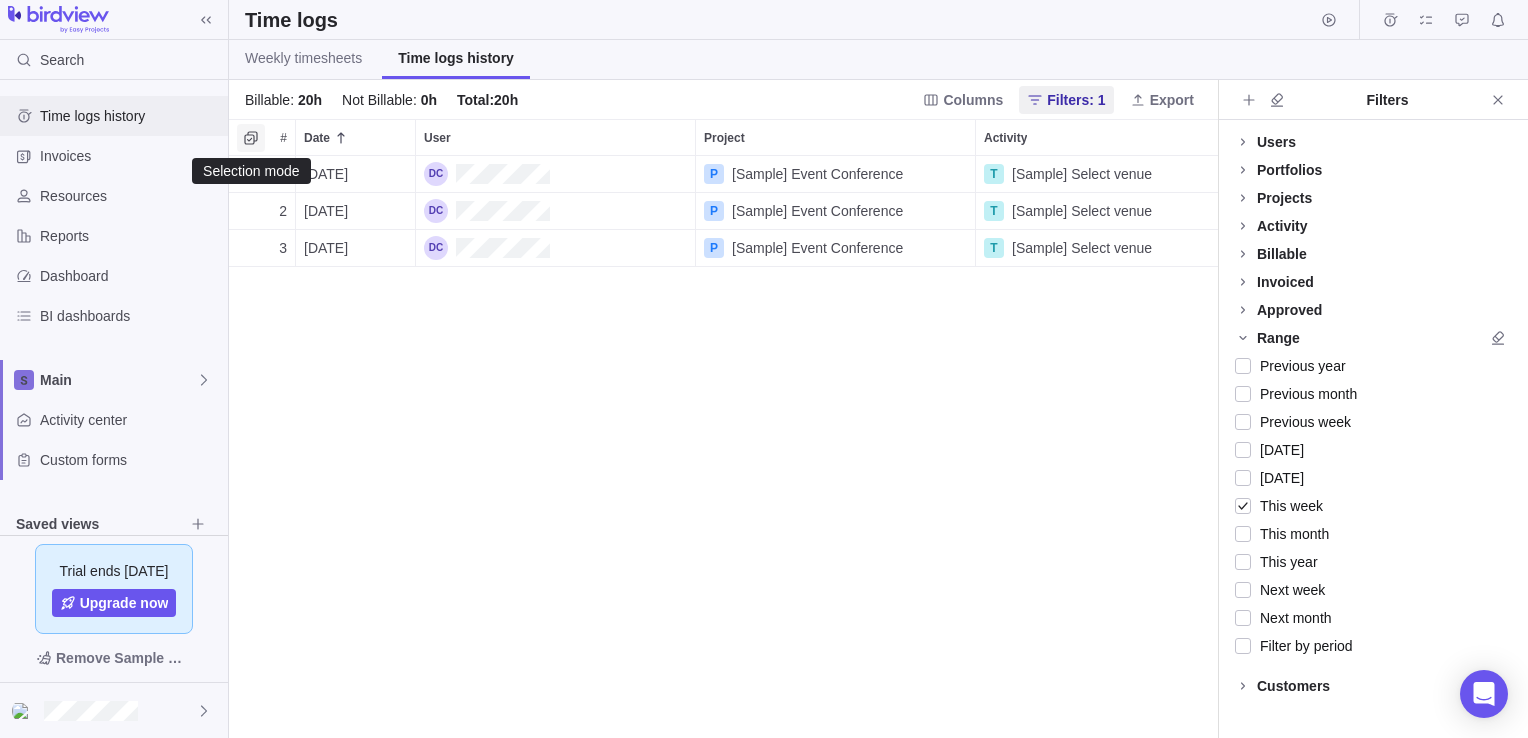 click 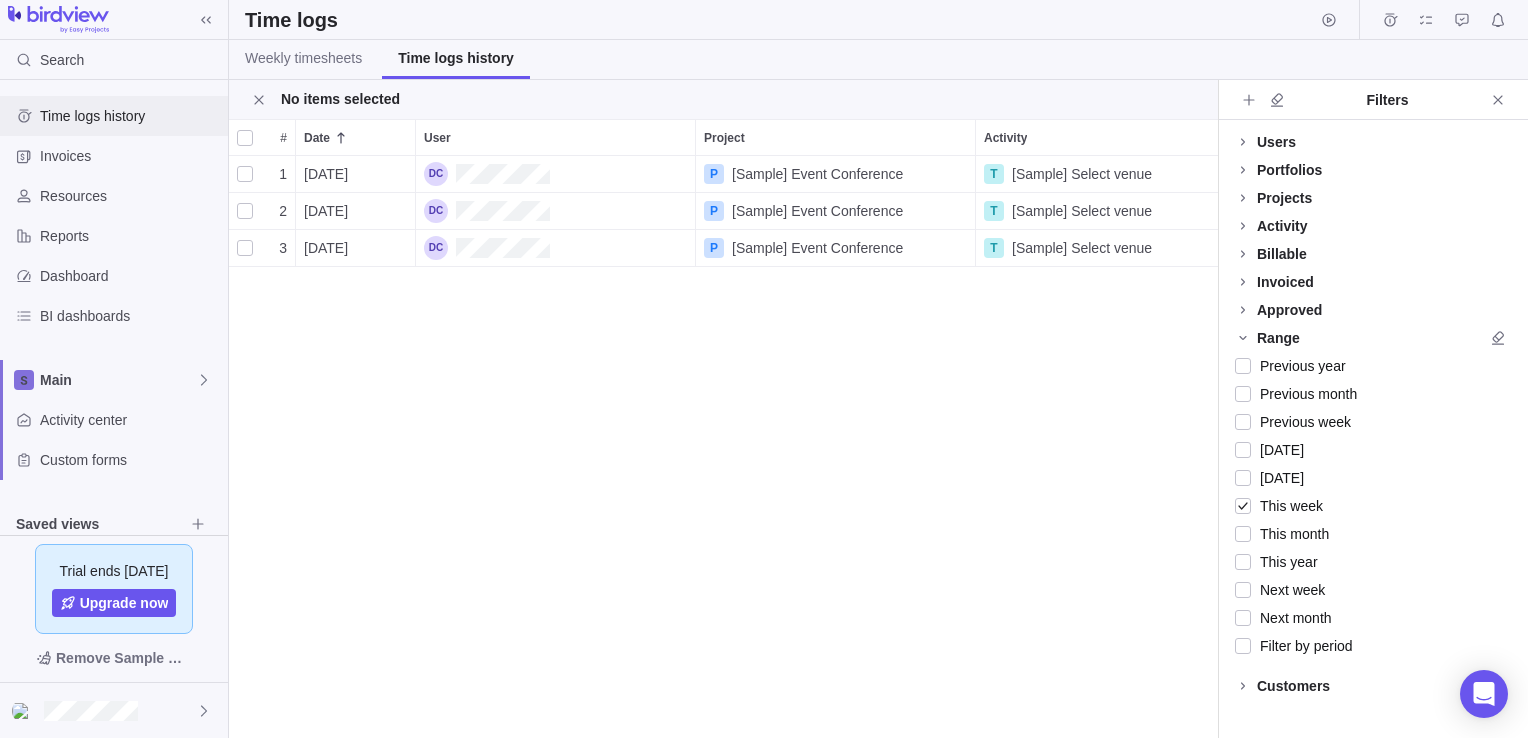 click at bounding box center [245, 138] 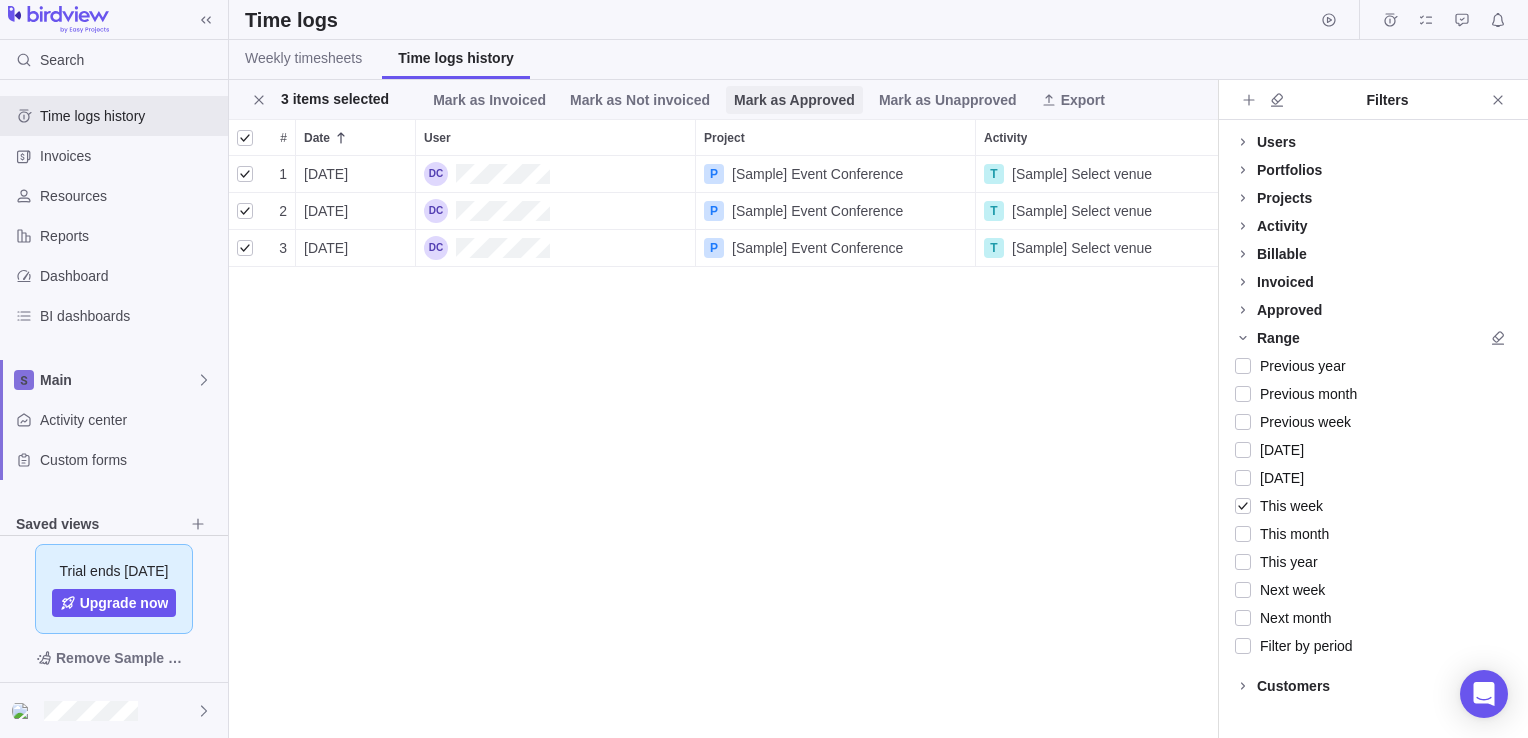 click on "Mark as Approved" at bounding box center [794, 100] 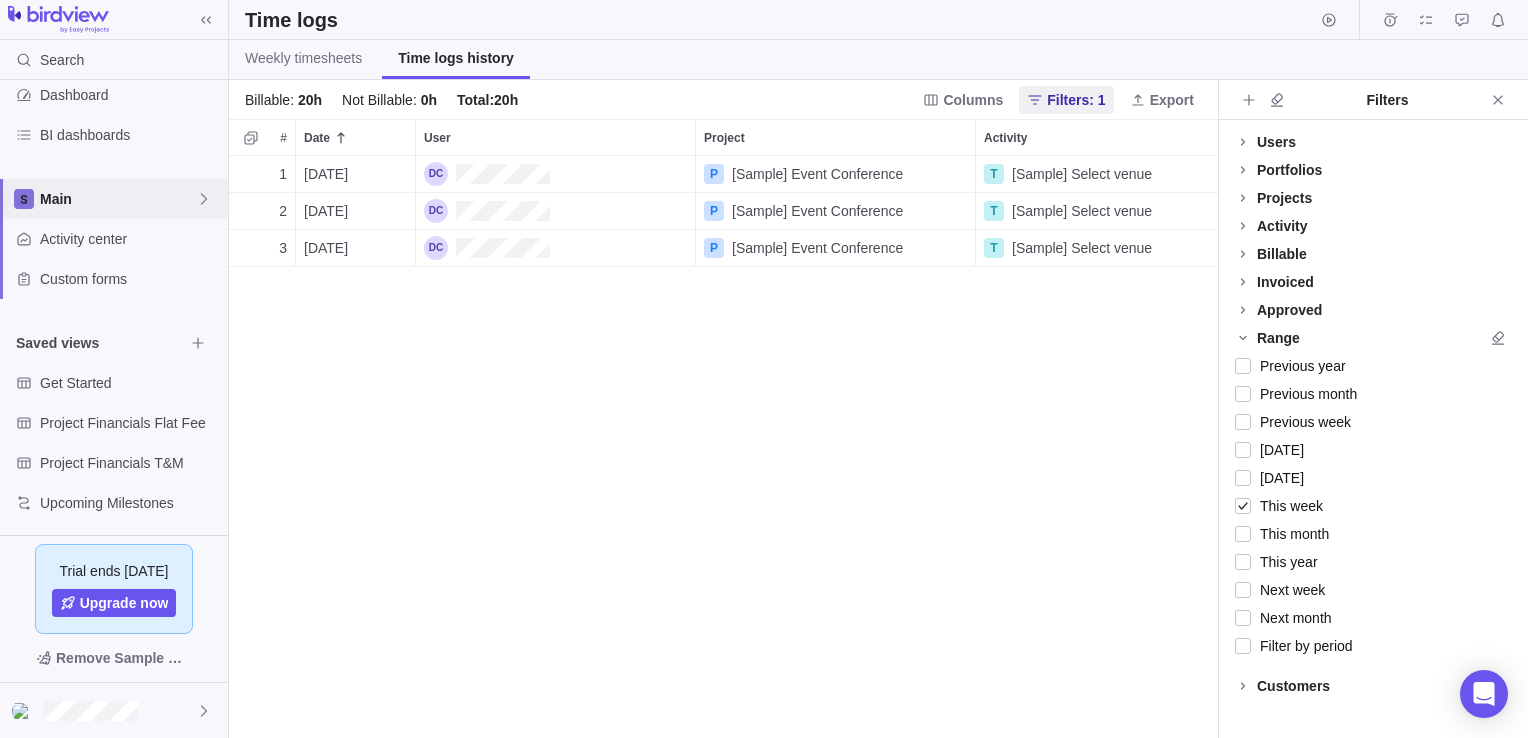 scroll, scrollTop: 183, scrollLeft: 0, axis: vertical 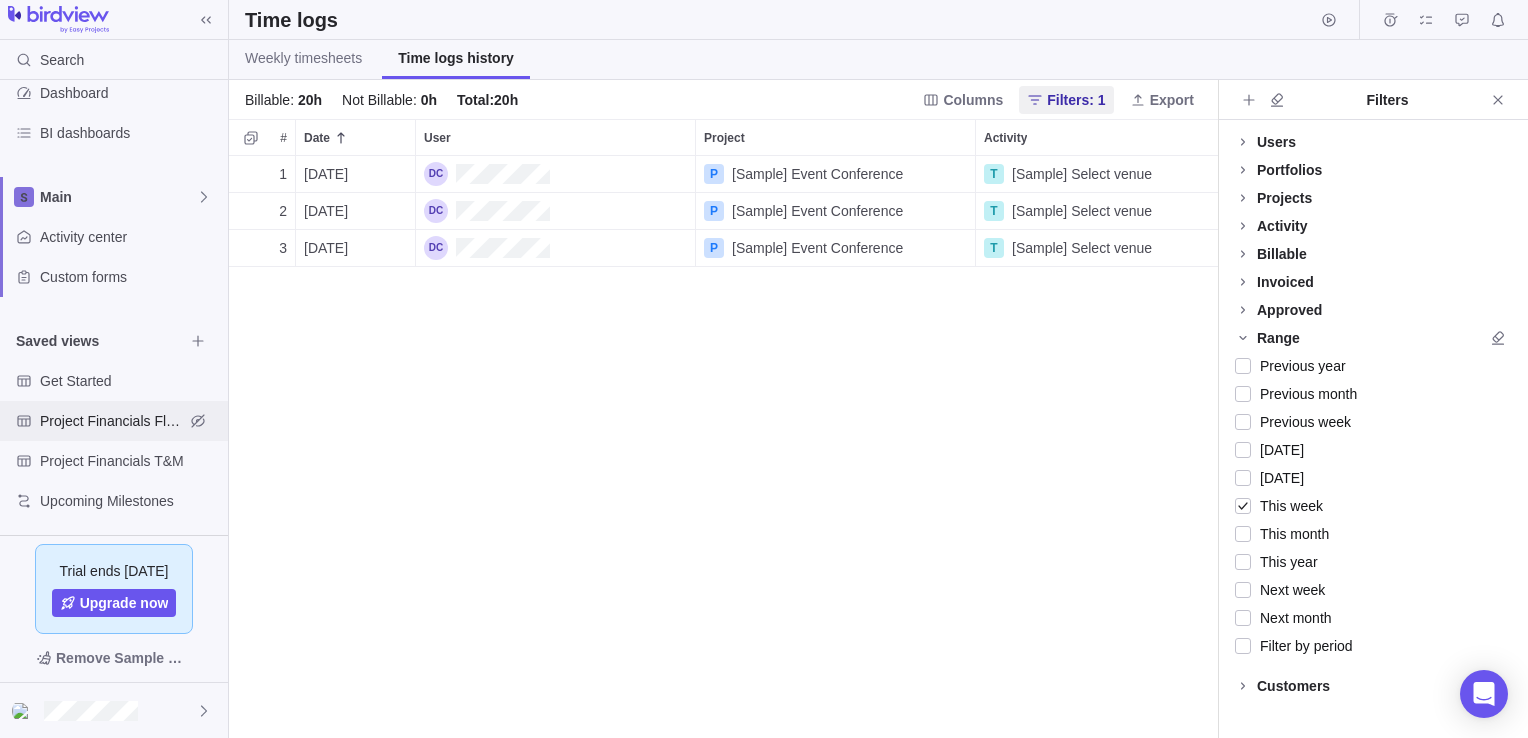 click on "Project Financials Flat Fee" at bounding box center (112, 421) 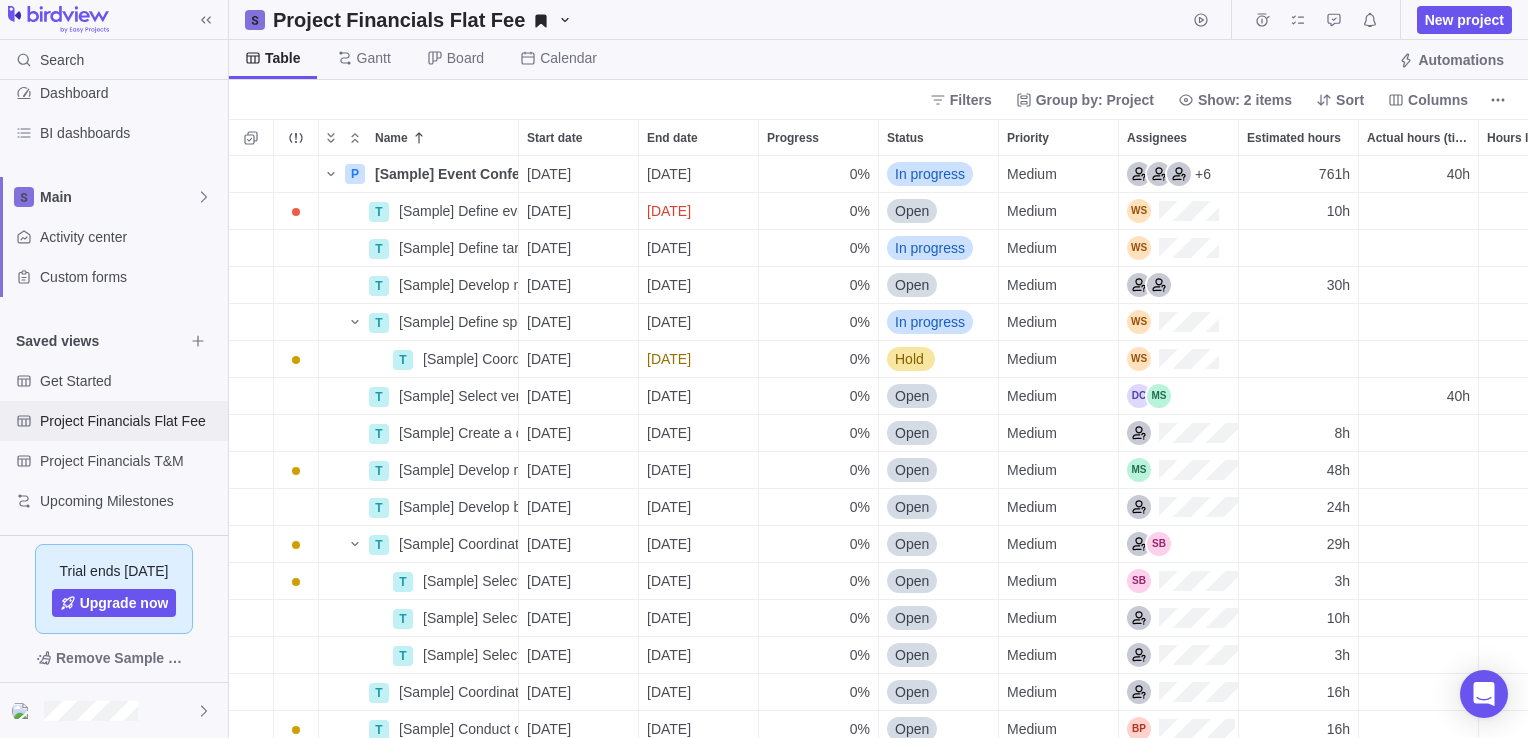 scroll, scrollTop: 16, scrollLeft: 16, axis: both 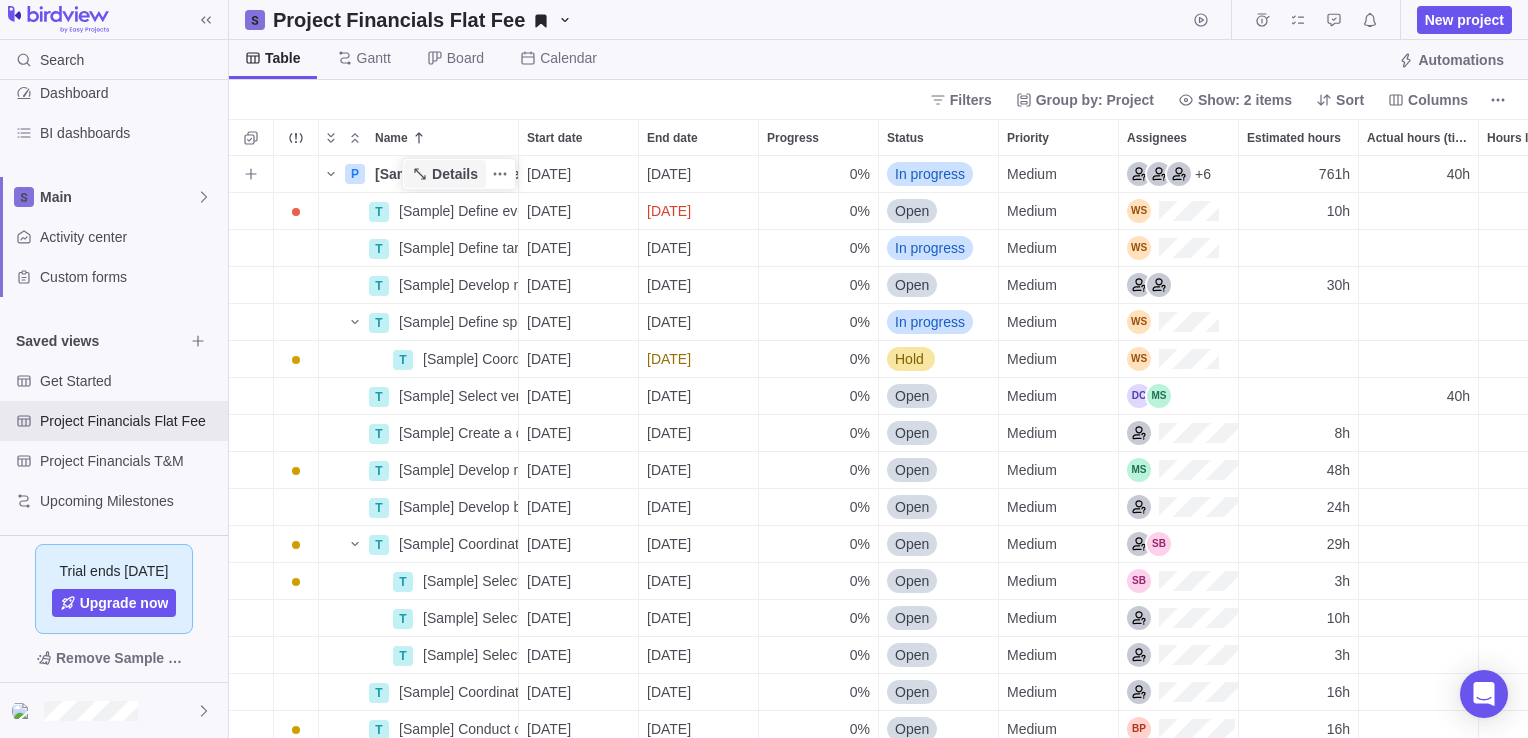click on "Details" at bounding box center [455, 174] 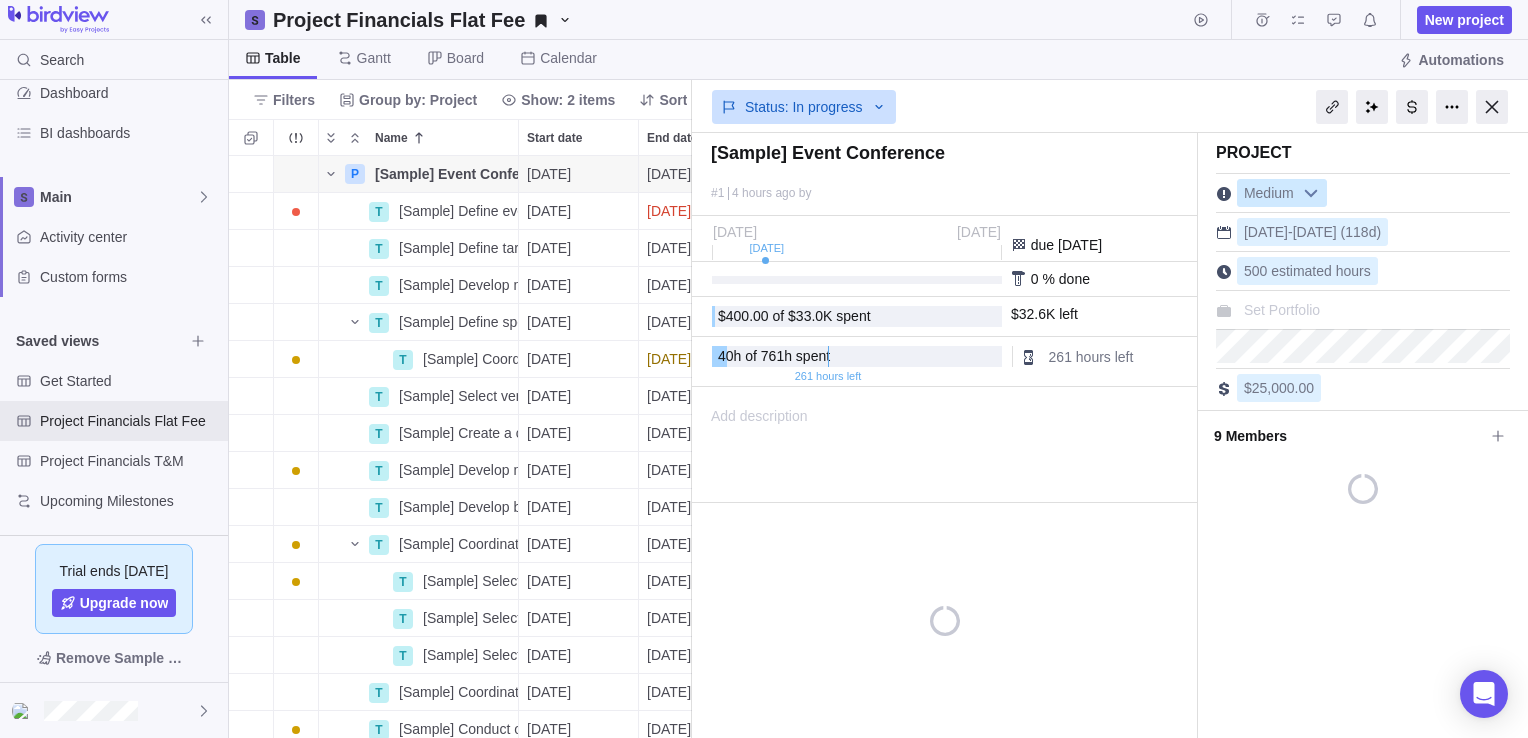 scroll, scrollTop: 0, scrollLeft: 0, axis: both 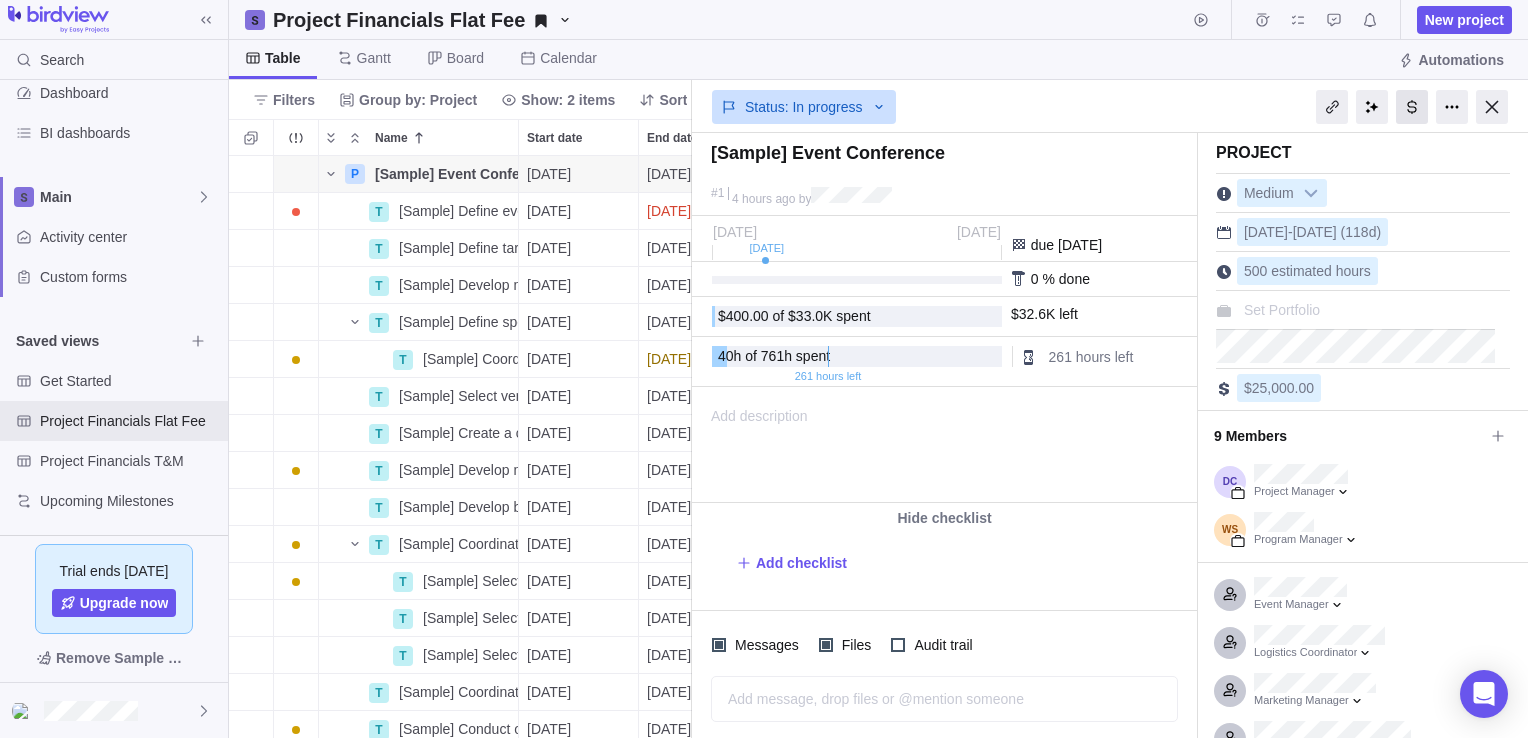 click at bounding box center [1412, 107] 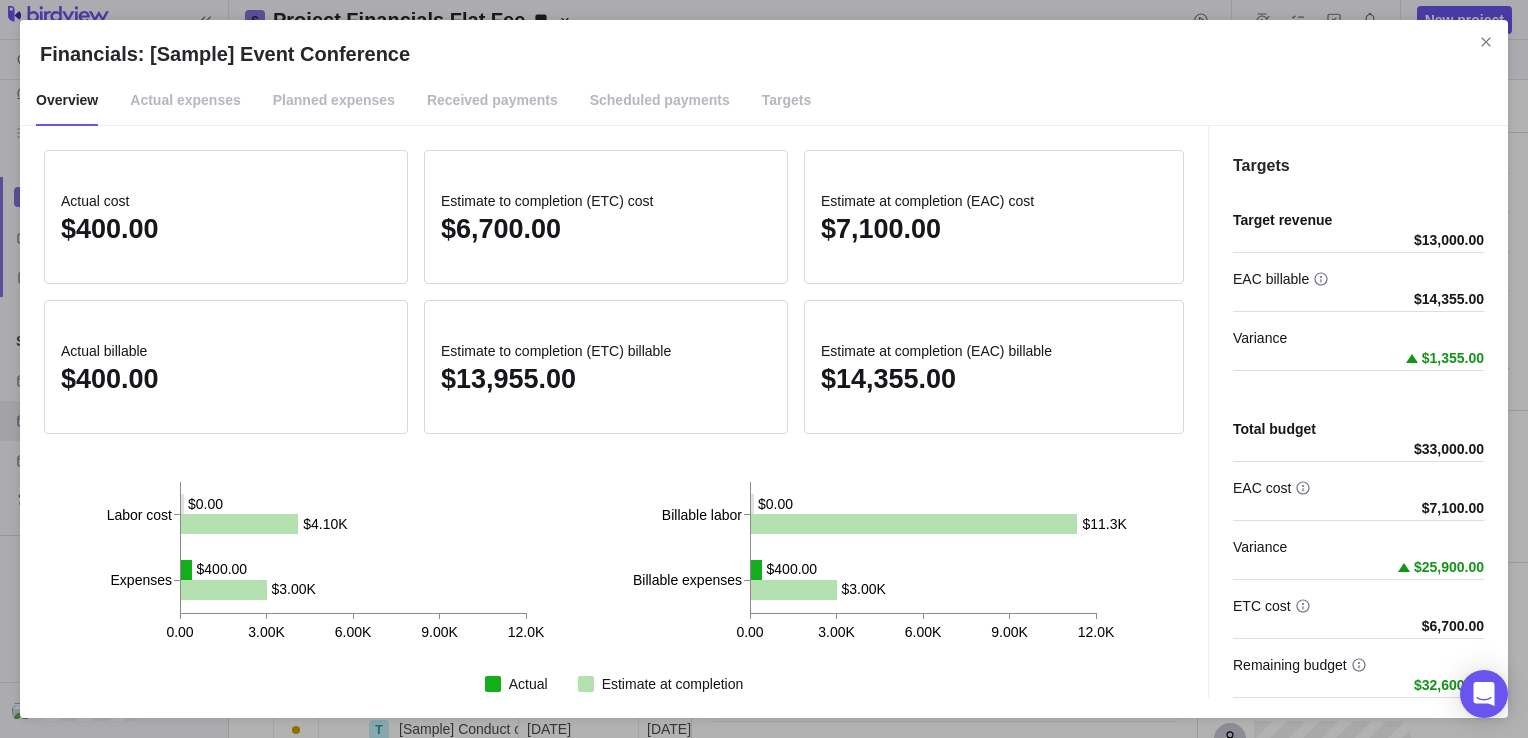 click 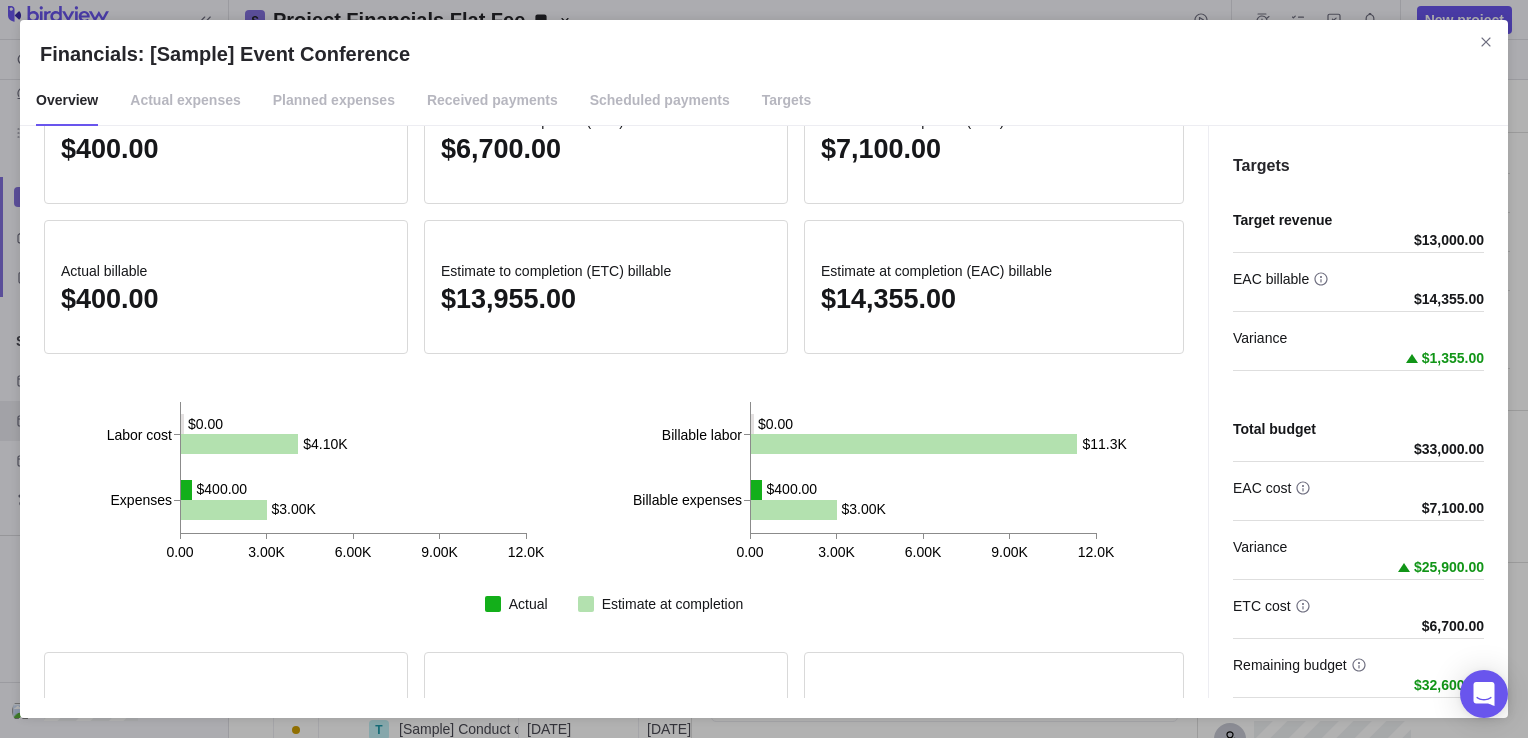 scroll, scrollTop: 0, scrollLeft: 0, axis: both 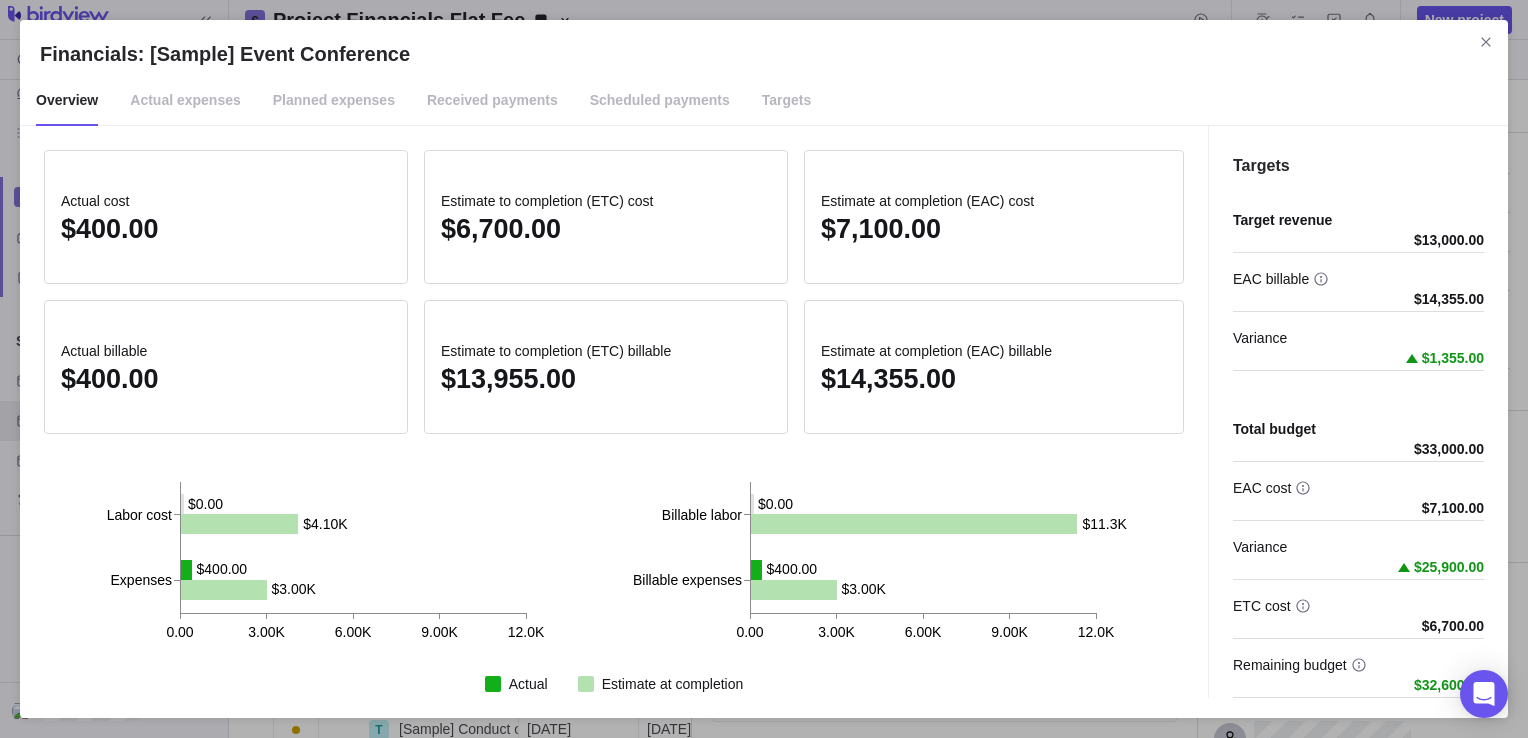 click on "Actual expenses" at bounding box center [185, 101] 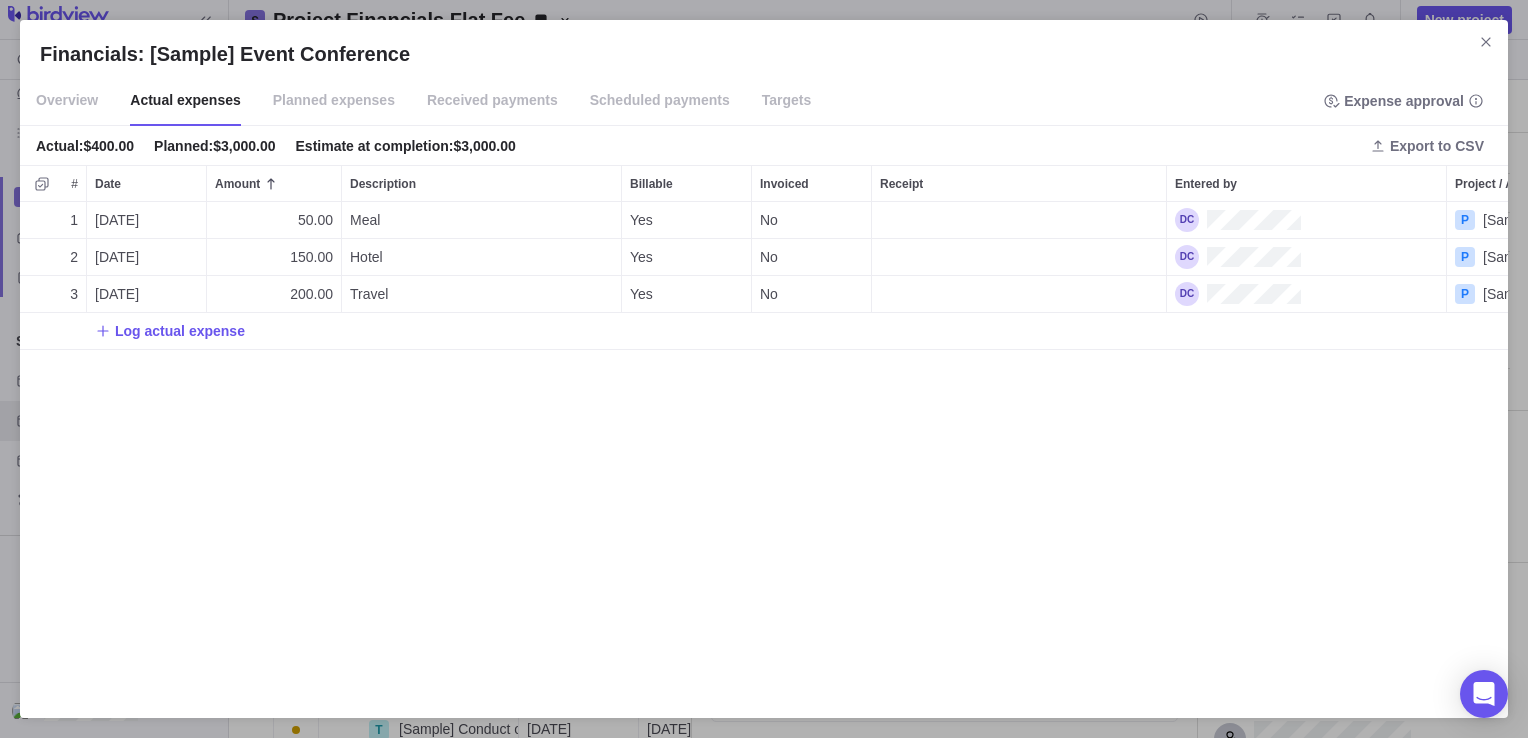 scroll, scrollTop: 15, scrollLeft: 16, axis: both 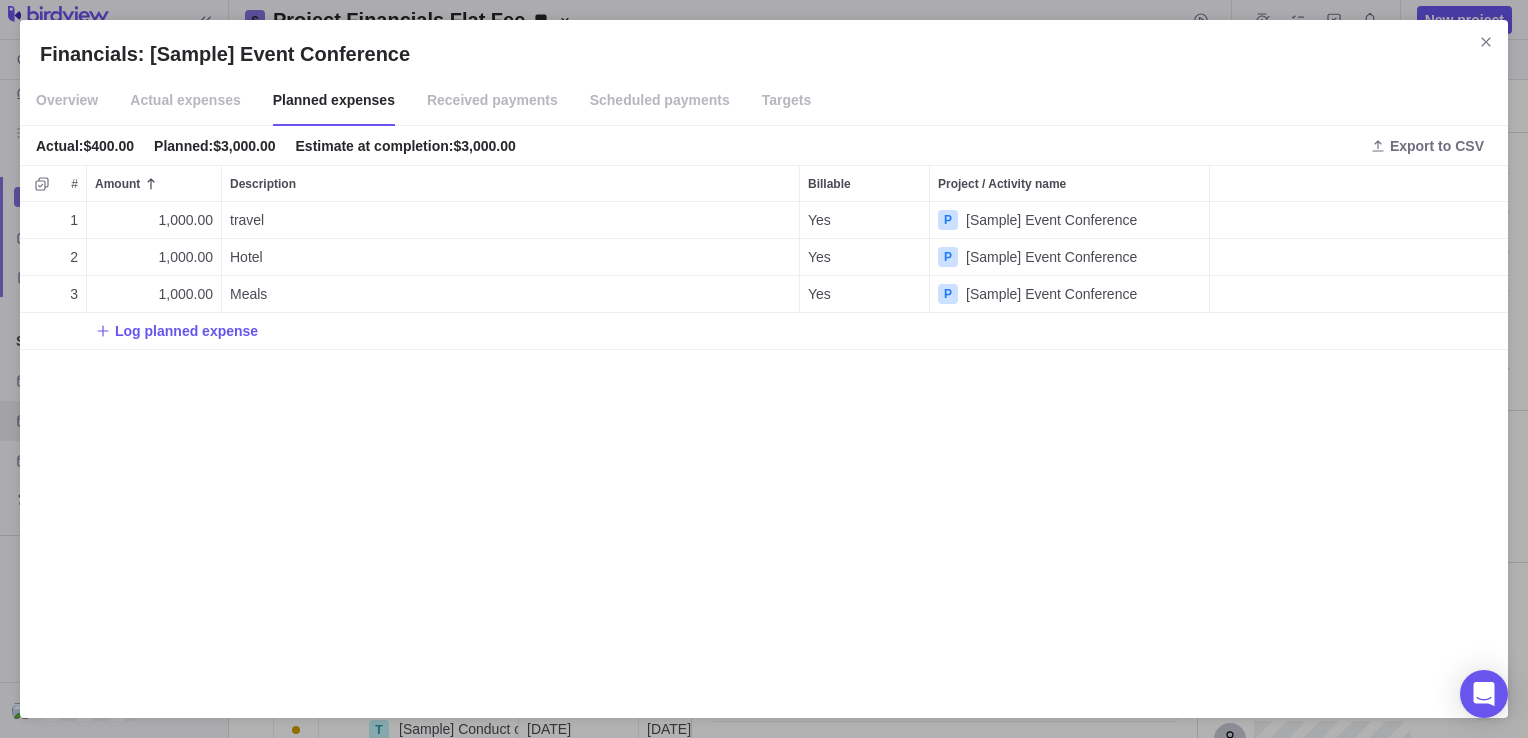 click on "Received payments" at bounding box center (492, 101) 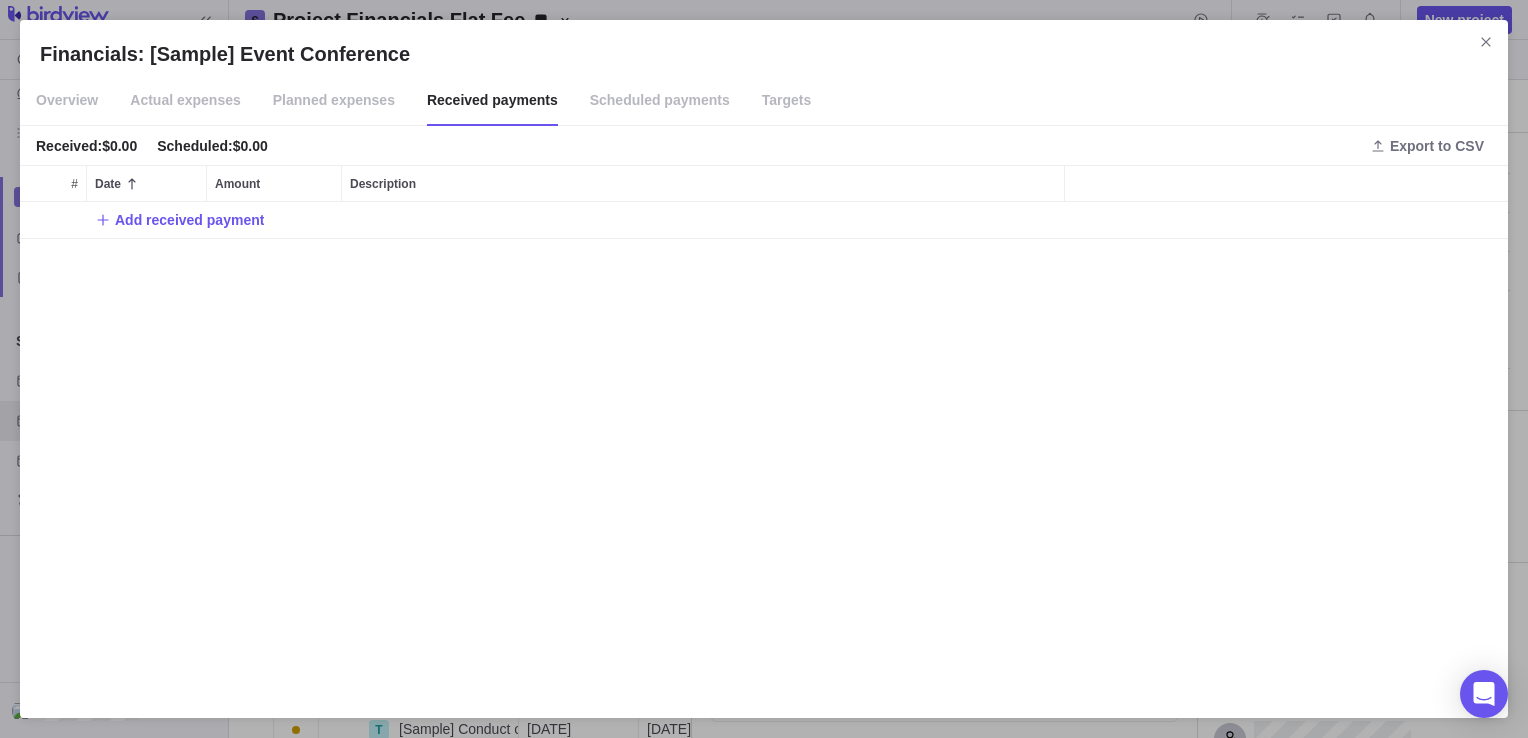 scroll, scrollTop: 15, scrollLeft: 16, axis: both 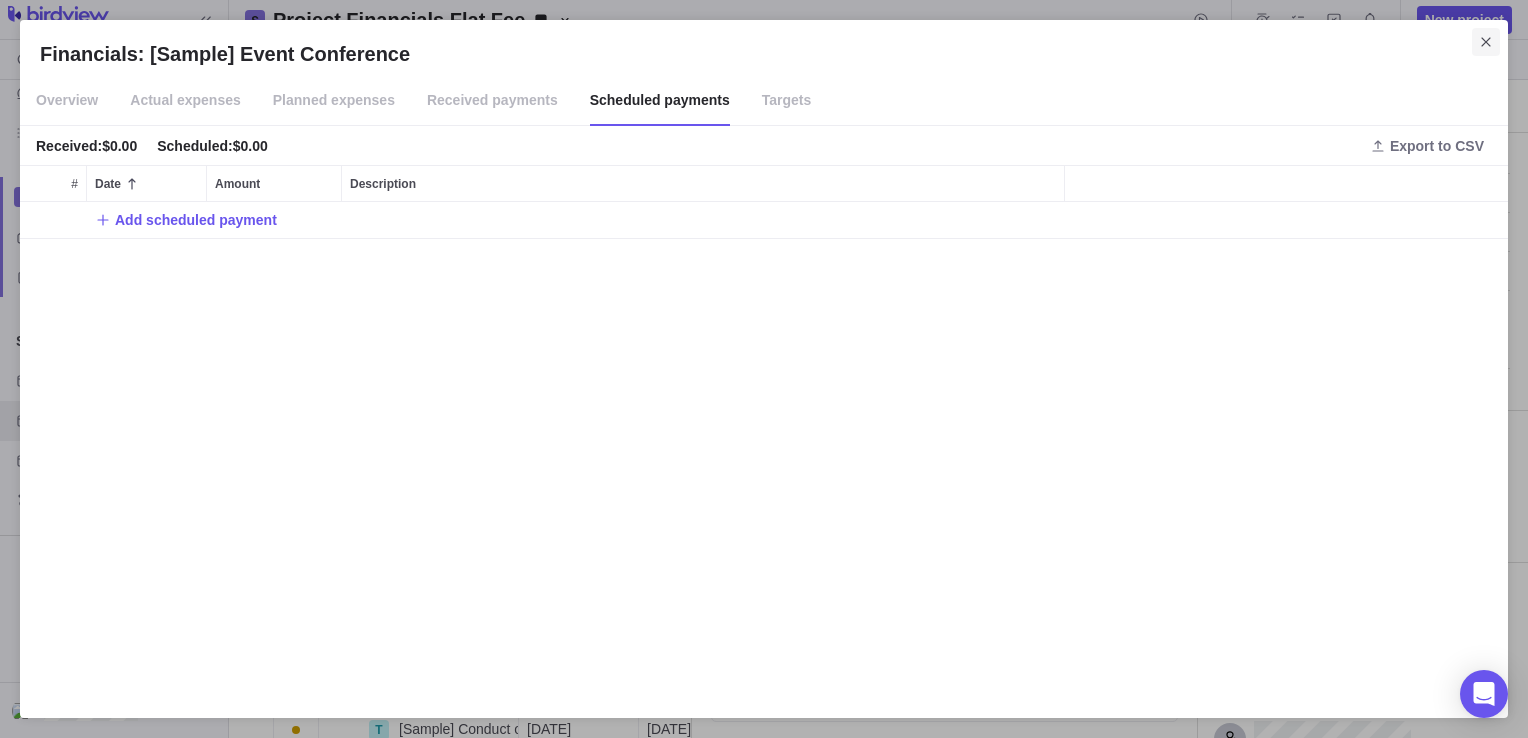 click 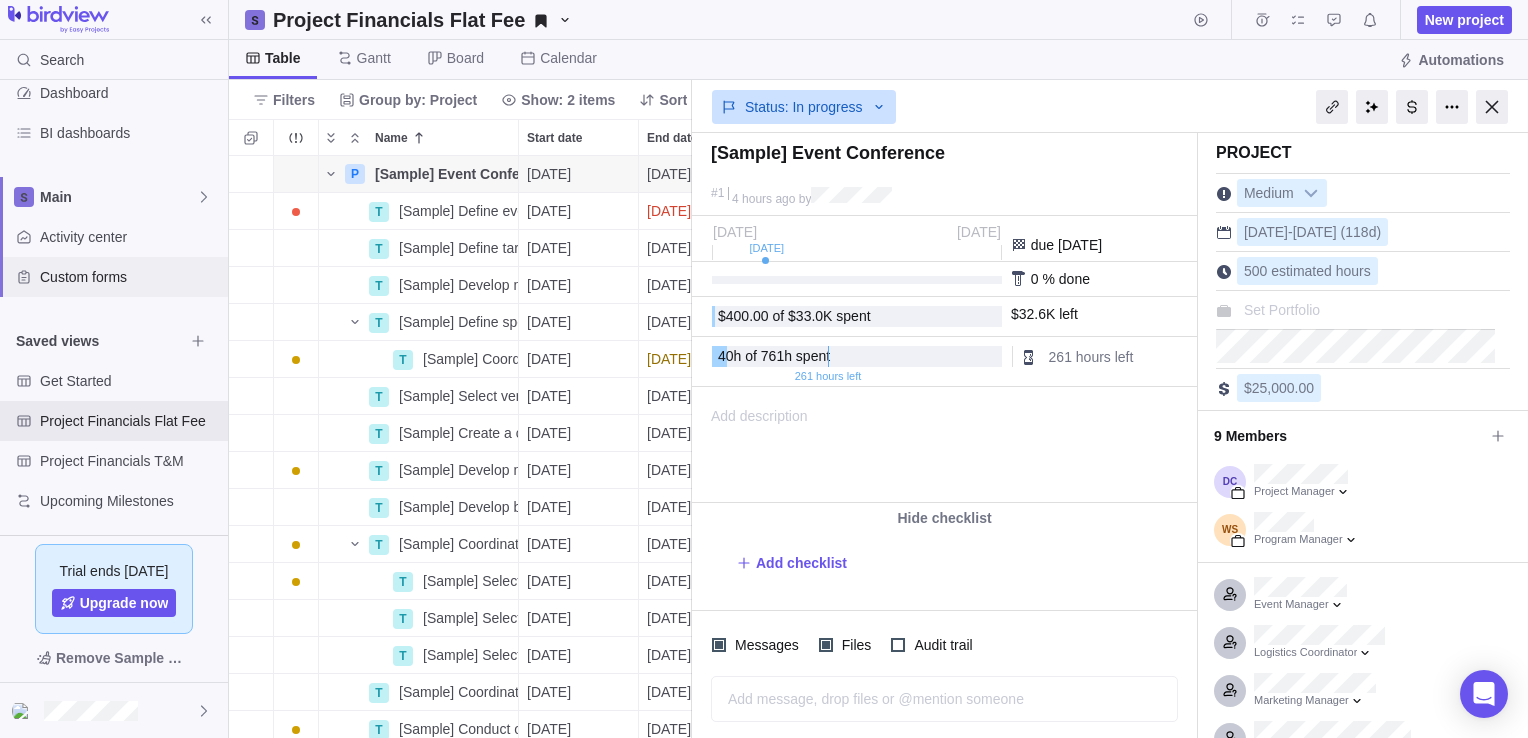scroll, scrollTop: 0, scrollLeft: 0, axis: both 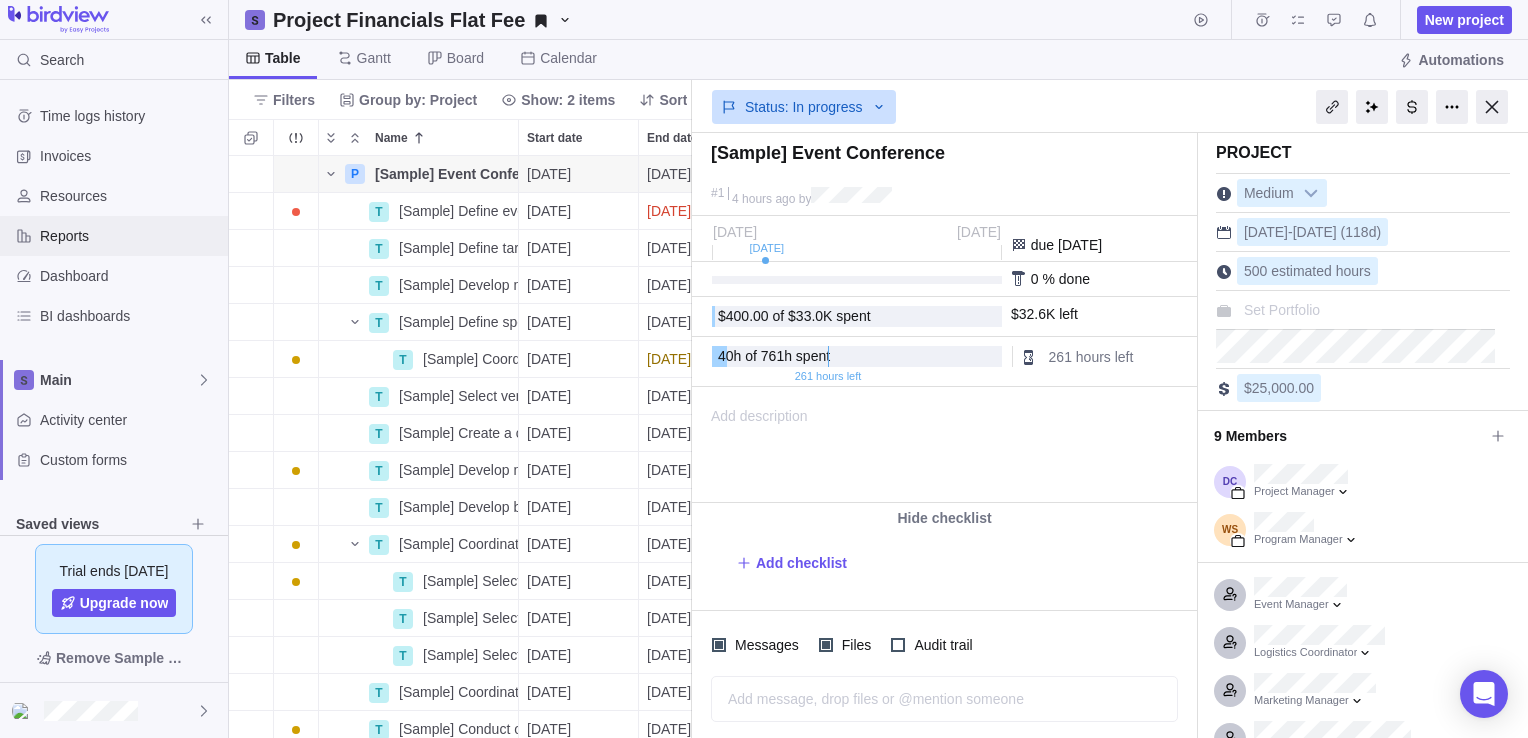 click on "Reports" at bounding box center (130, 236) 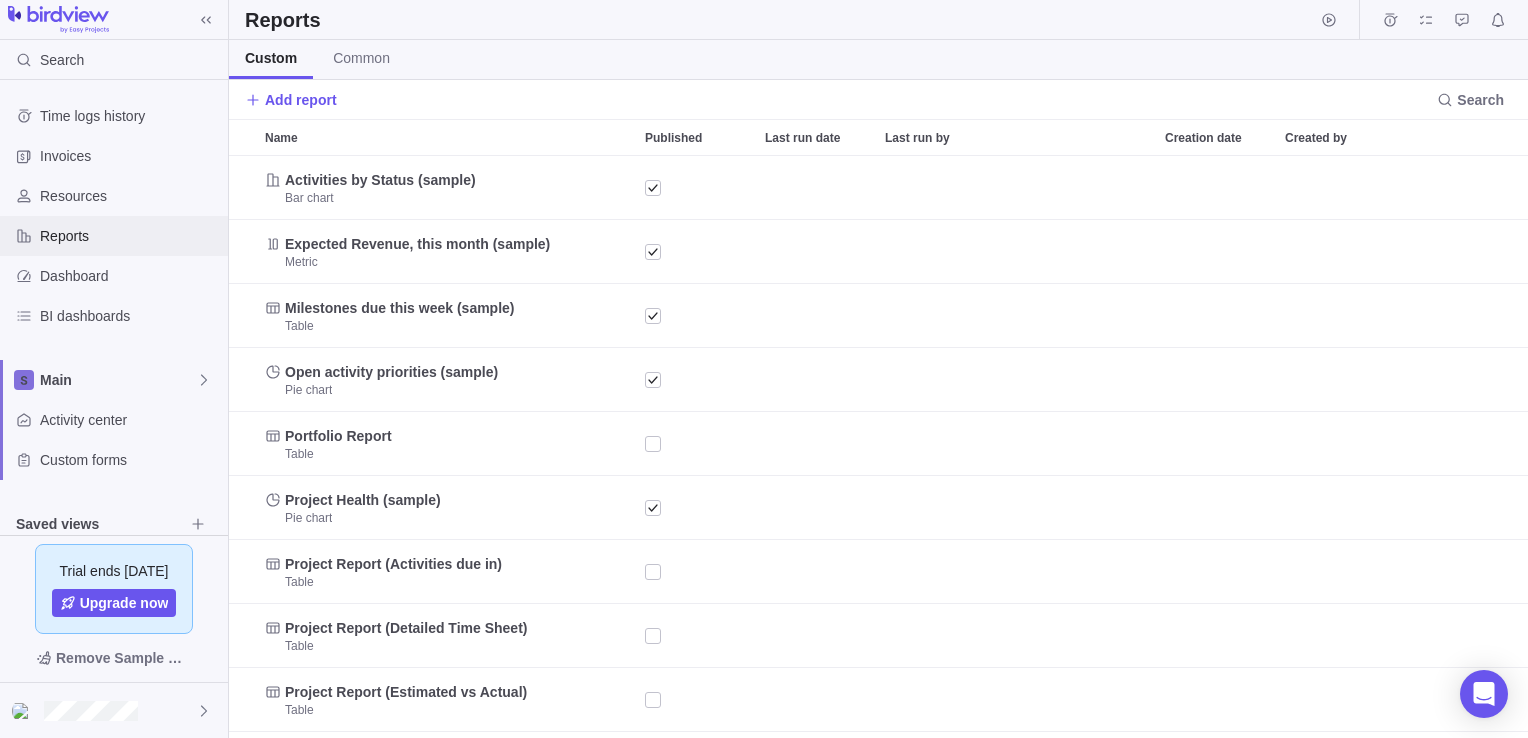 scroll, scrollTop: 16, scrollLeft: 16, axis: both 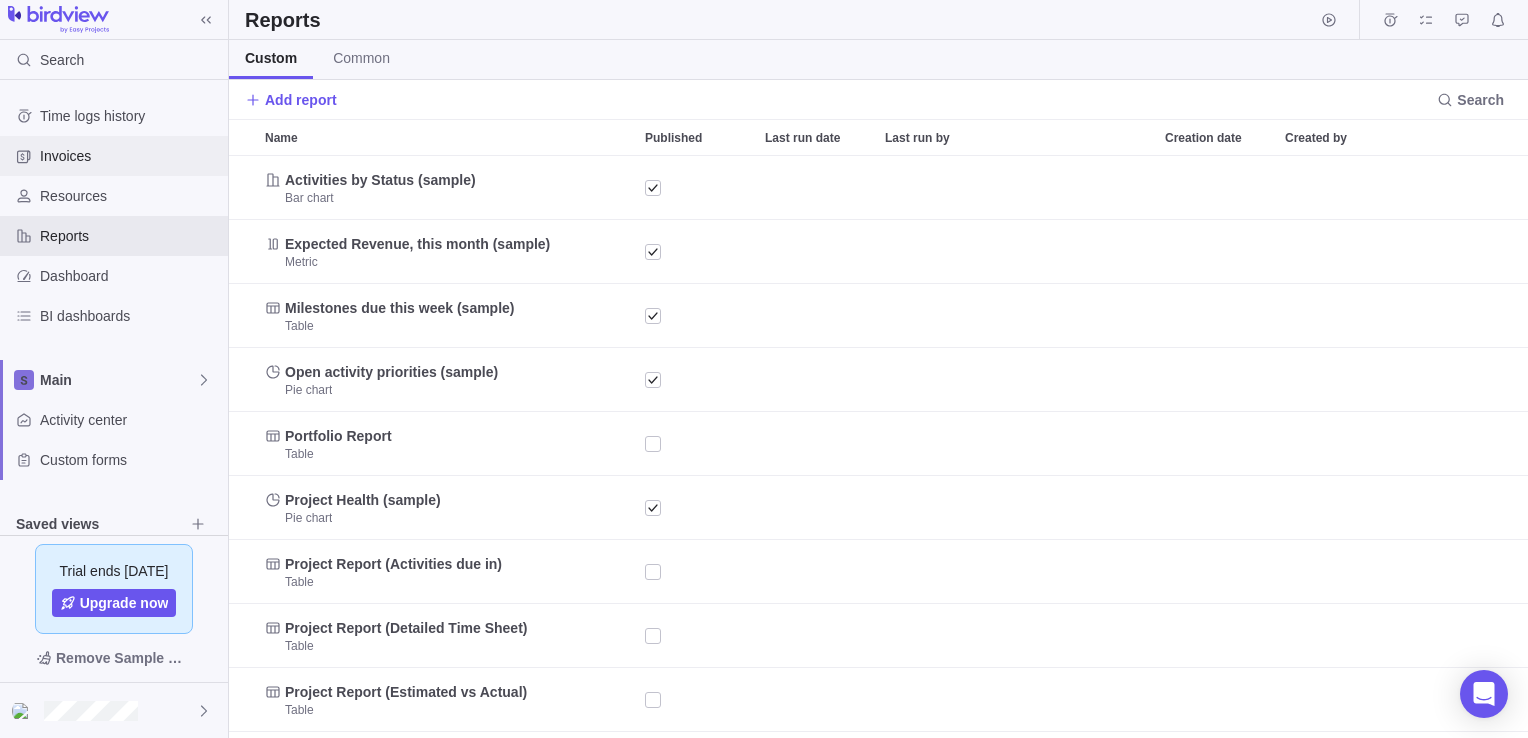 click on "Invoices" at bounding box center [130, 156] 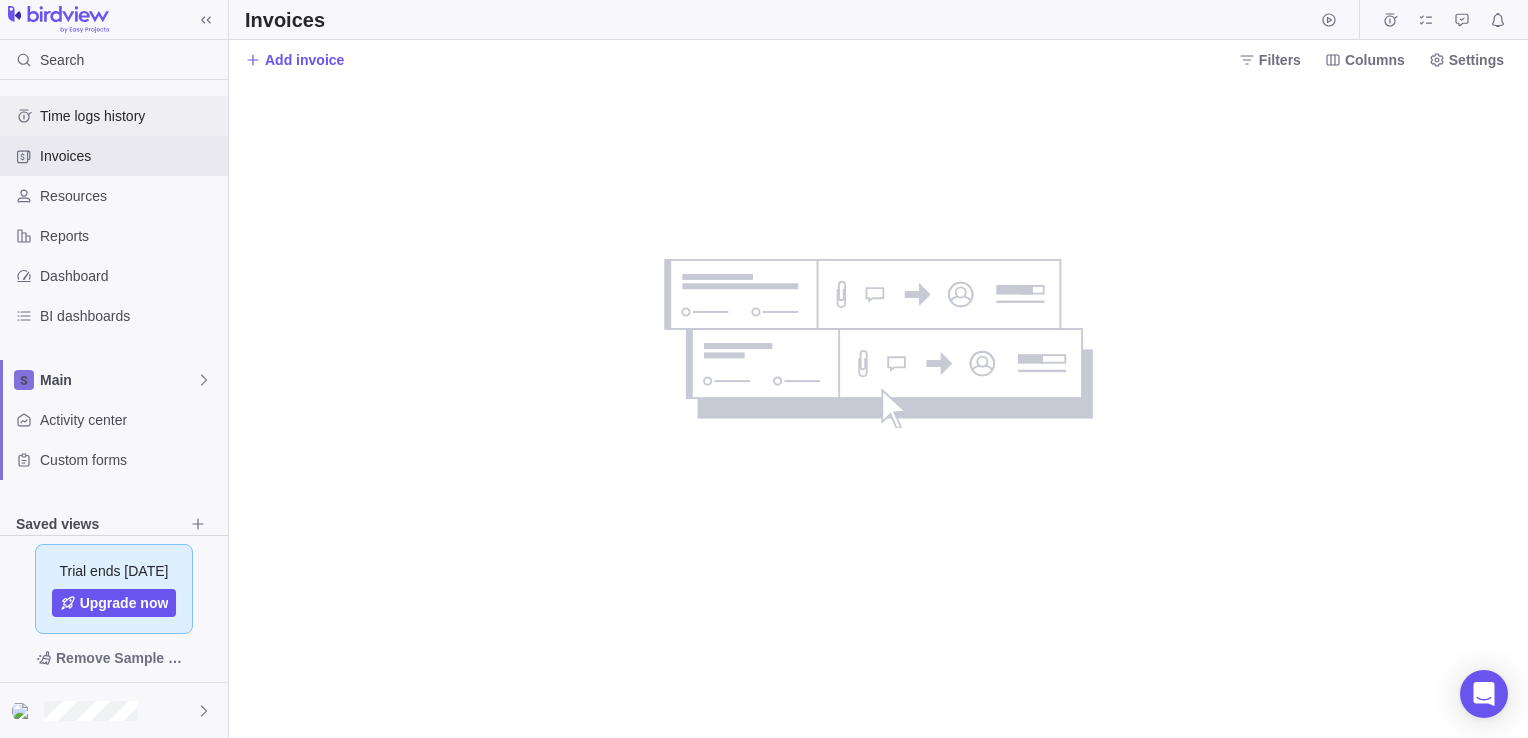 click on "Time logs history" at bounding box center [130, 116] 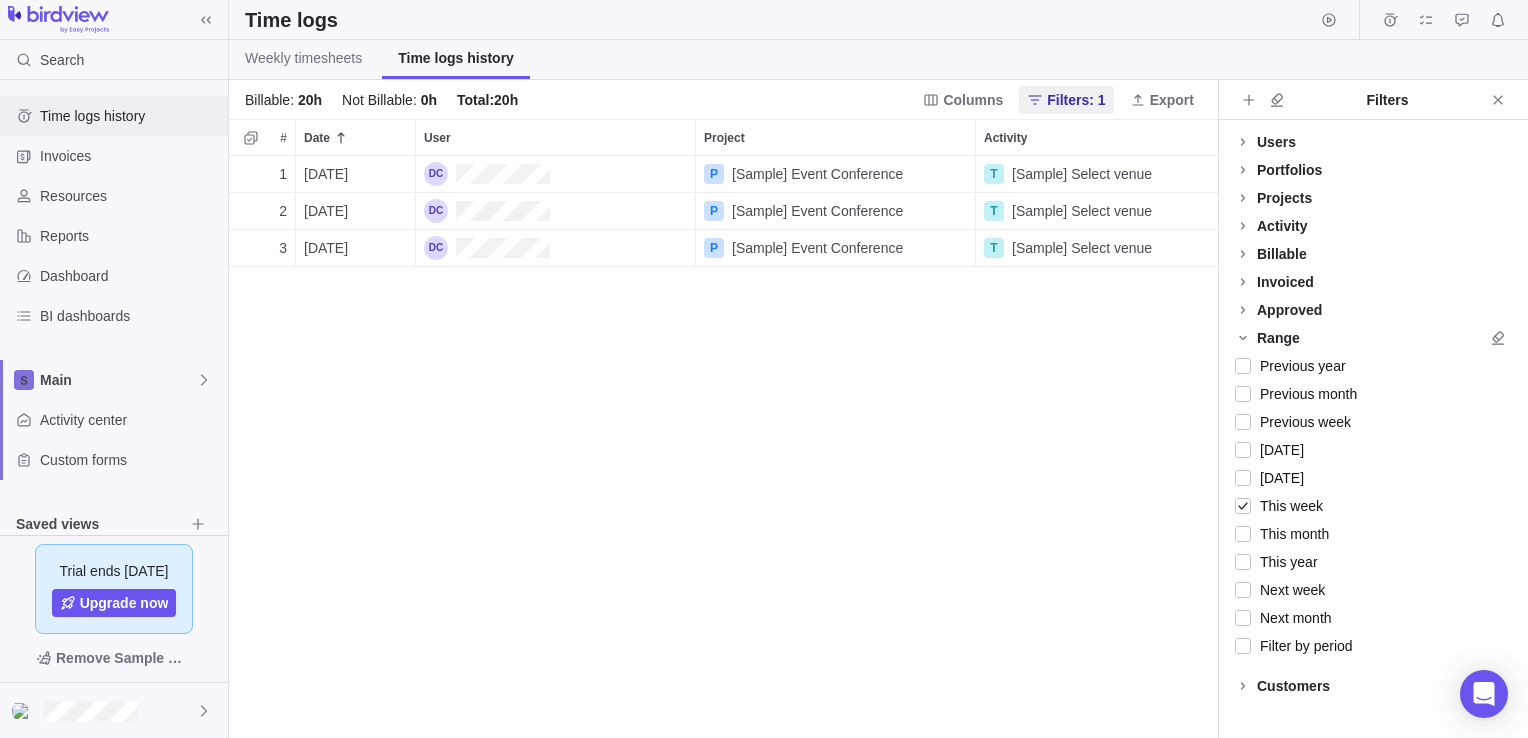 scroll, scrollTop: 16, scrollLeft: 16, axis: both 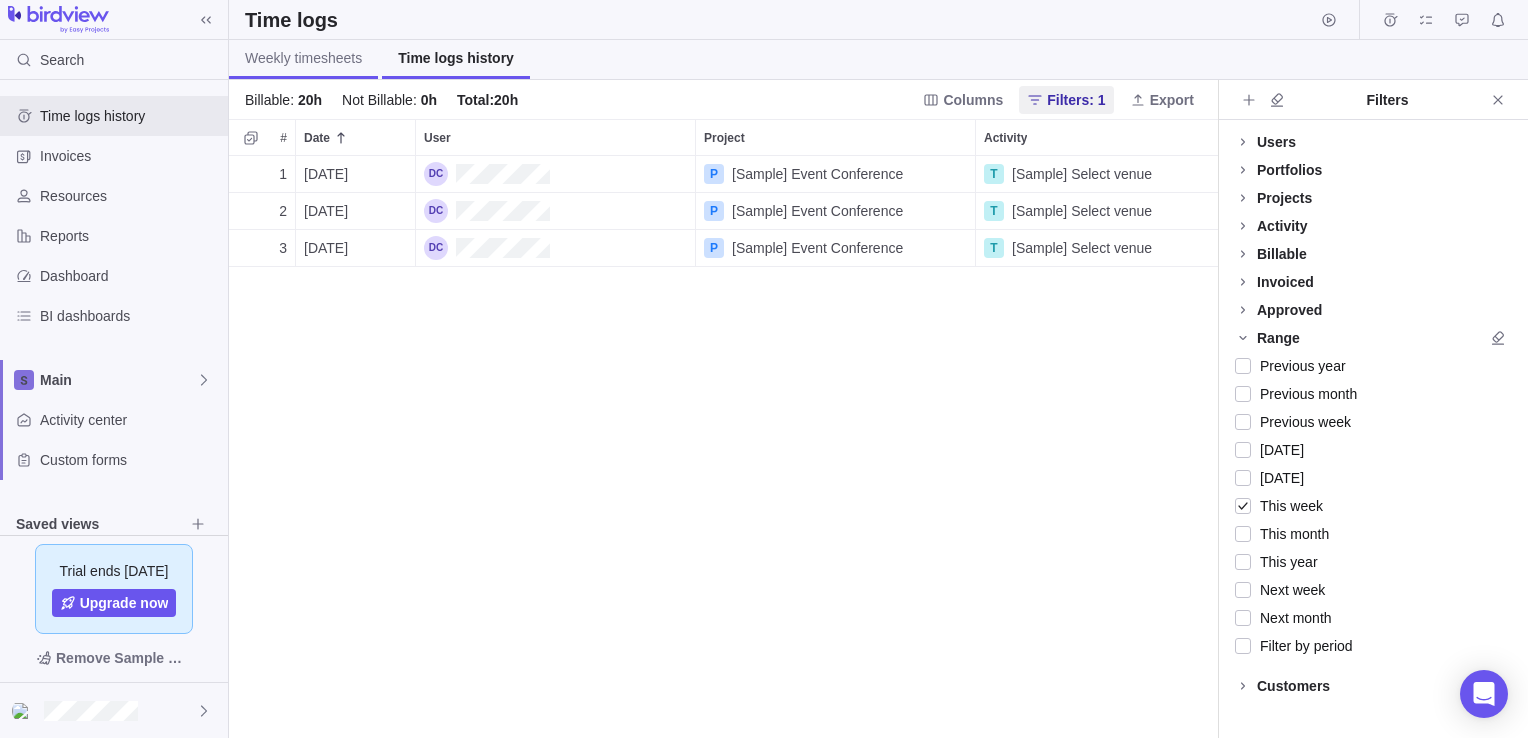 click on "Weekly timesheets" at bounding box center (303, 59) 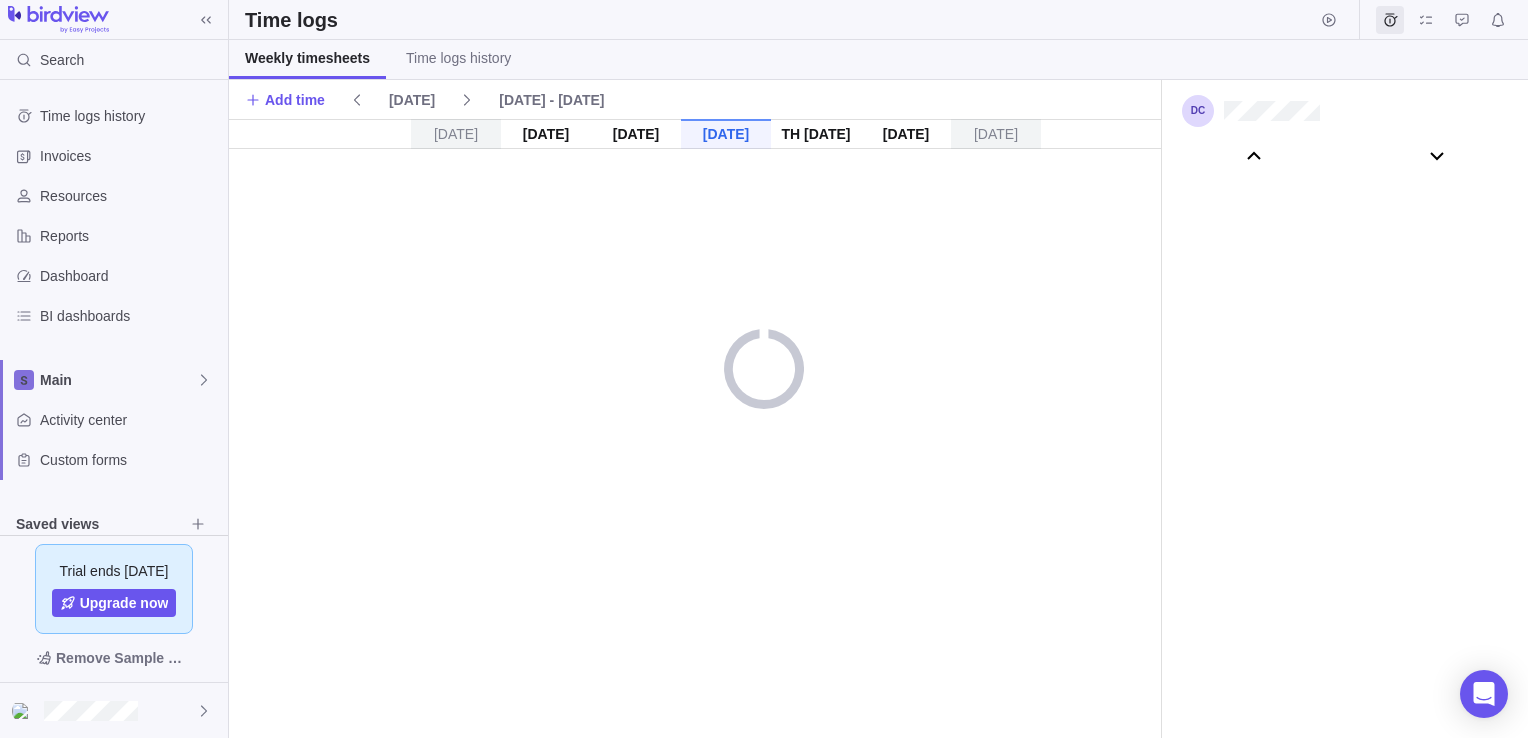 scroll, scrollTop: 111004, scrollLeft: 0, axis: vertical 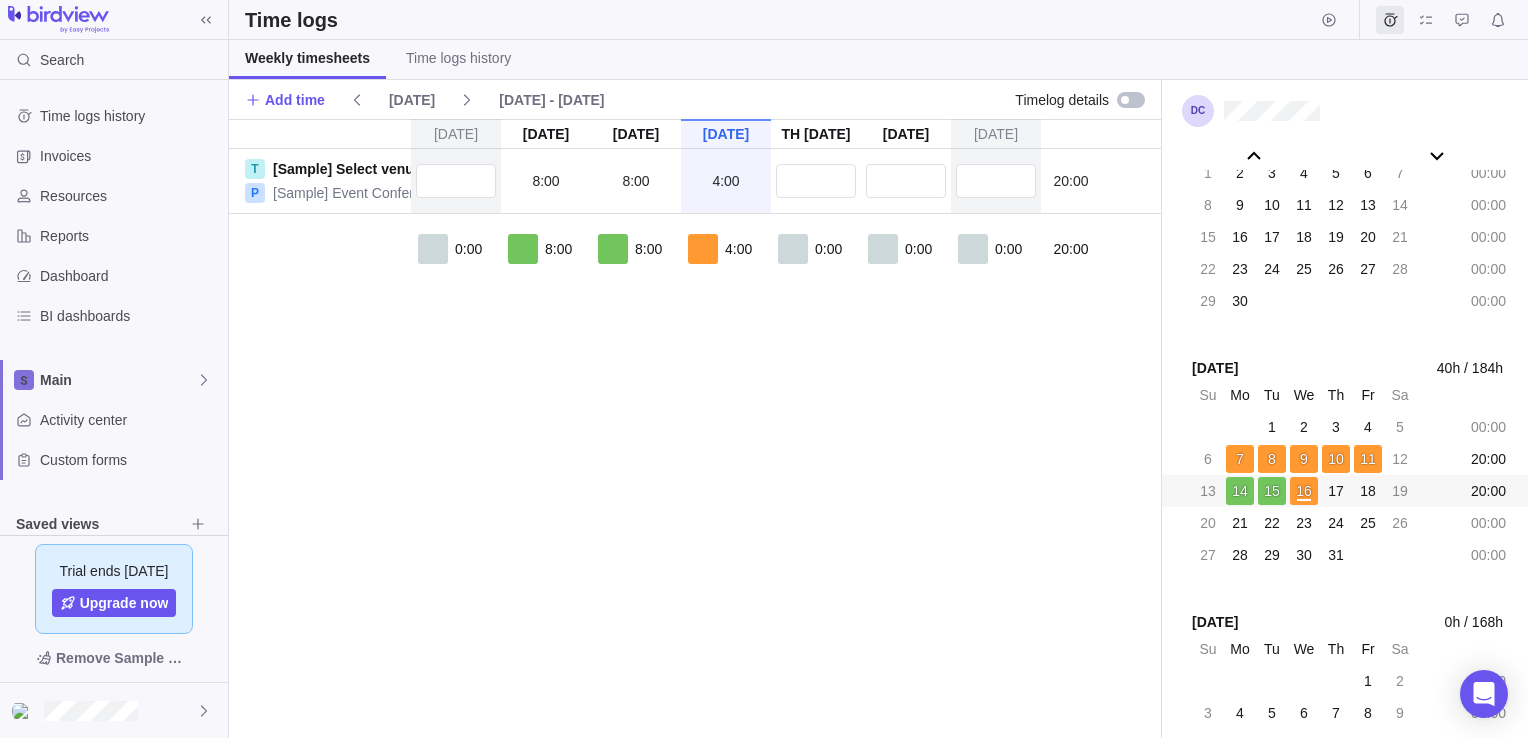 click at bounding box center (523, 249) 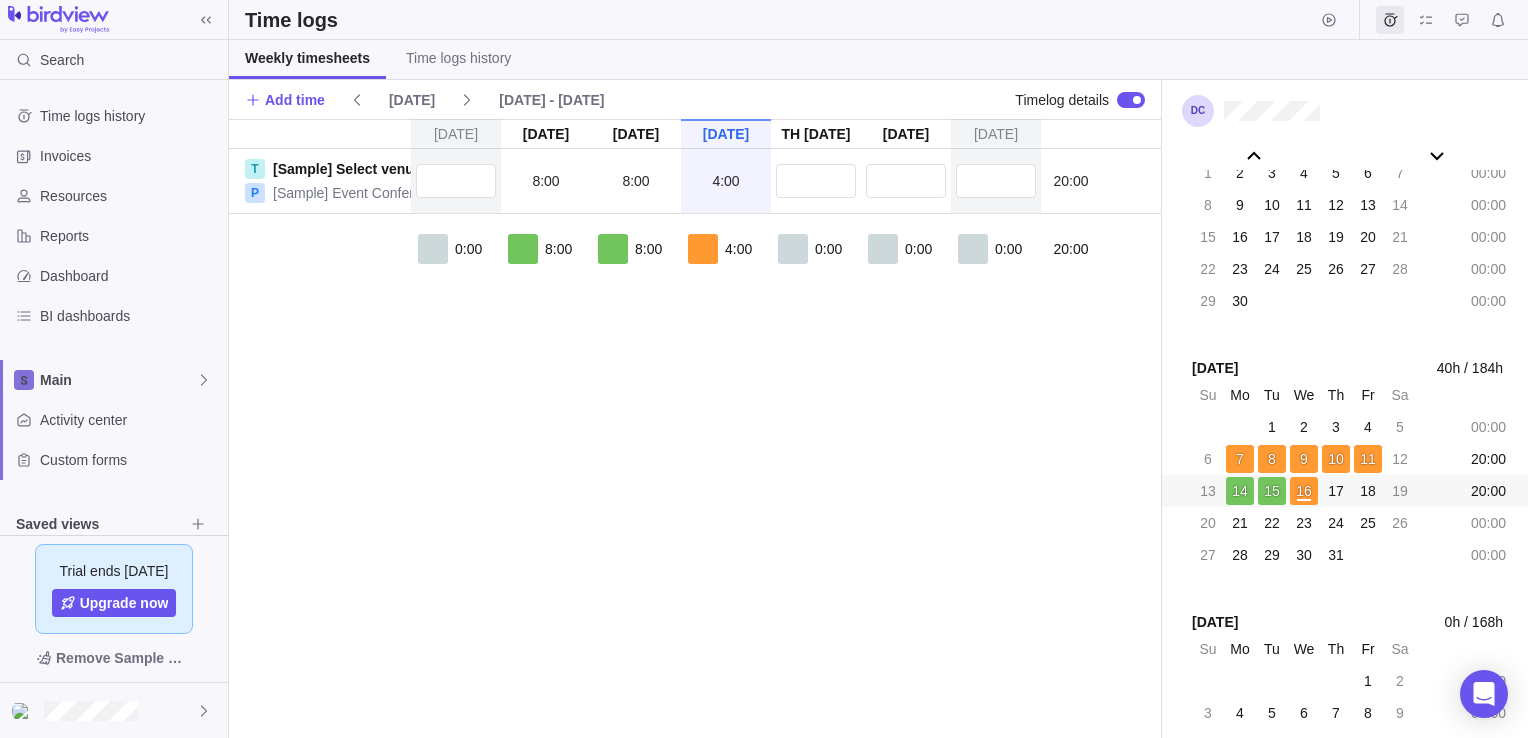 click at bounding box center (1127, 100) 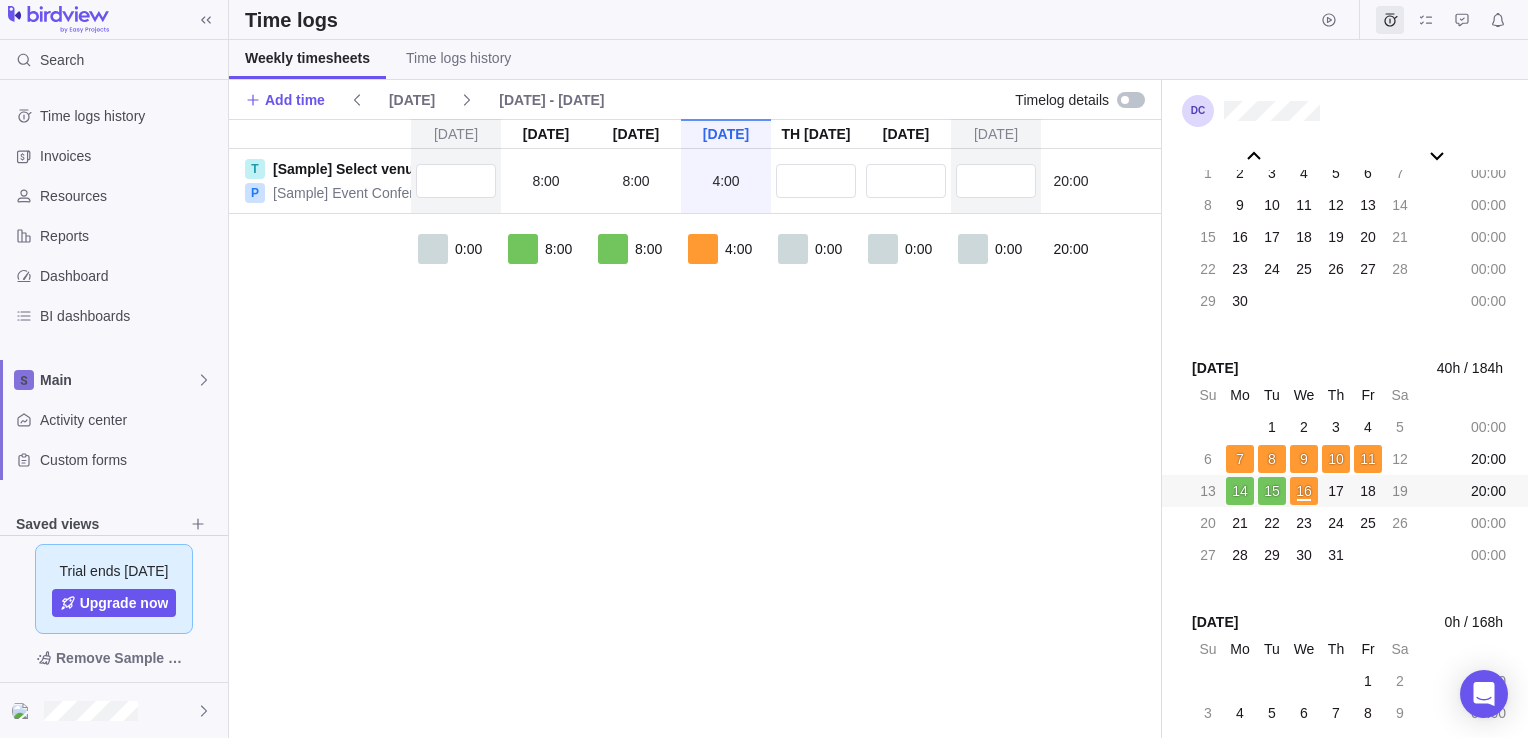 click at bounding box center (1131, 100) 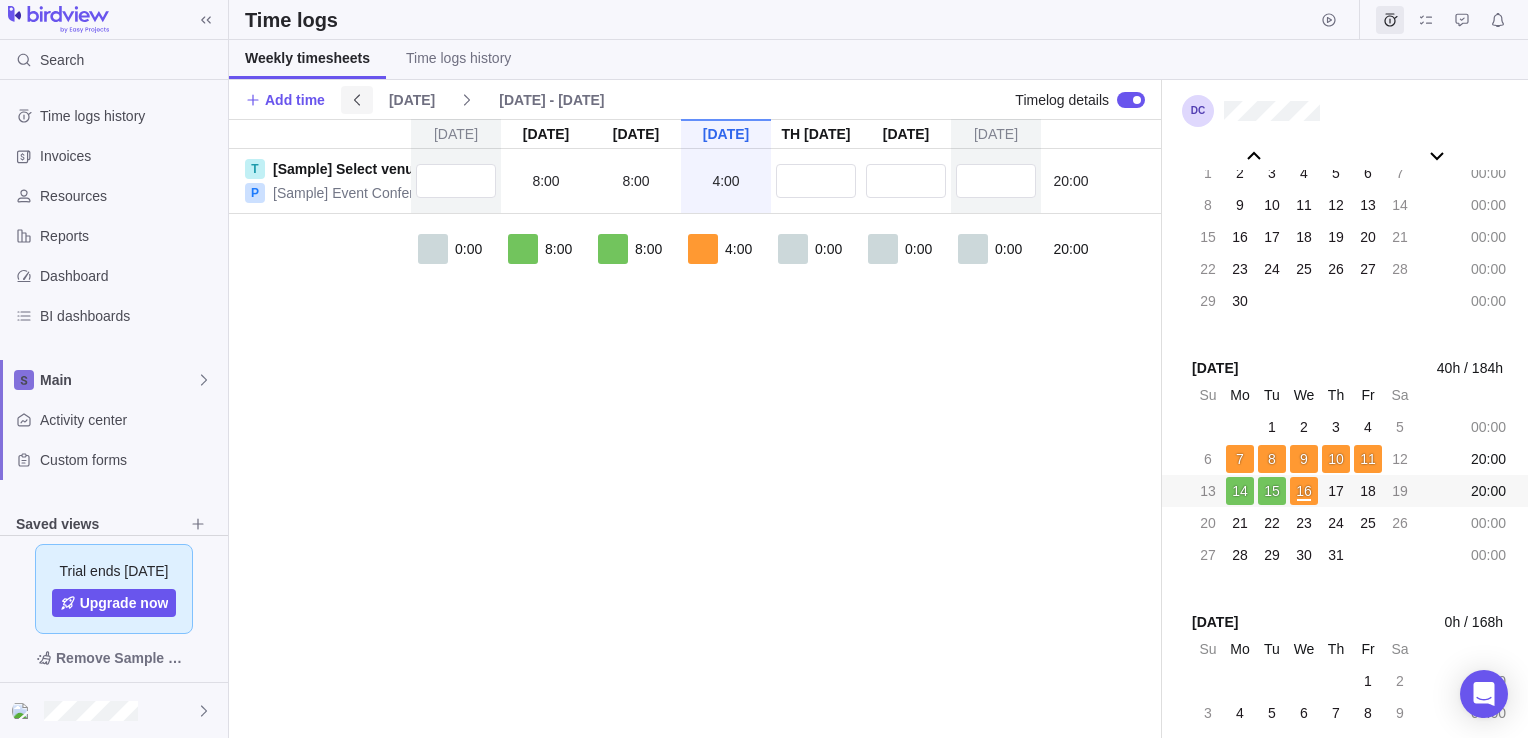 click 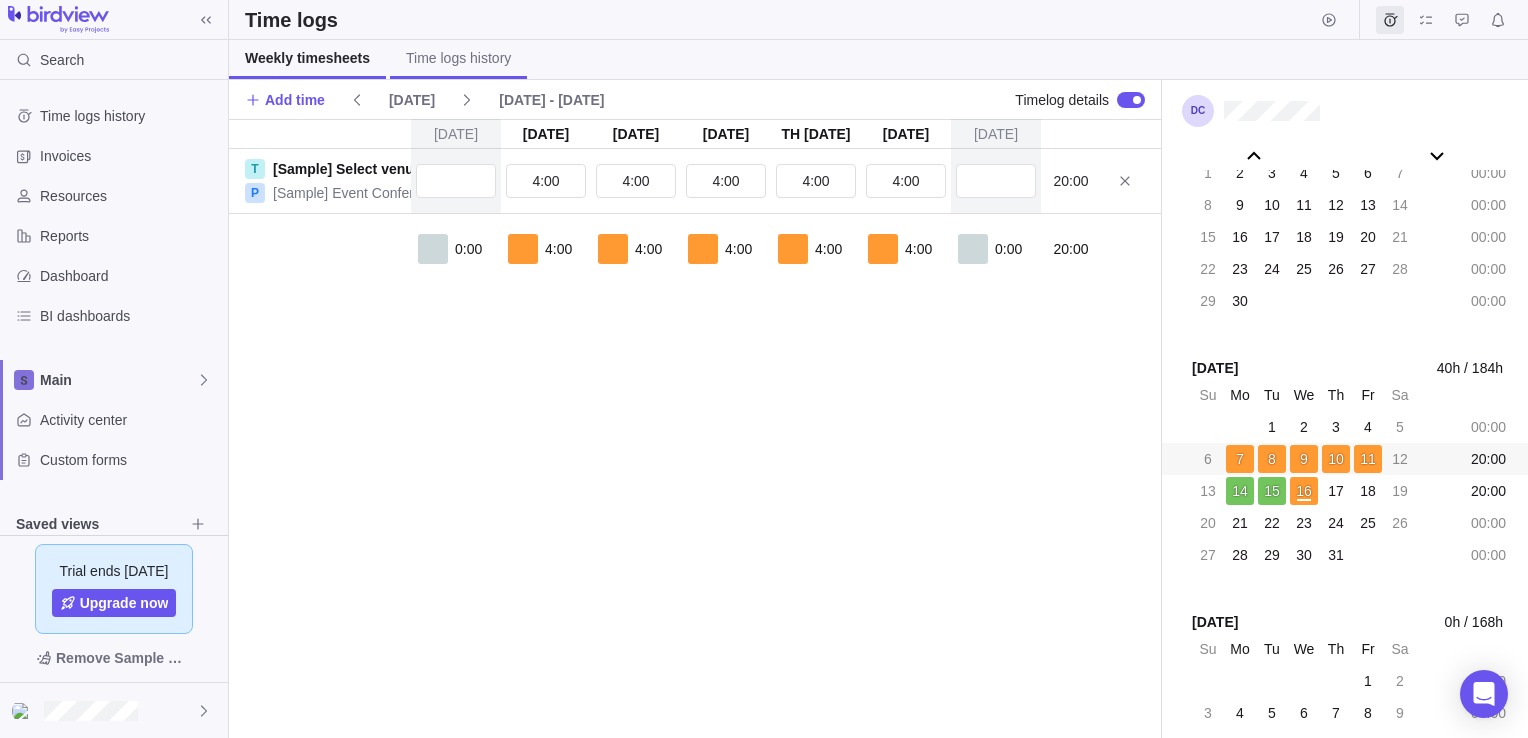 click on "Time logs history" at bounding box center (458, 59) 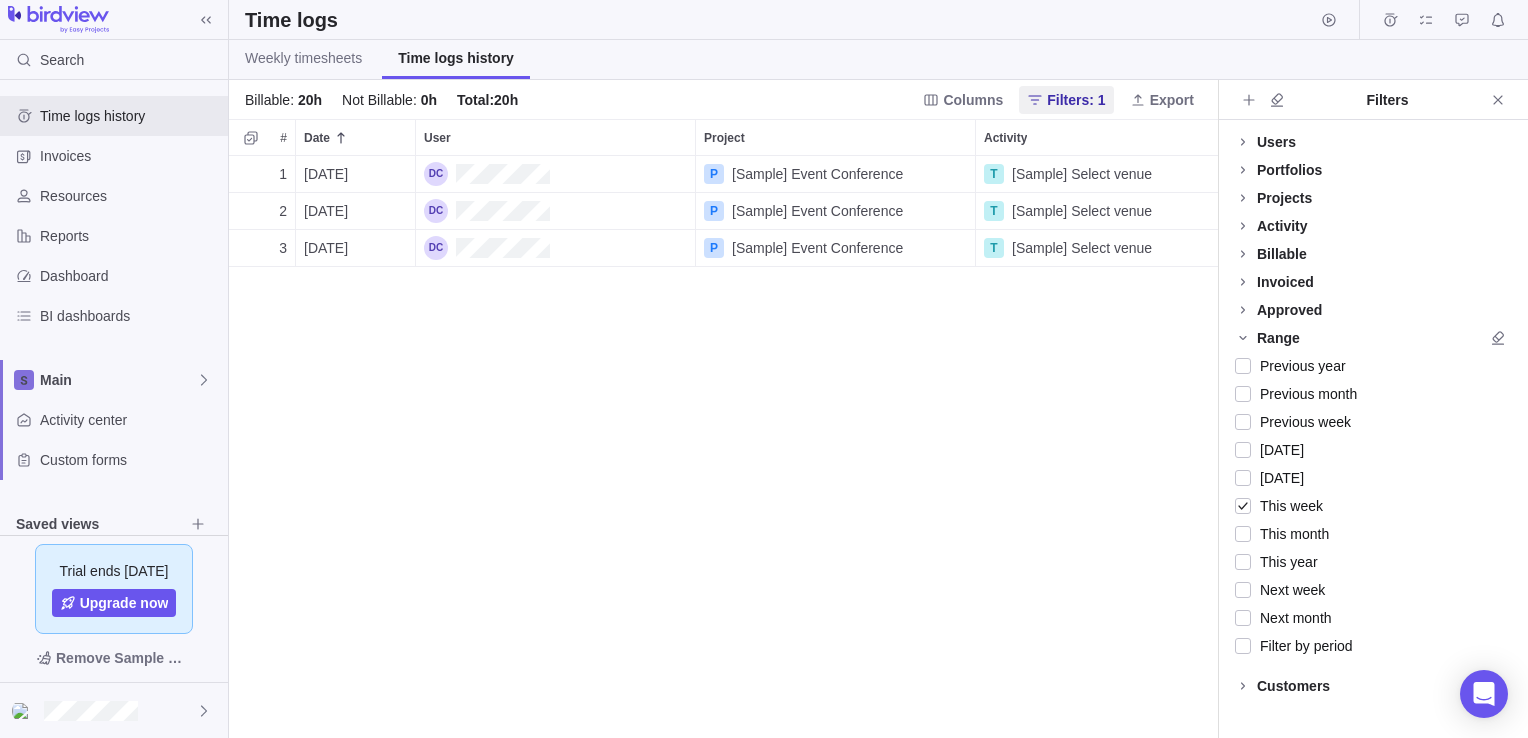 scroll, scrollTop: 16, scrollLeft: 16, axis: both 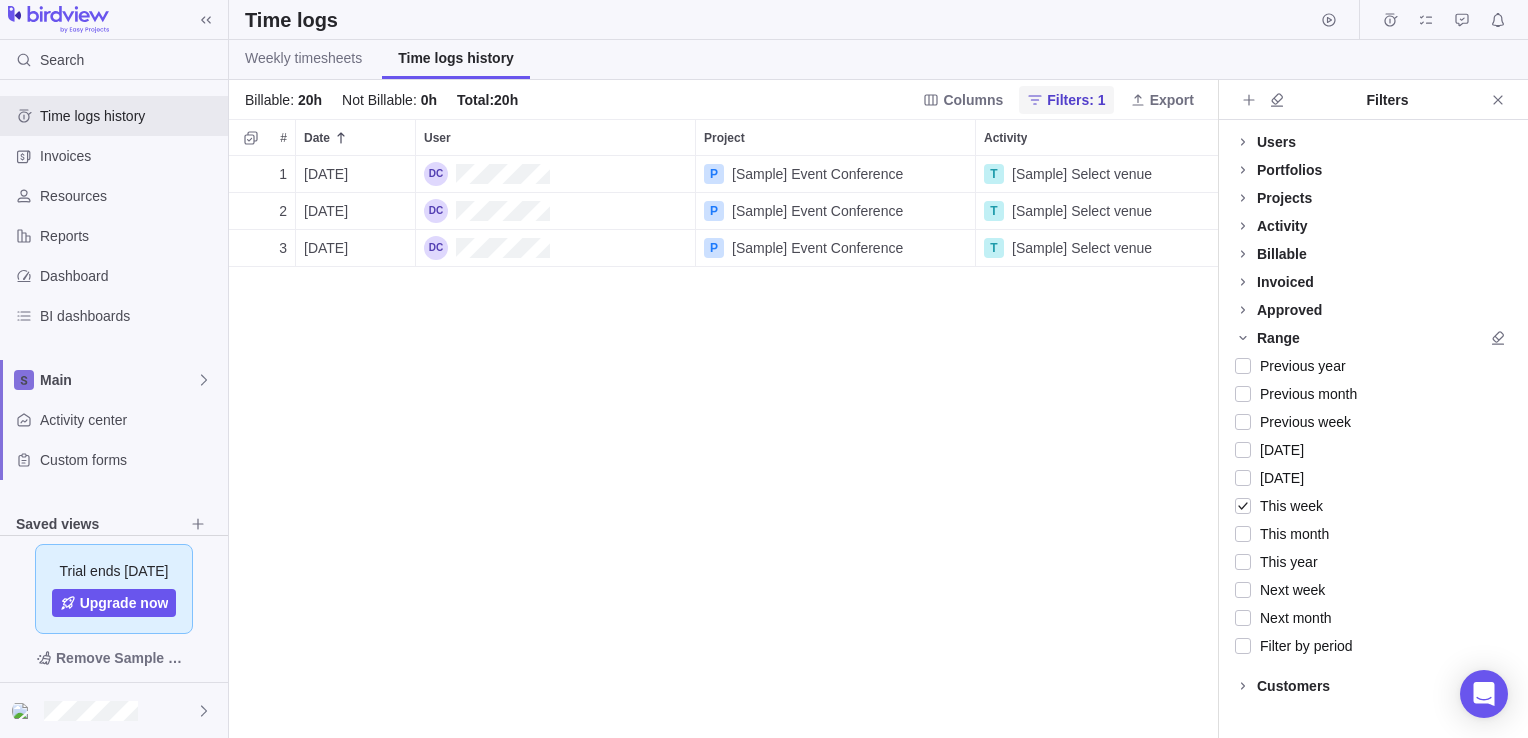 click on "Filters: 1" at bounding box center (1076, 100) 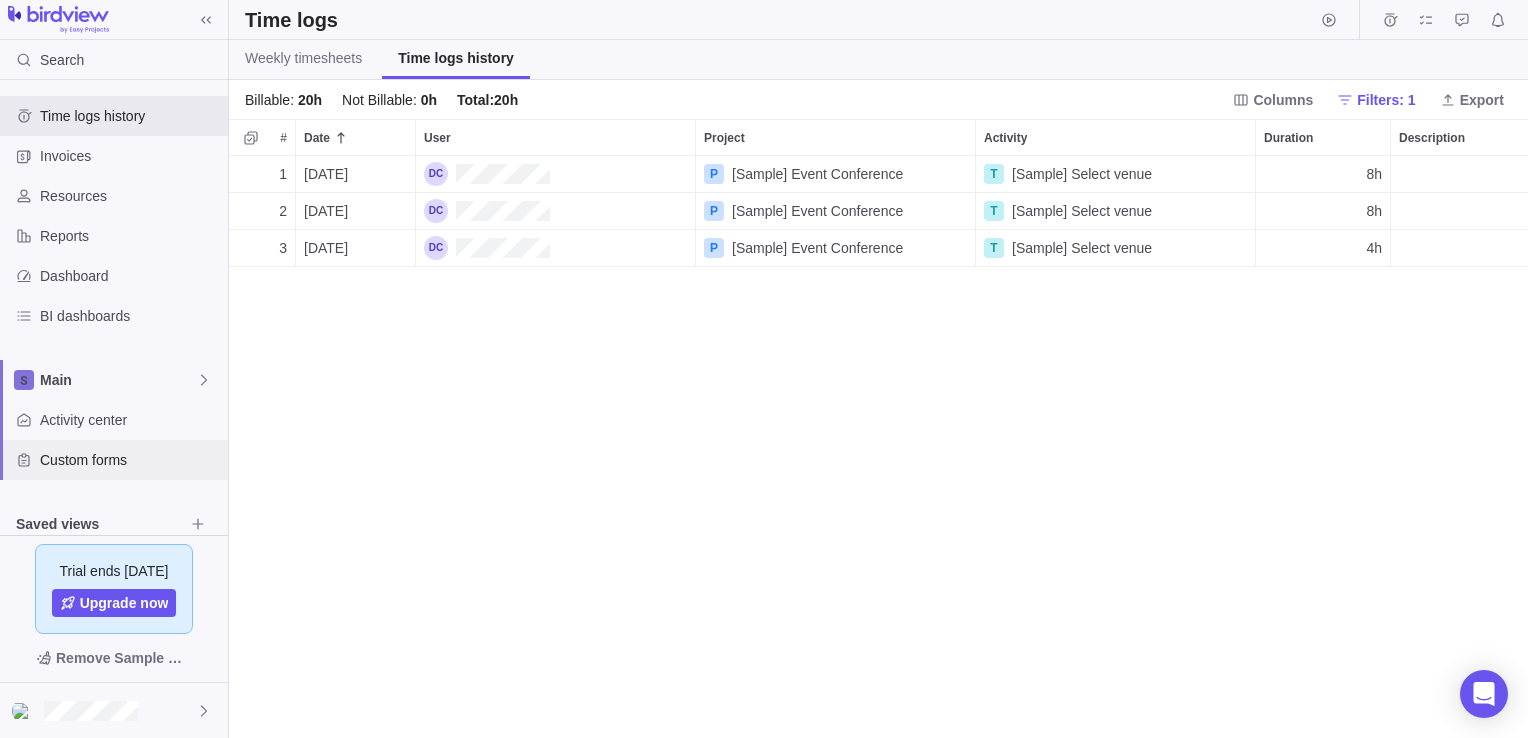 scroll, scrollTop: 183, scrollLeft: 0, axis: vertical 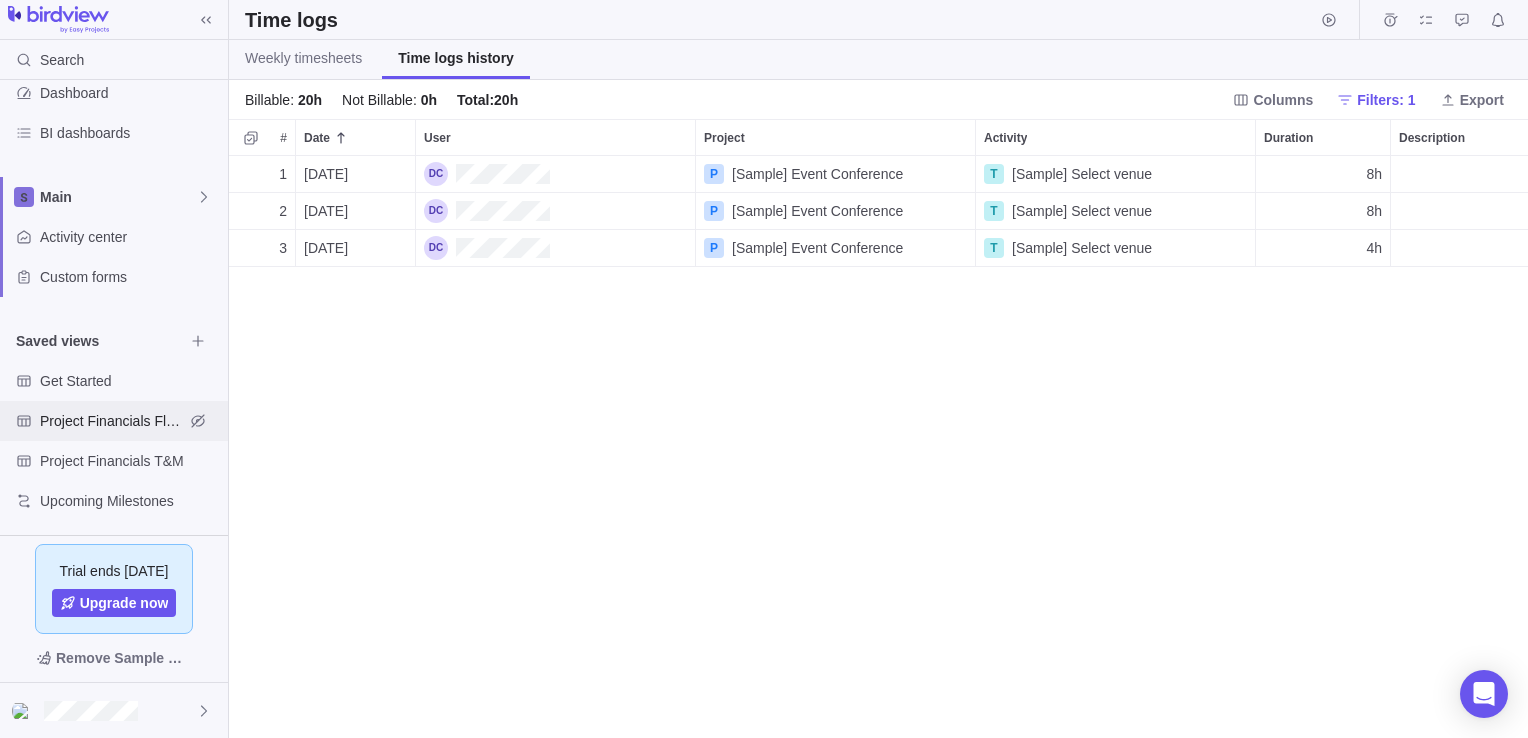 click on "Project Financials Flat Fee" at bounding box center (114, 421) 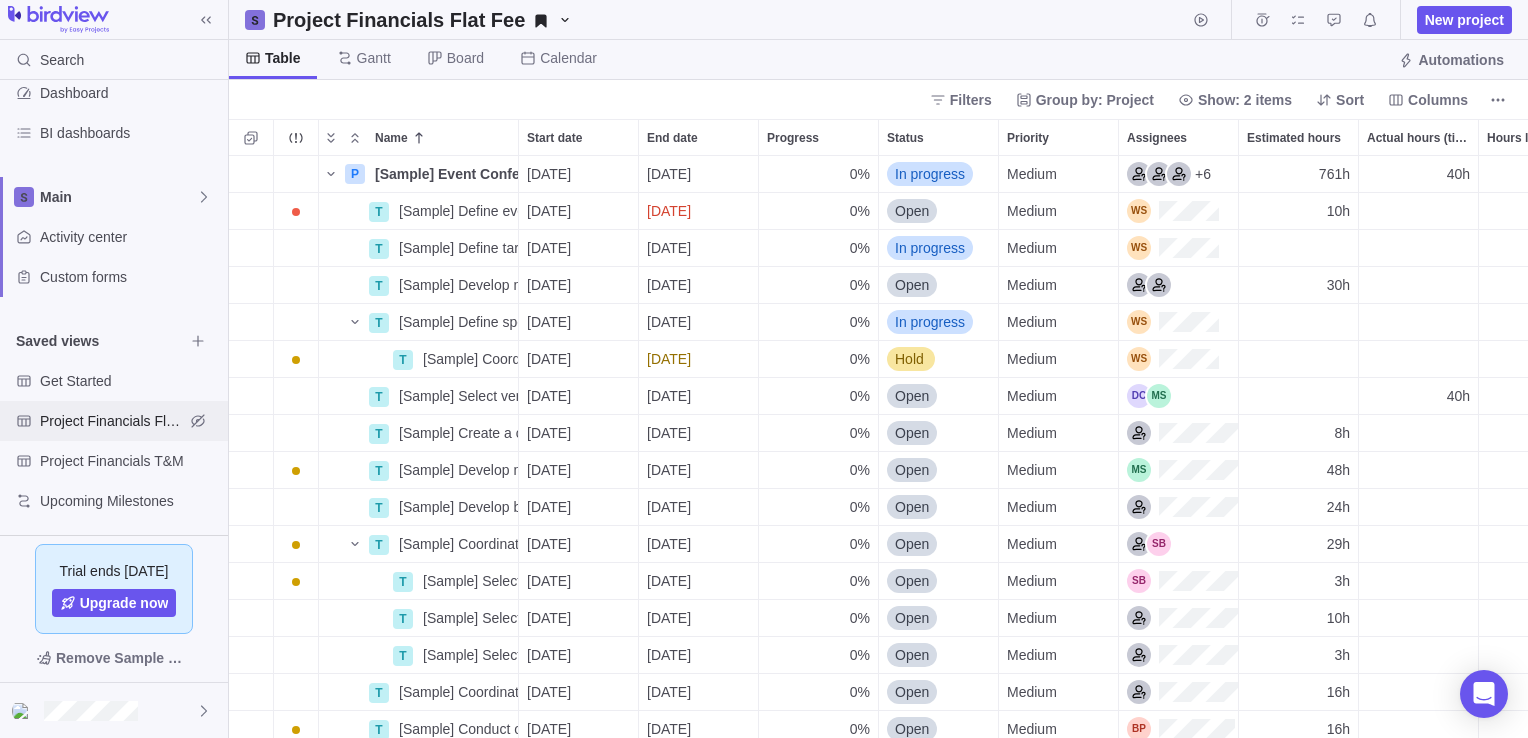 scroll, scrollTop: 16, scrollLeft: 16, axis: both 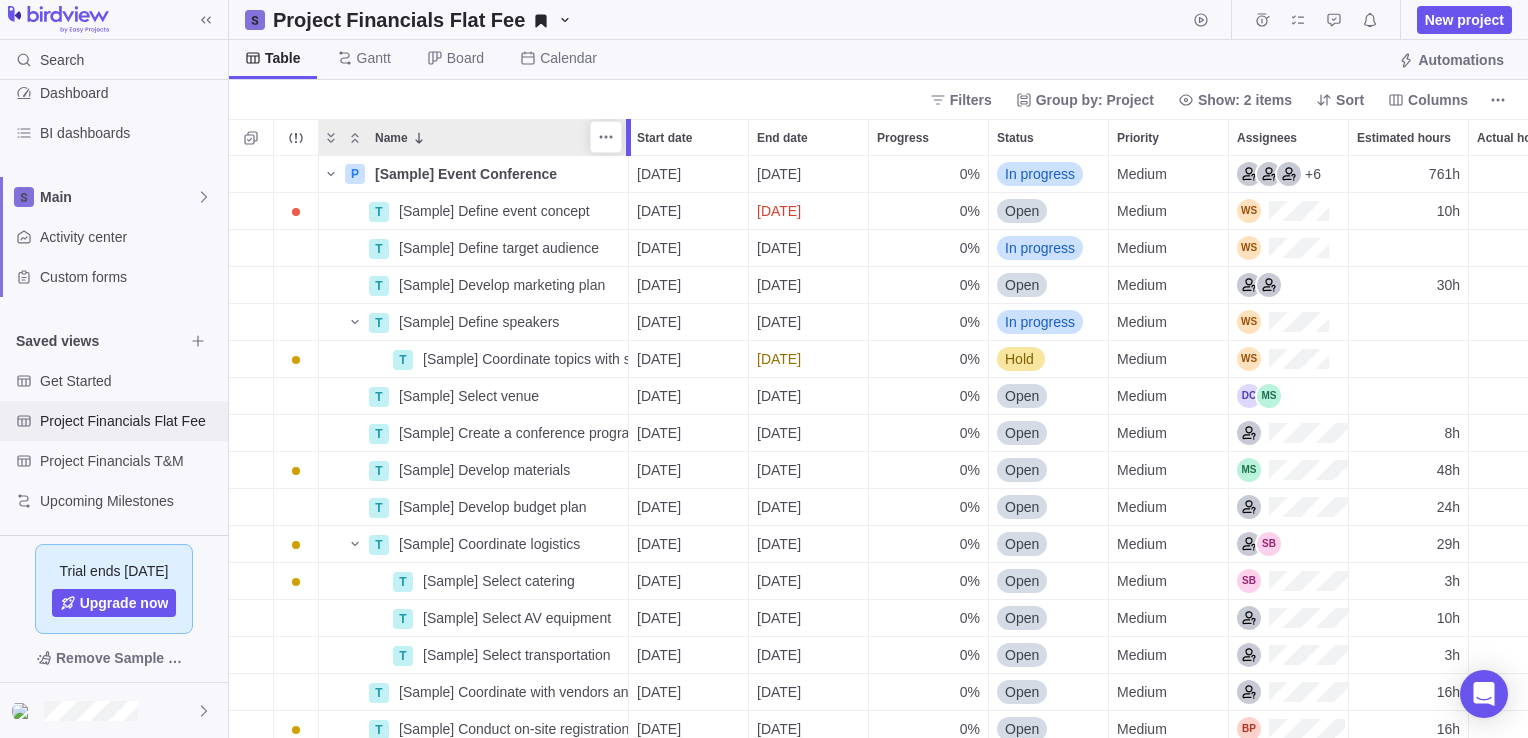 drag, startPoint x: 520, startPoint y: 123, endPoint x: 631, endPoint y: 122, distance: 111.0045 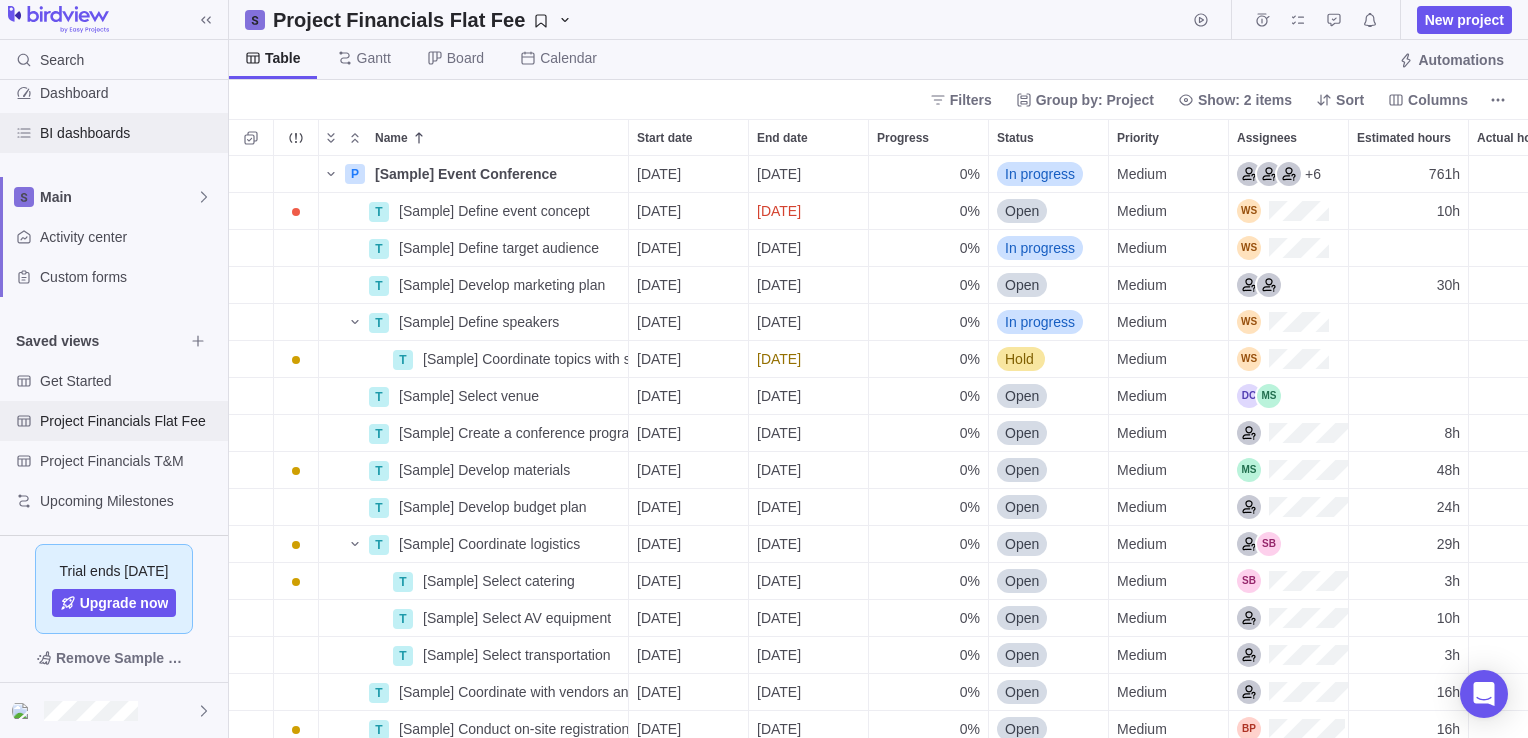 scroll, scrollTop: 0, scrollLeft: 0, axis: both 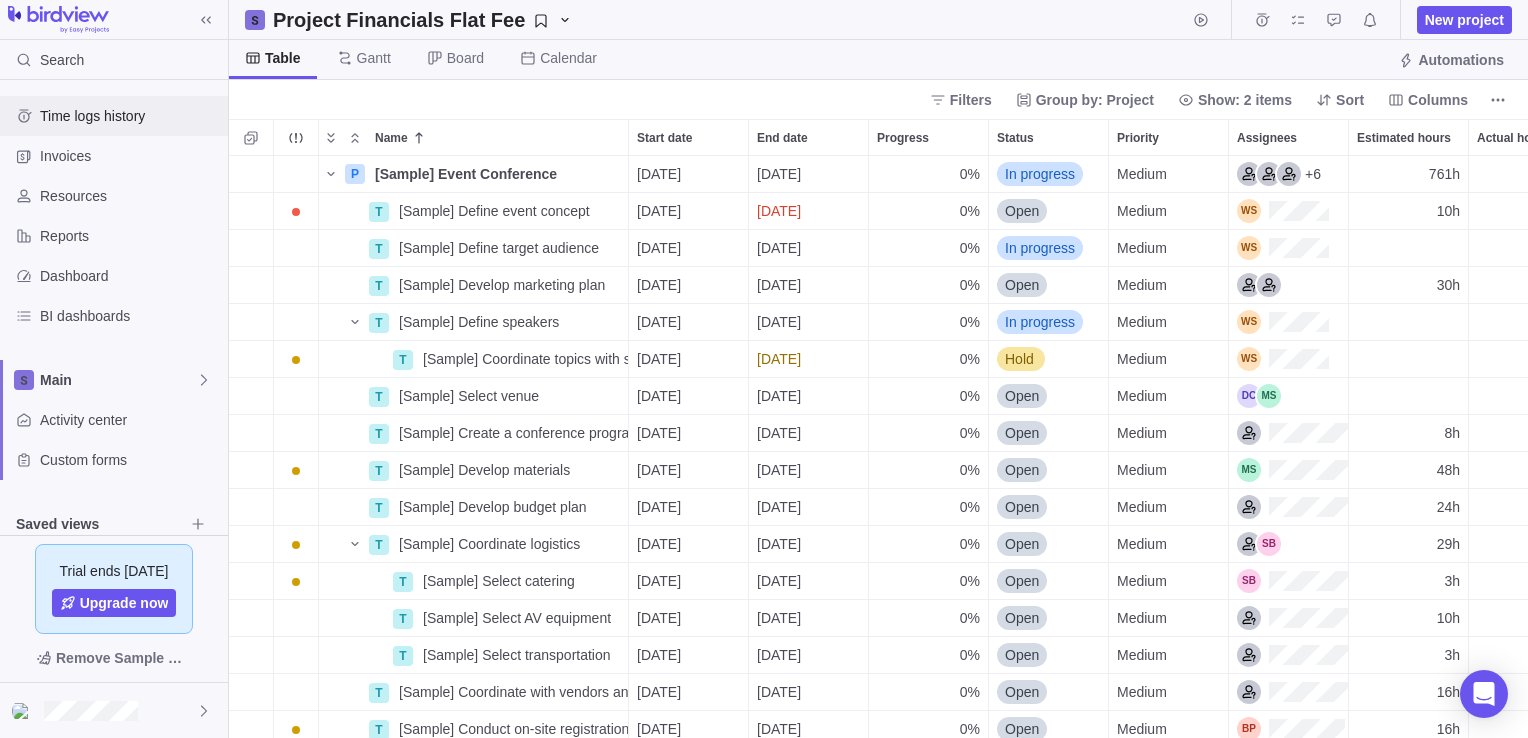 click on "Time logs history" at bounding box center [114, 116] 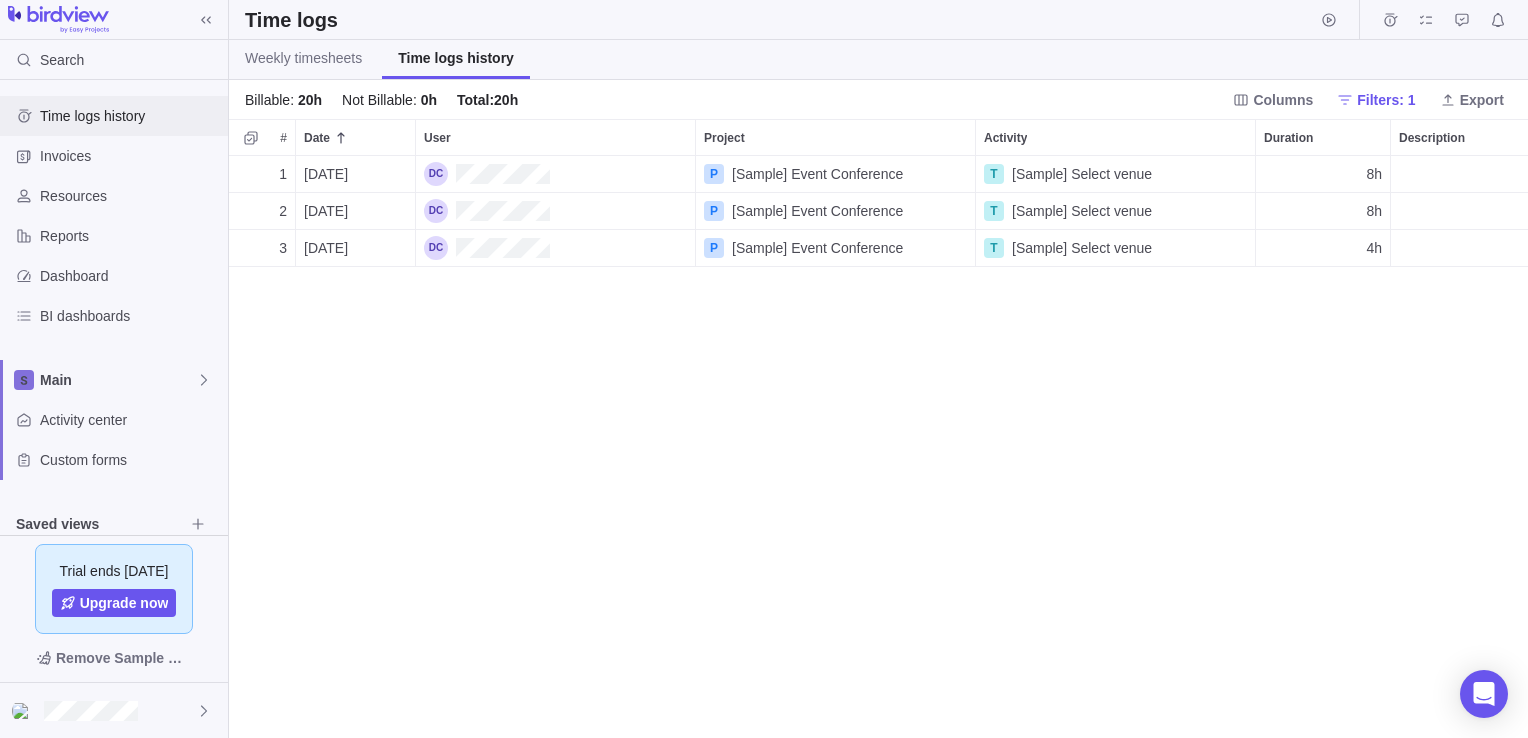 scroll, scrollTop: 16, scrollLeft: 16, axis: both 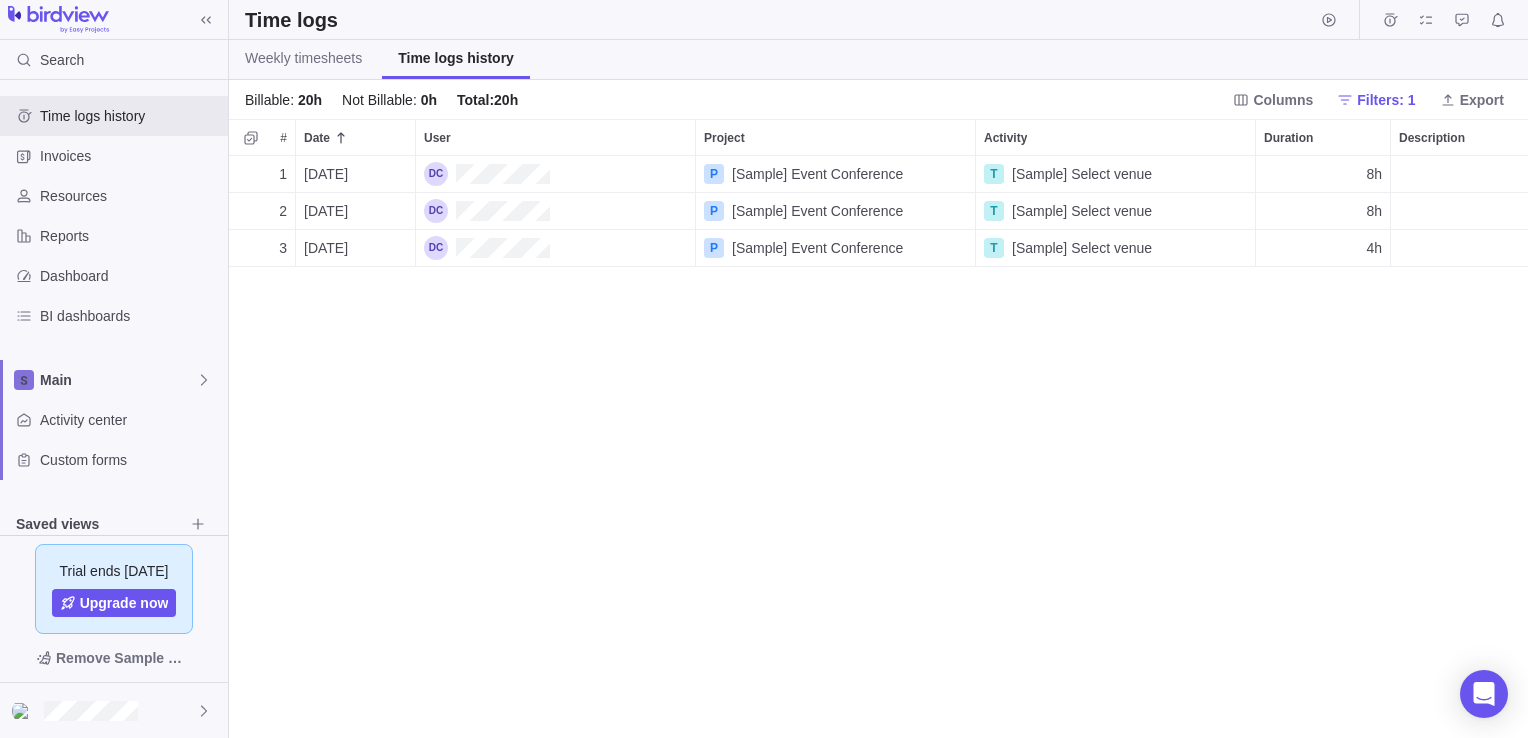 click on "[DATE]" at bounding box center (326, 174) 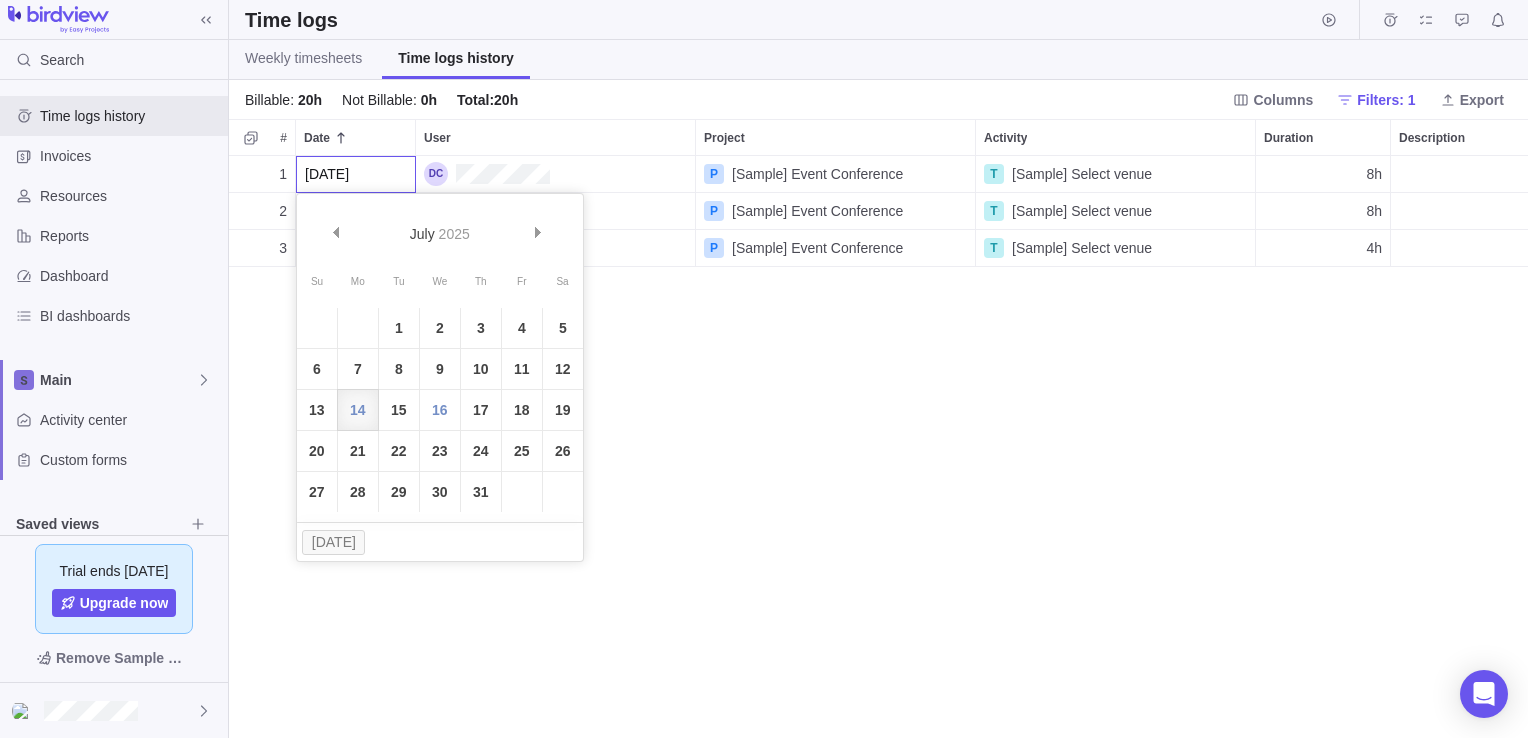click on "# Date User Project Activity Duration Description Billable Invoiced Approved 1 [DATE] P [Sample] Event Conference T [Sample] Select venue 8h Yes No Yes 2 [DATE] P [Sample] Event Conference T [Sample] Select venue 8h Yes No Yes 3 [DATE] P [Sample] Event Conference T [Sample] Select venue 4h Yes No Yes" at bounding box center (878, 428) 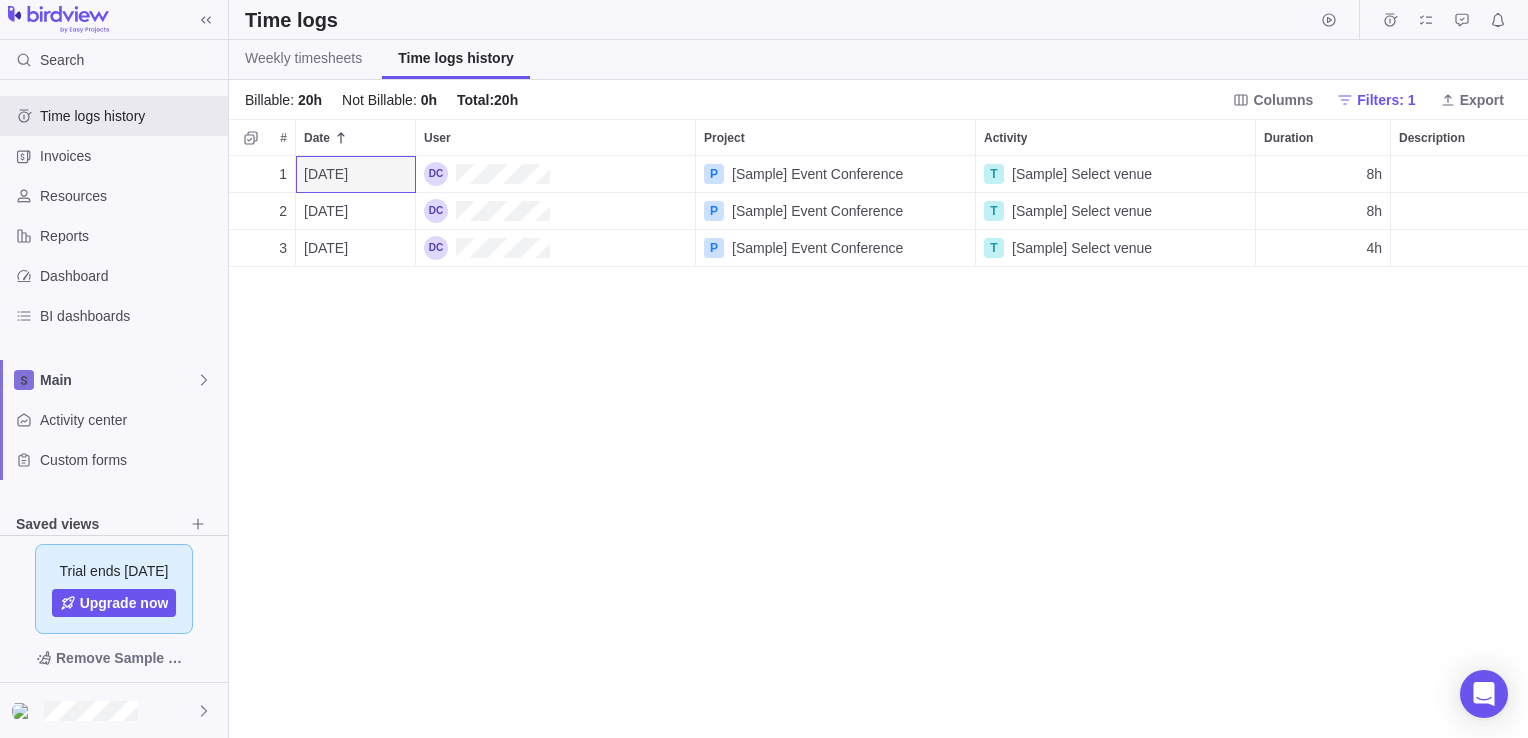 click on "Weekly timesheets Time logs history" at bounding box center (878, 60) 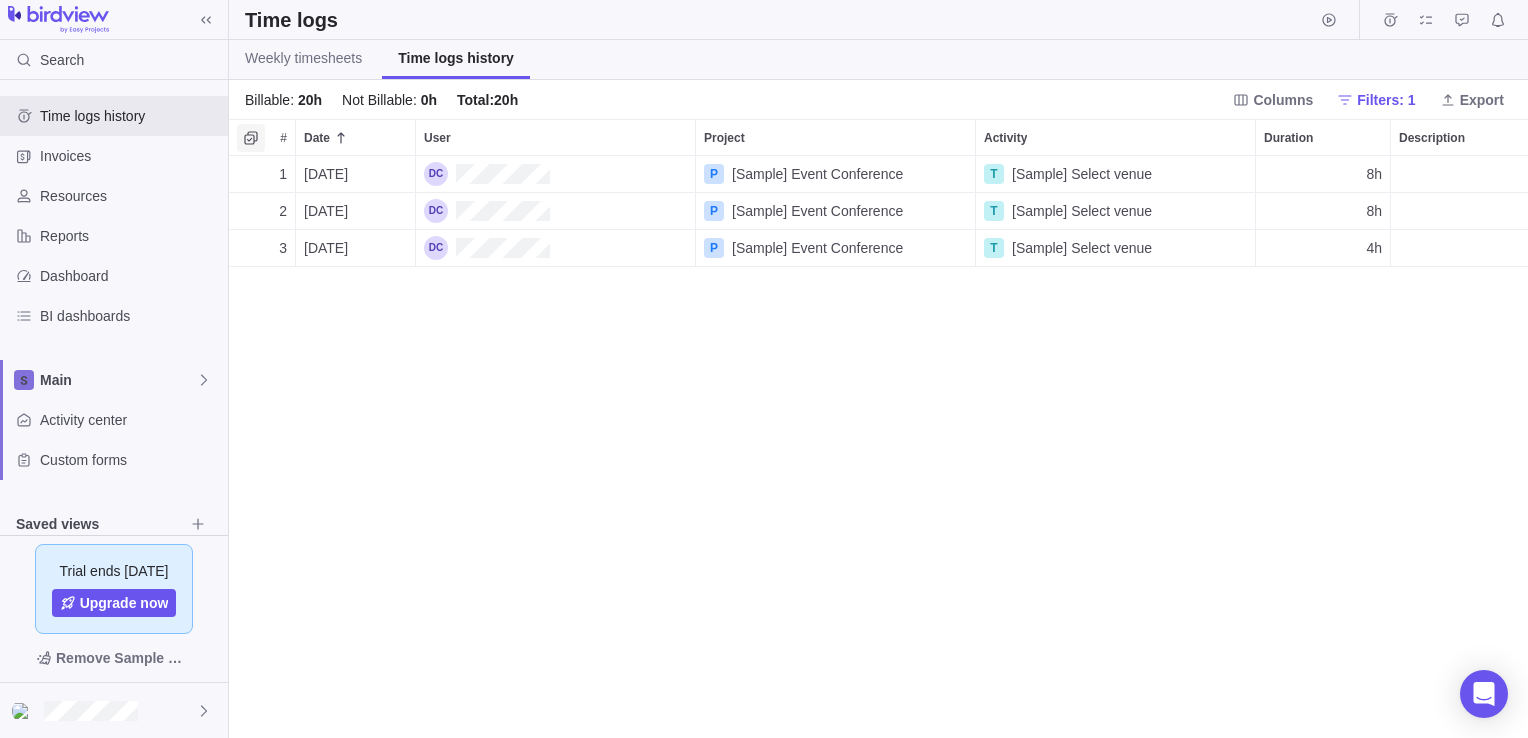 click 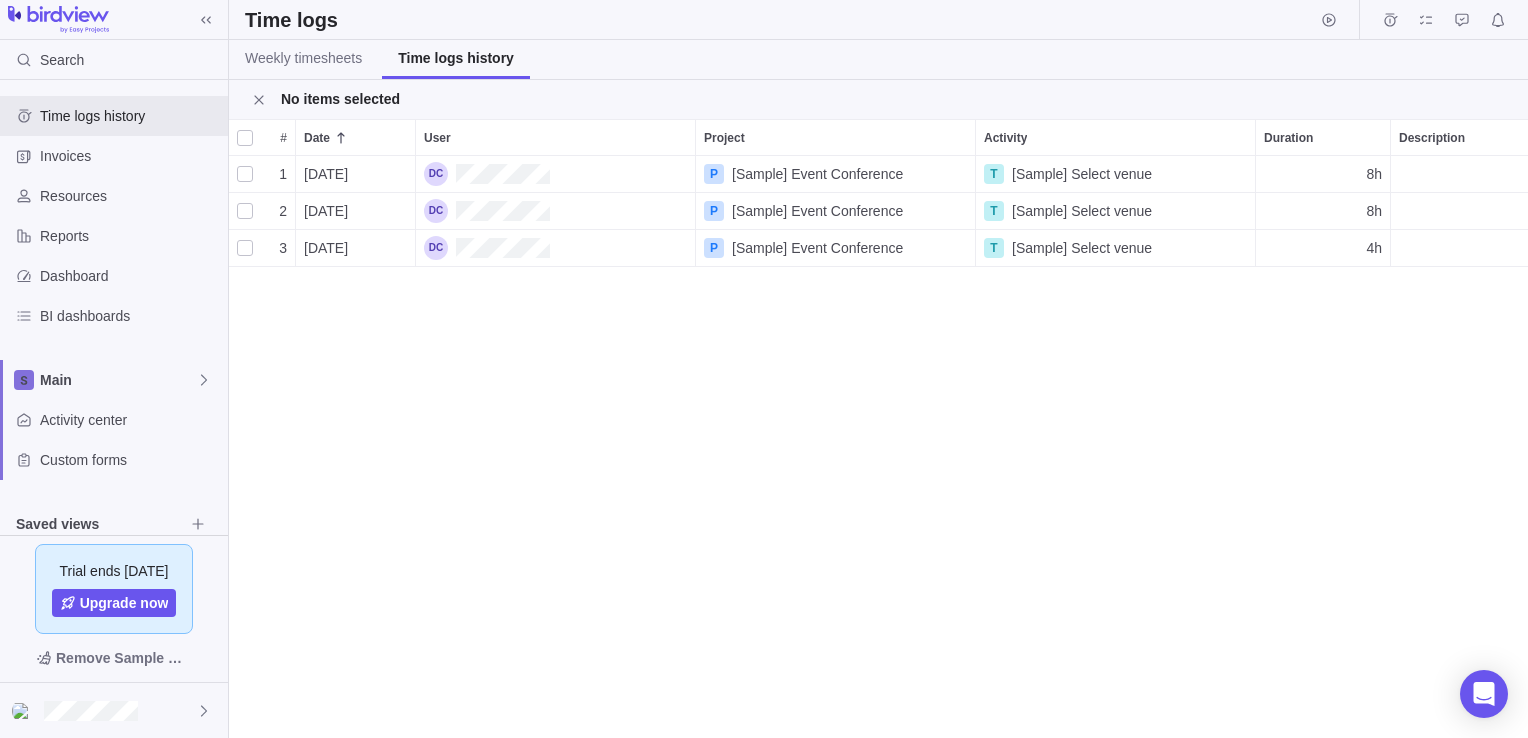 click at bounding box center [245, 138] 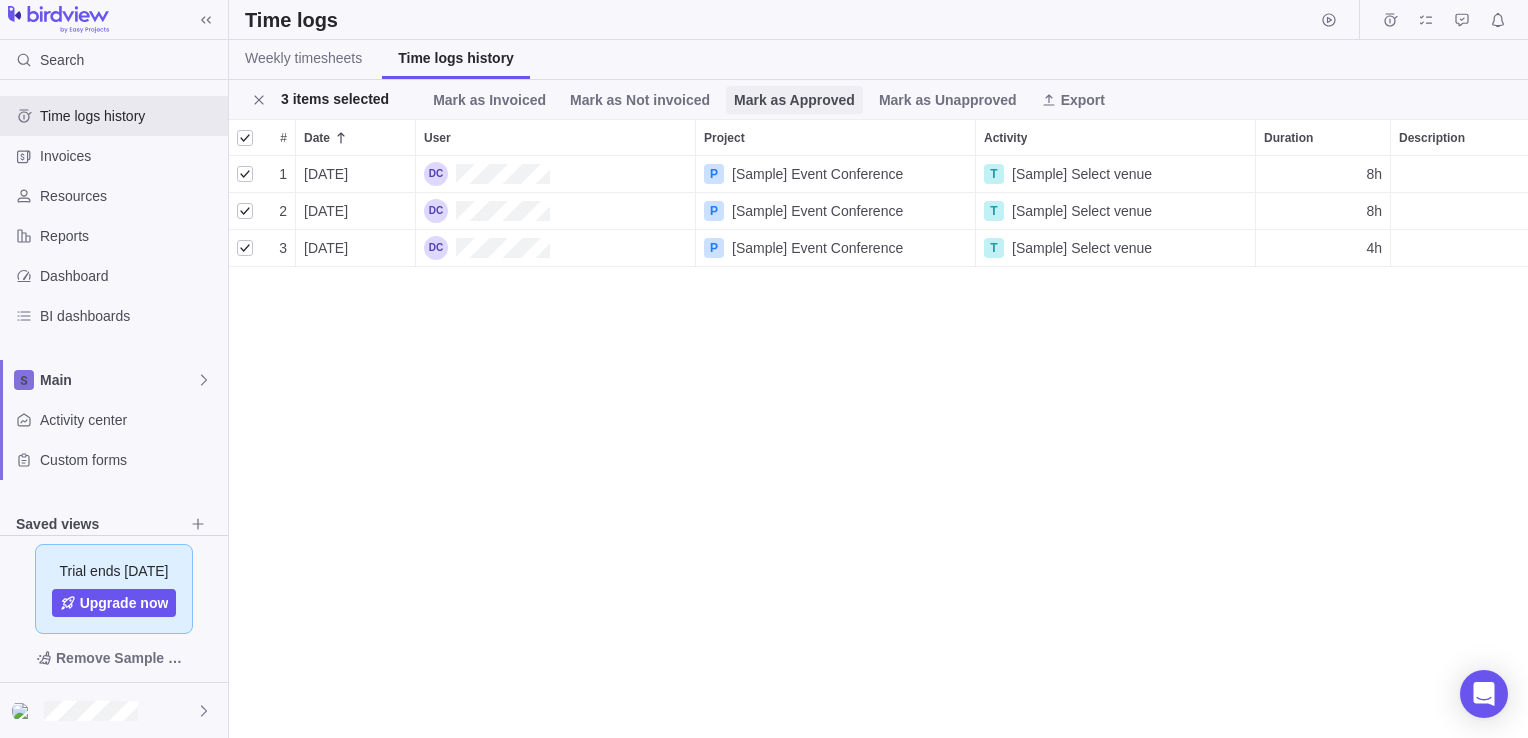 click on "Mark as Approved" at bounding box center (794, 100) 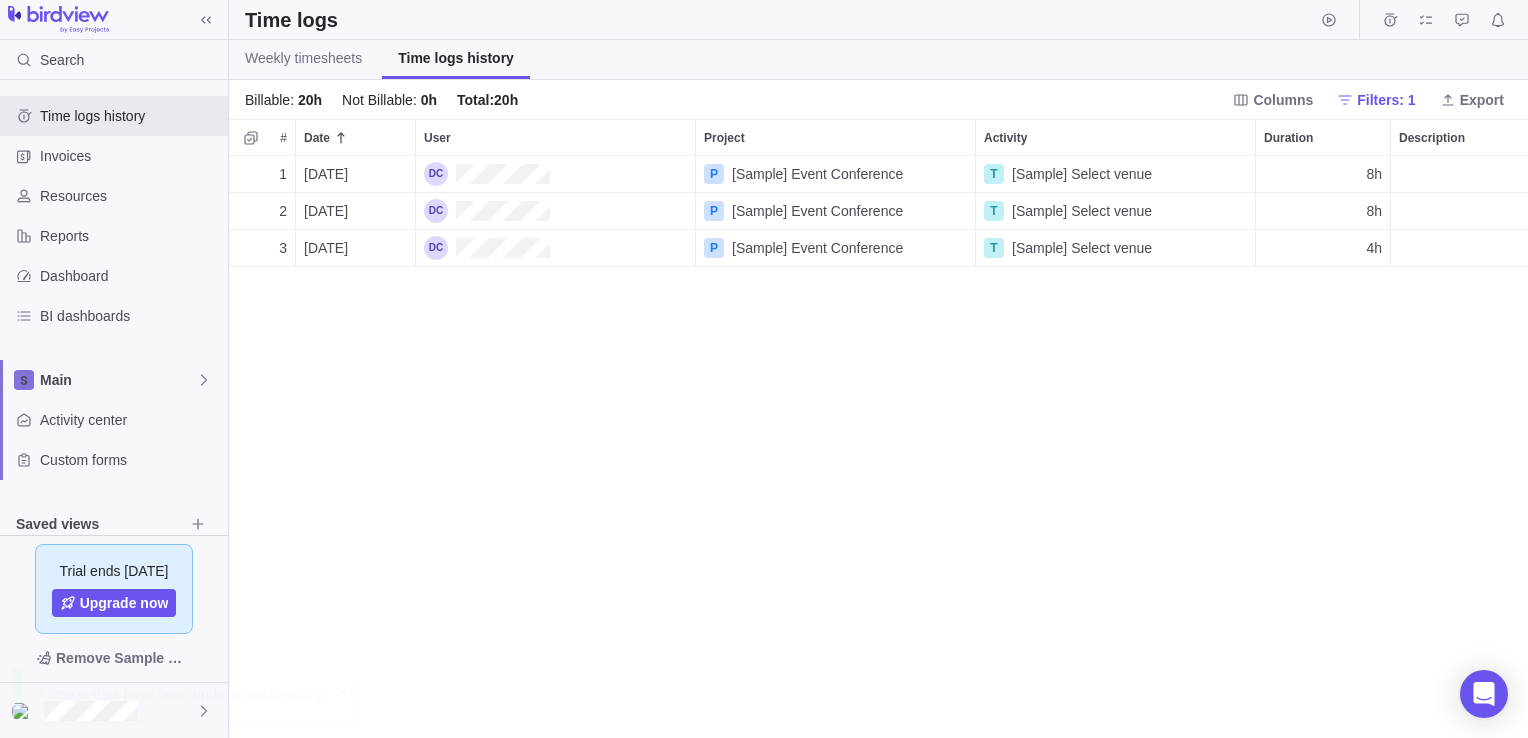 scroll, scrollTop: 0, scrollLeft: 82, axis: horizontal 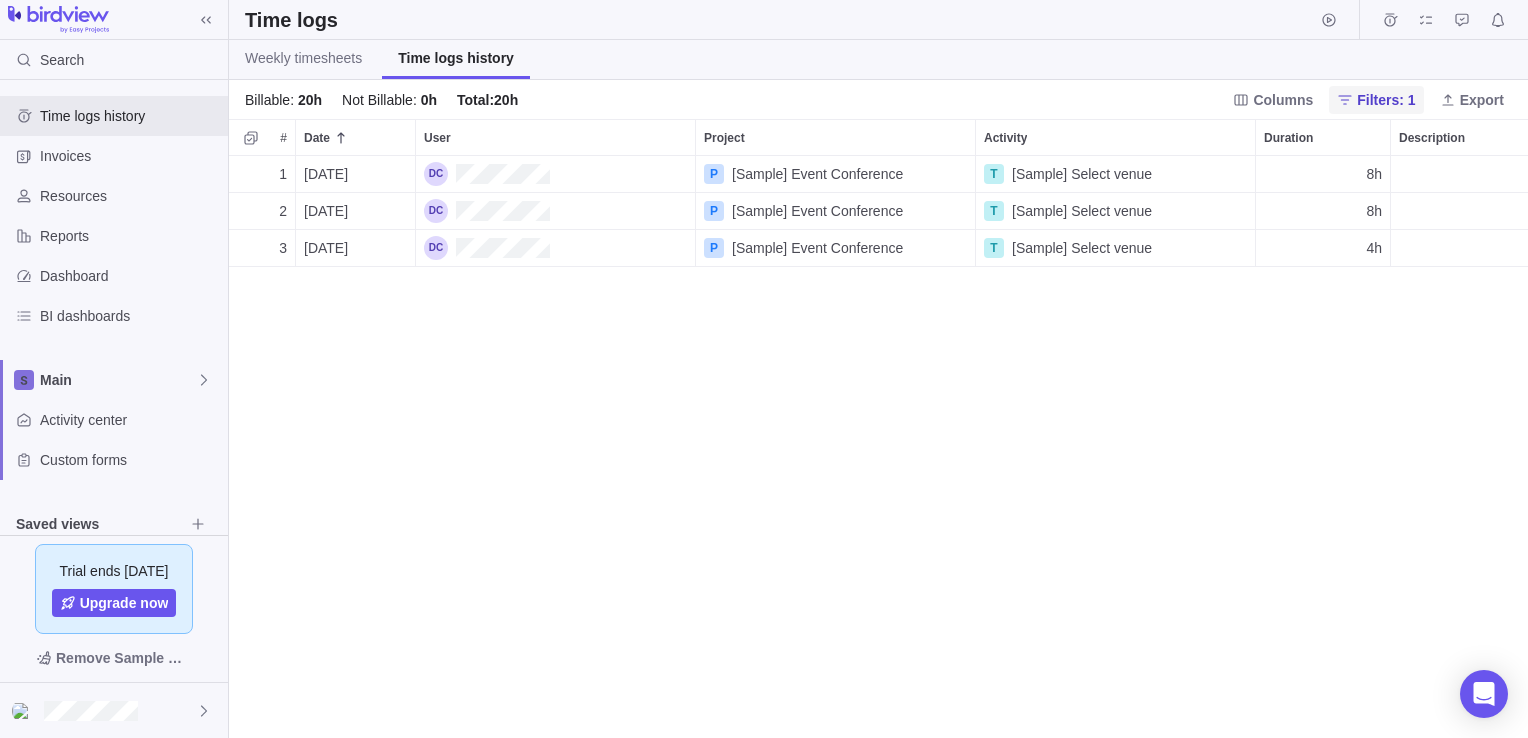 click on "Filters: 1" at bounding box center (1386, 100) 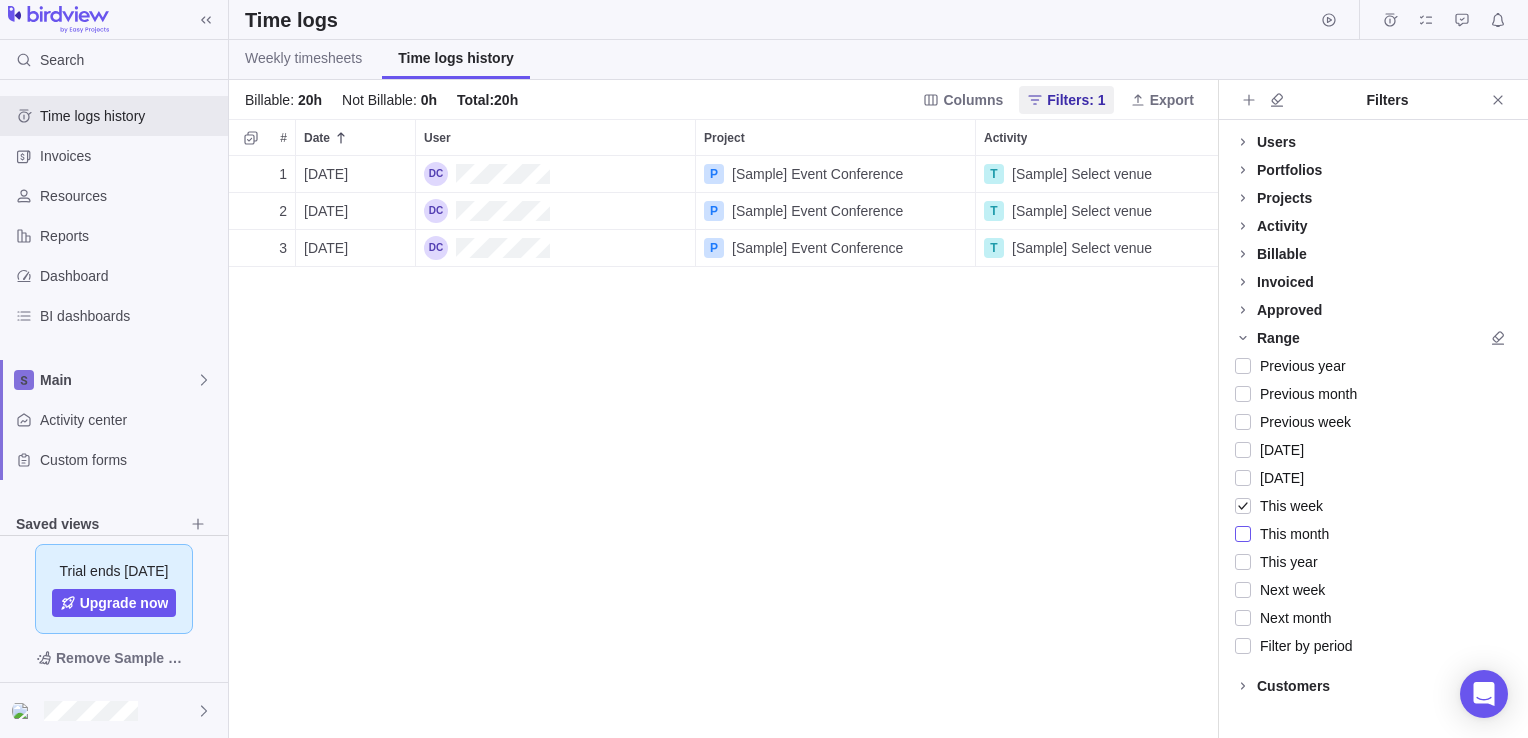 click on "This month" at bounding box center (1290, 534) 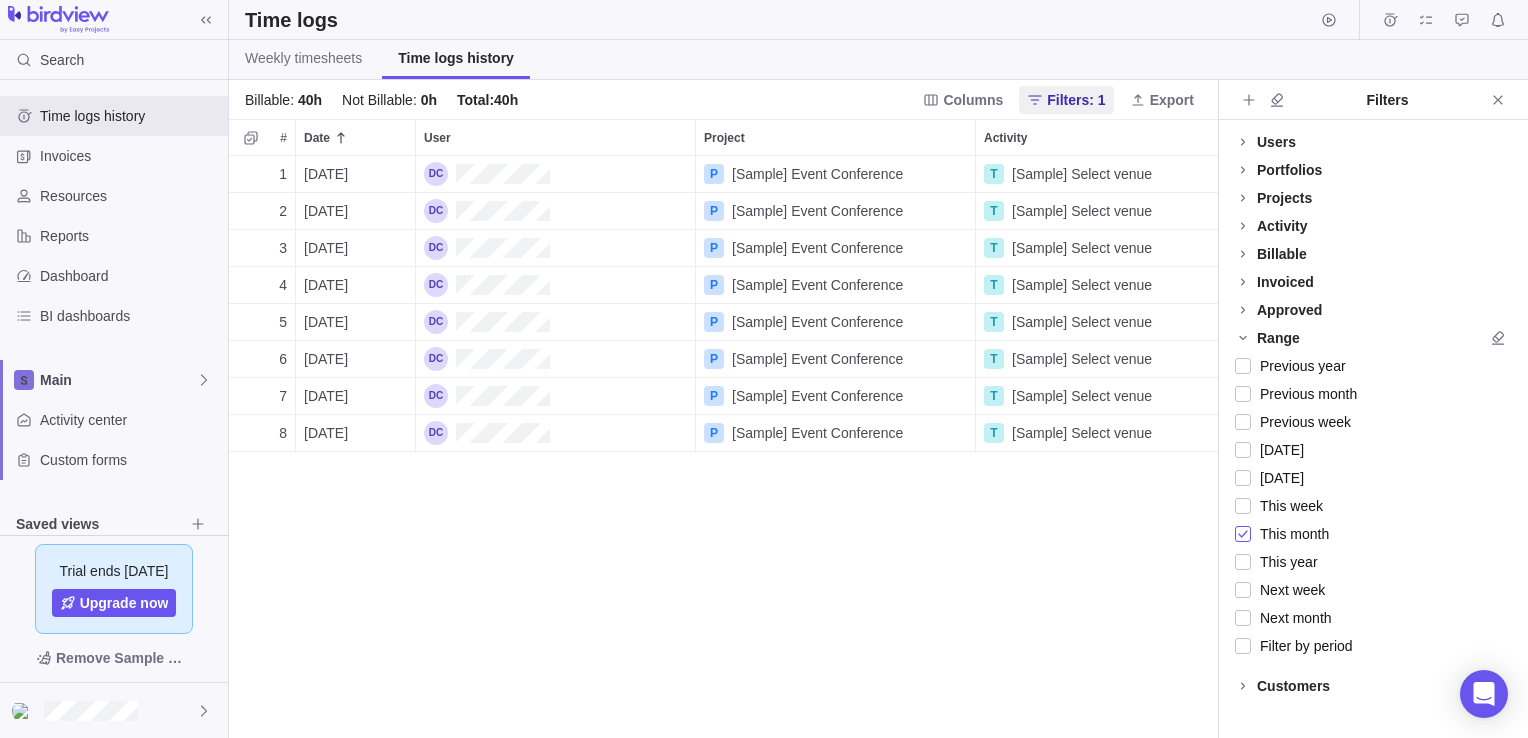 scroll, scrollTop: 16, scrollLeft: 16, axis: both 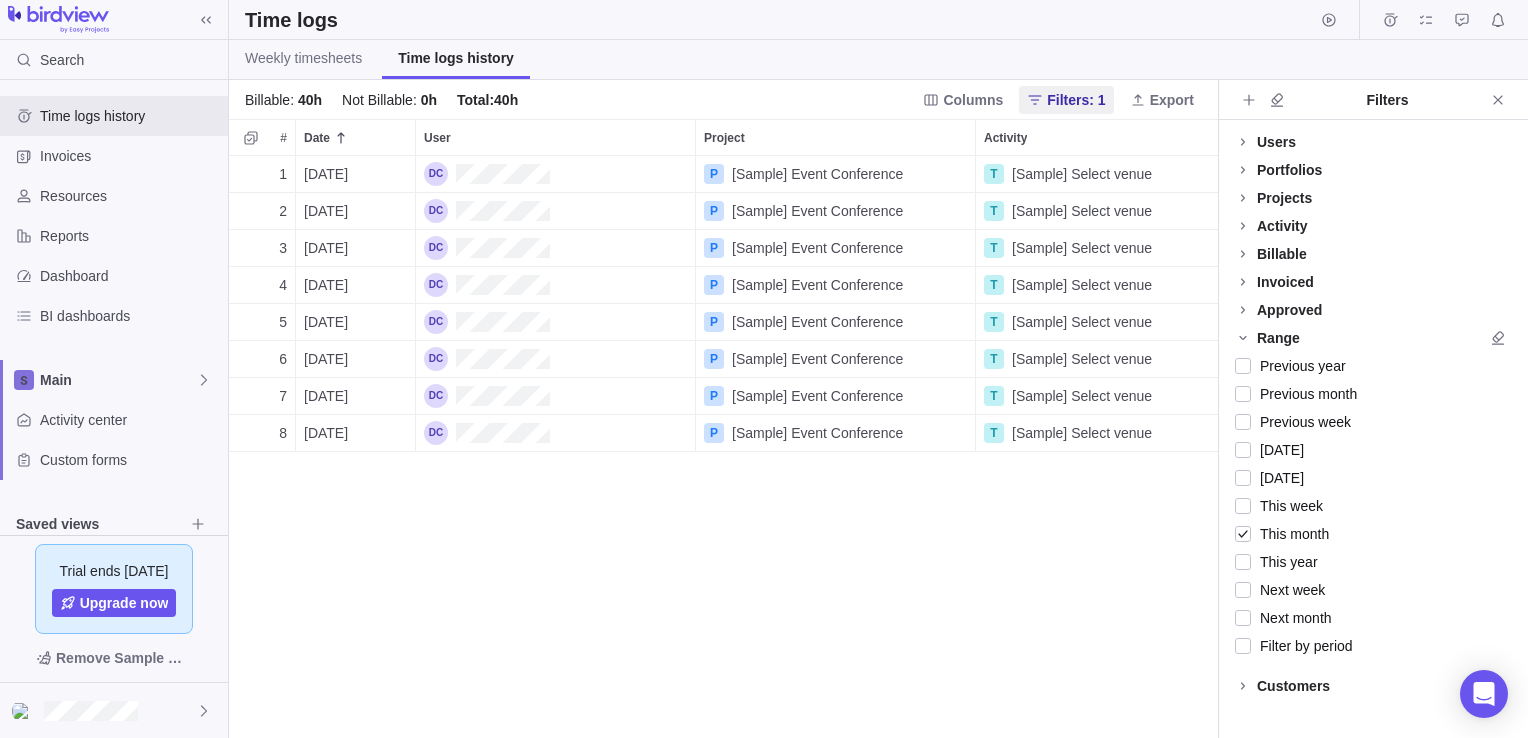 click on "1 [DATE] P [Sample] Event Conference T [Sample] Select venue 4h Yes No No 2 [DATE] P [Sample] Event Conference T [Sample] Select venue 4h Yes No No 3 [DATE] P [Sample] Event Conference T [Sample] Select venue 4h Yes No No 4 [DATE] P [Sample] Event Conference T [Sample] Select venue 4h Yes No No 5 [DATE] P [Sample] Event Conference T [Sample] Select venue 4h Yes No No 6 [DATE] P [Sample] Event Conference T [Sample] Select venue 8h Yes No Yes 7 [DATE] P [Sample] Event Conference T [Sample] Select venue 8h Yes No Yes 8 [DATE] P [Sample] Event Conference T [Sample] Select venue 4h Yes No Yes" at bounding box center [723, 447] 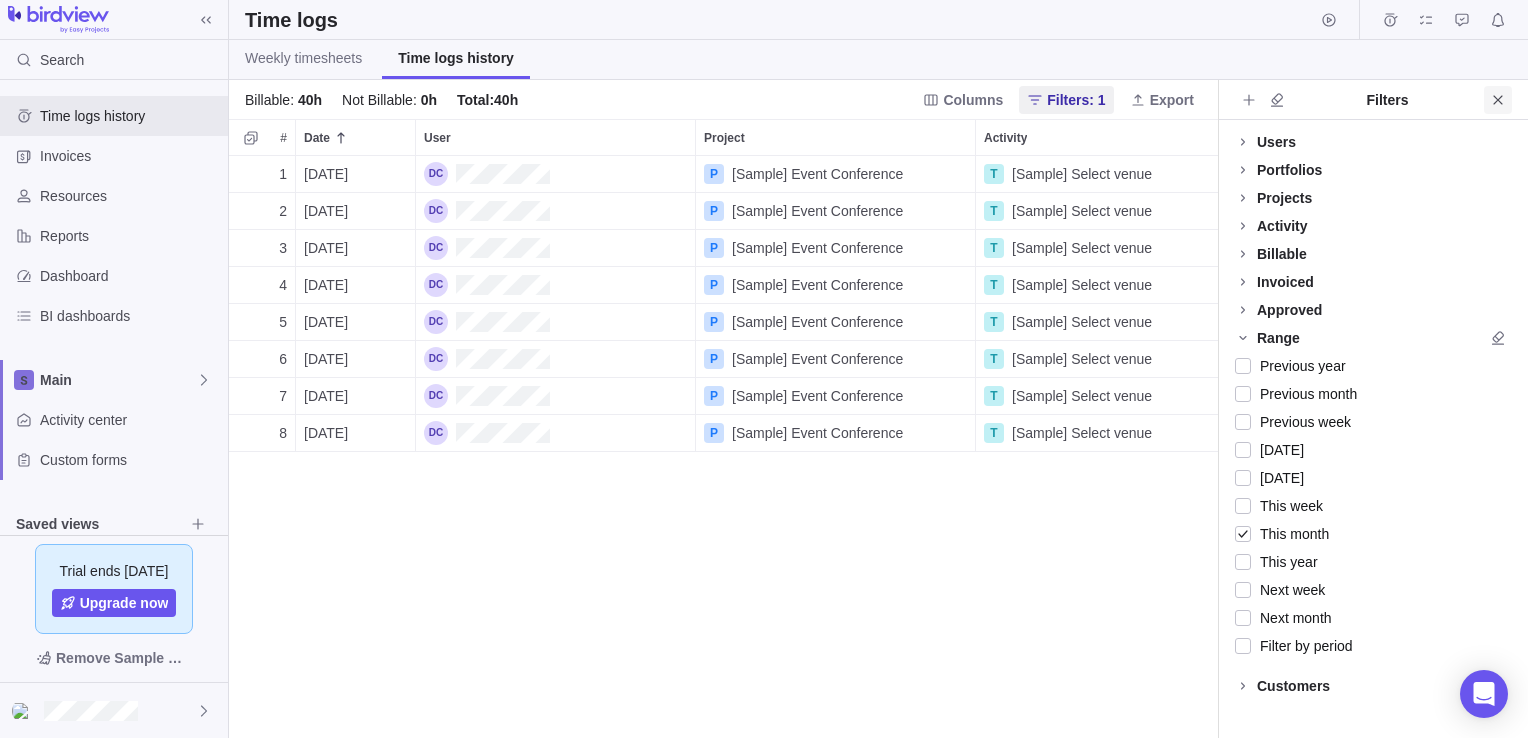 click 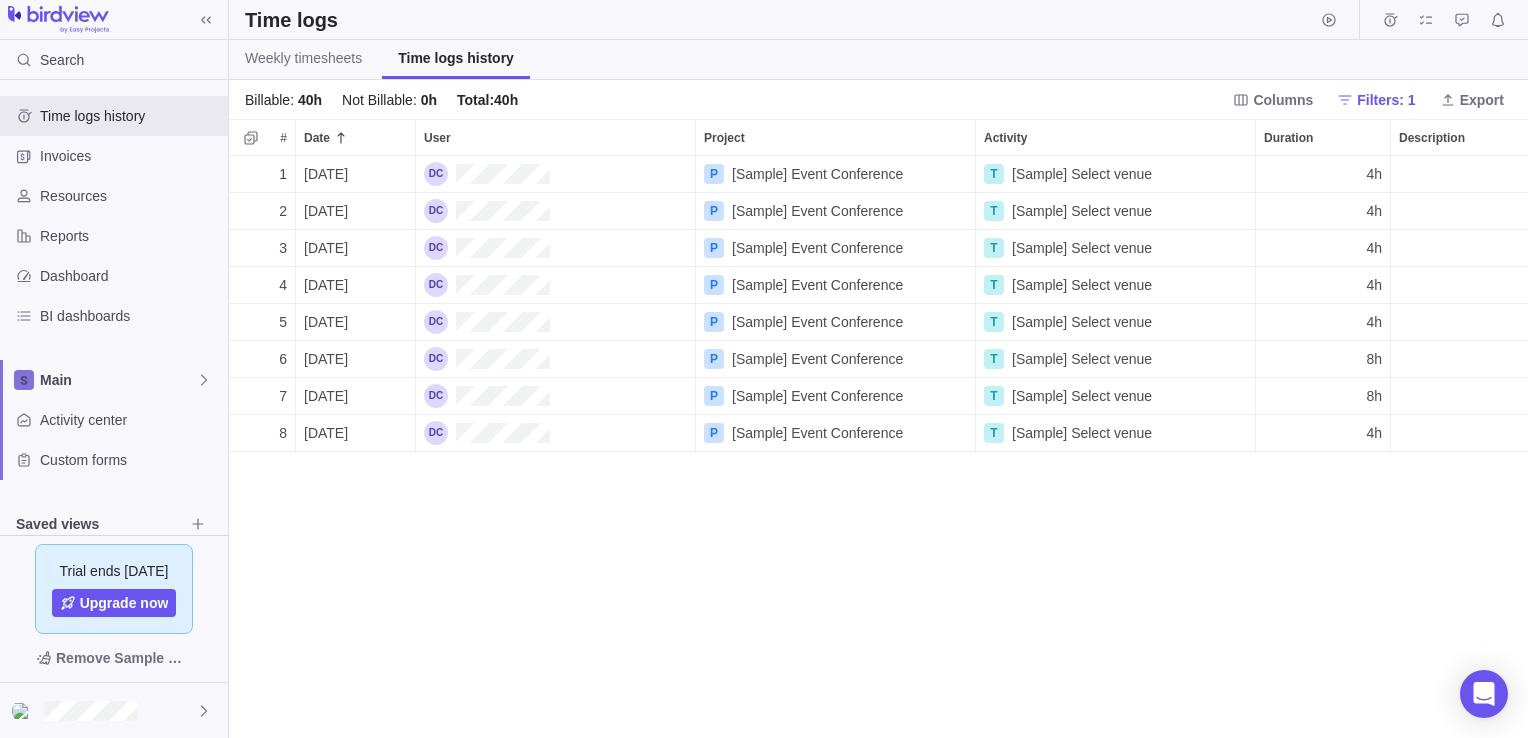 scroll, scrollTop: 16, scrollLeft: 16, axis: both 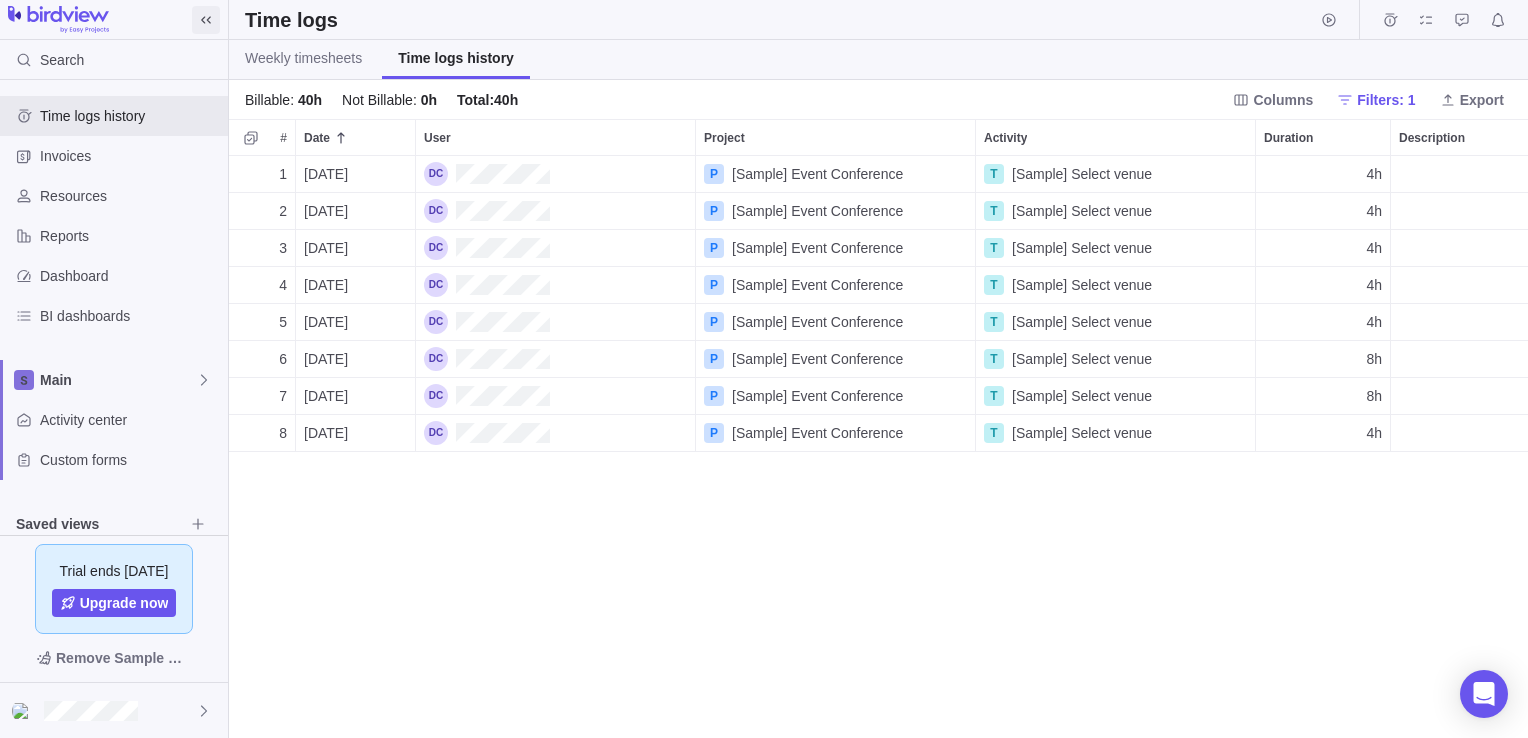 click 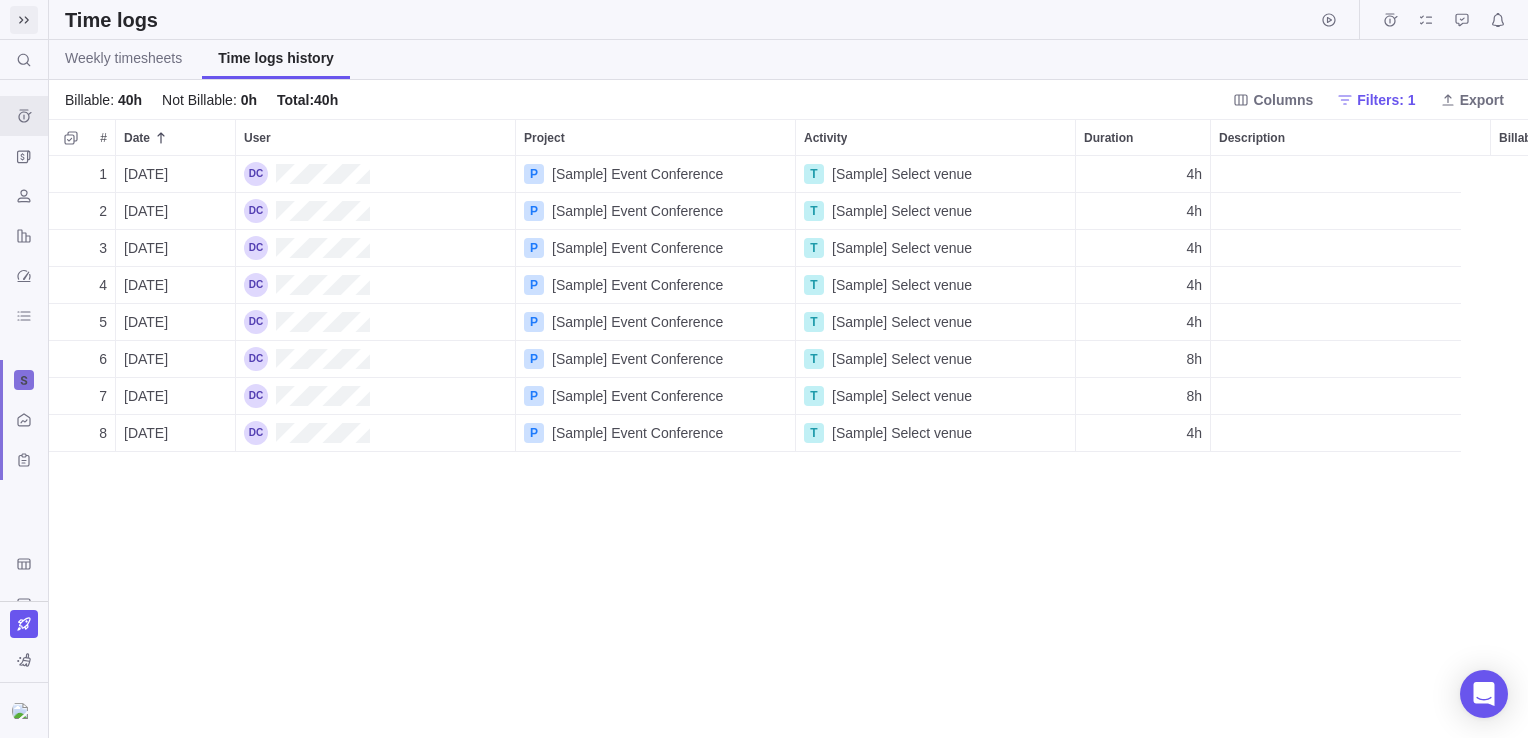 scroll, scrollTop: 16, scrollLeft: 16, axis: both 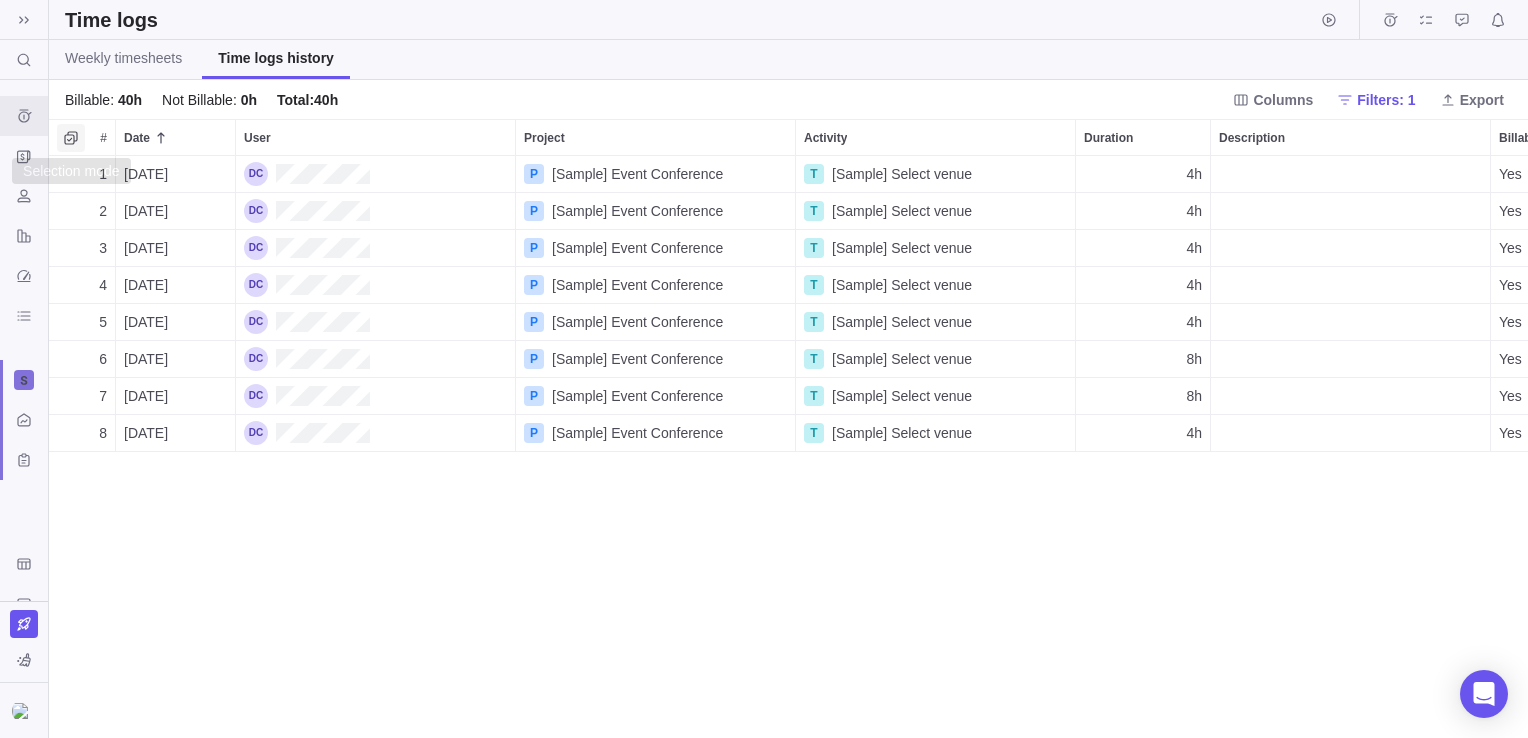 click 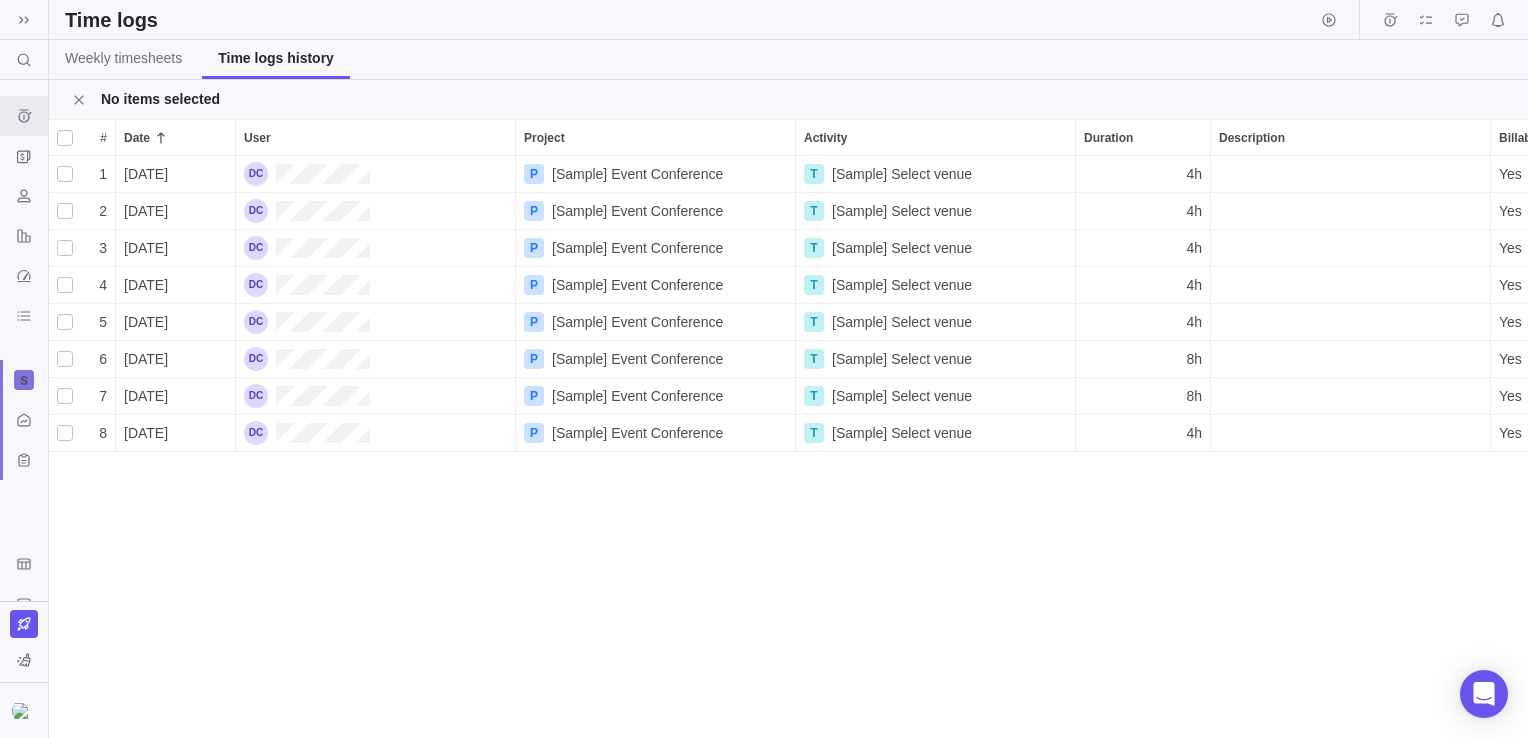 click at bounding box center (65, 138) 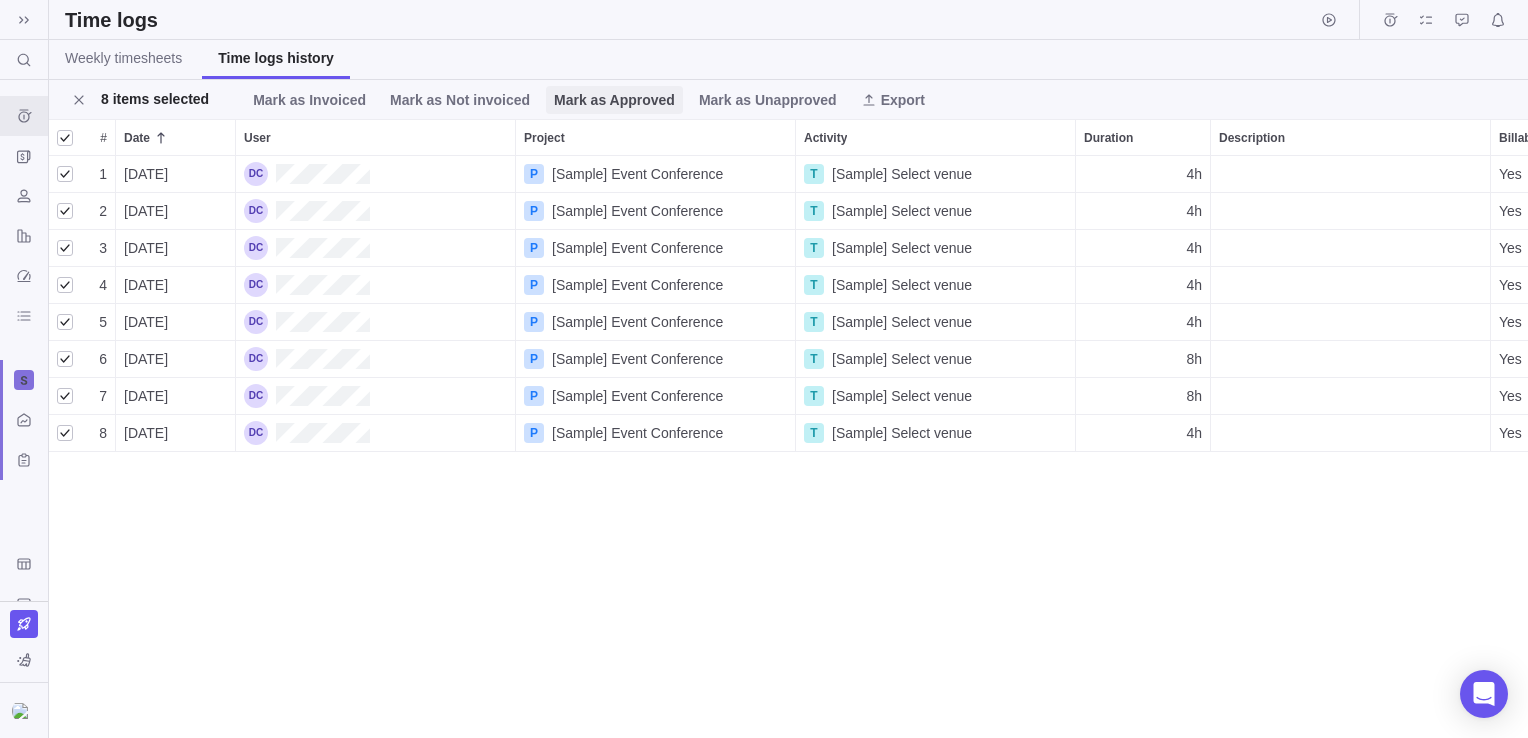click on "Mark as Approved" at bounding box center [614, 100] 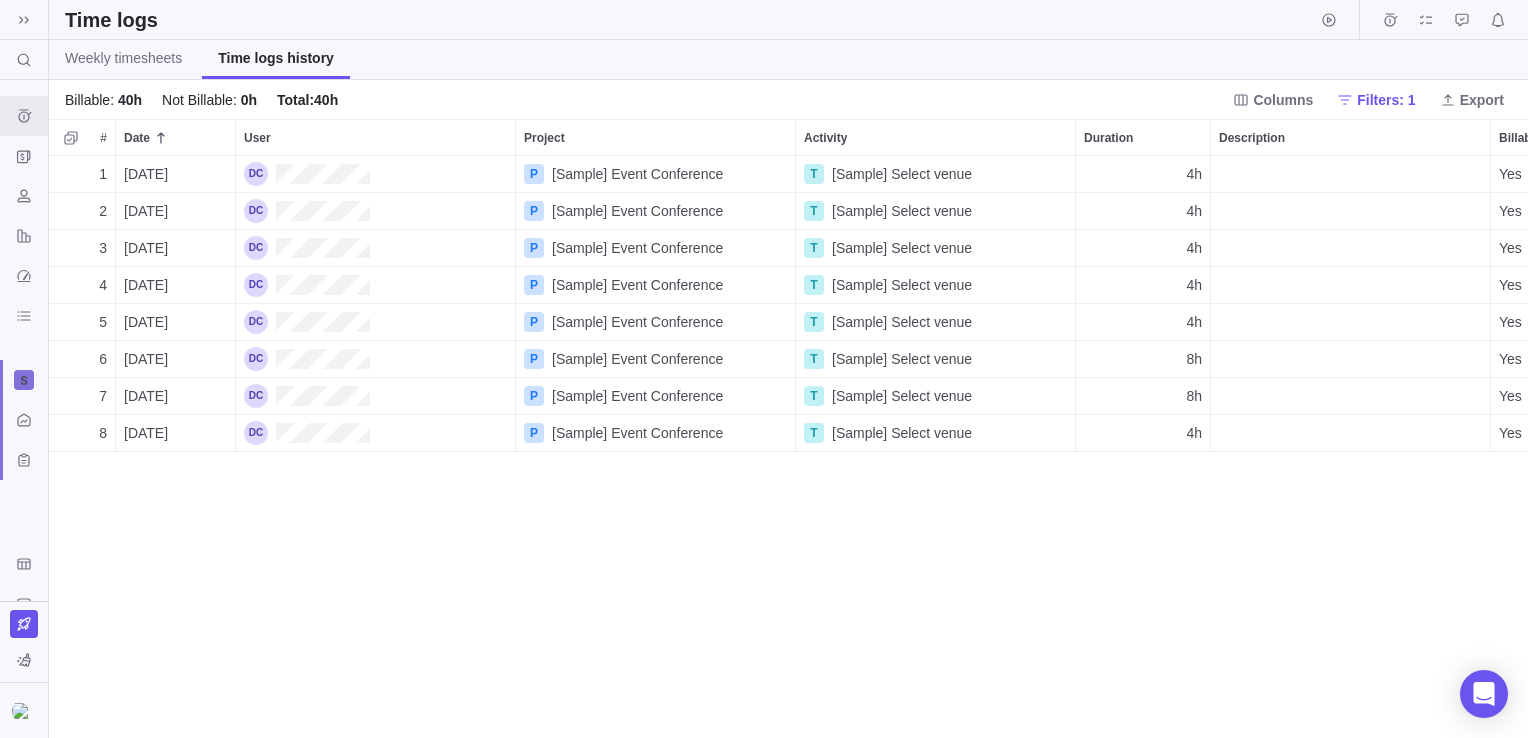 scroll, scrollTop: 0, scrollLeft: 332, axis: horizontal 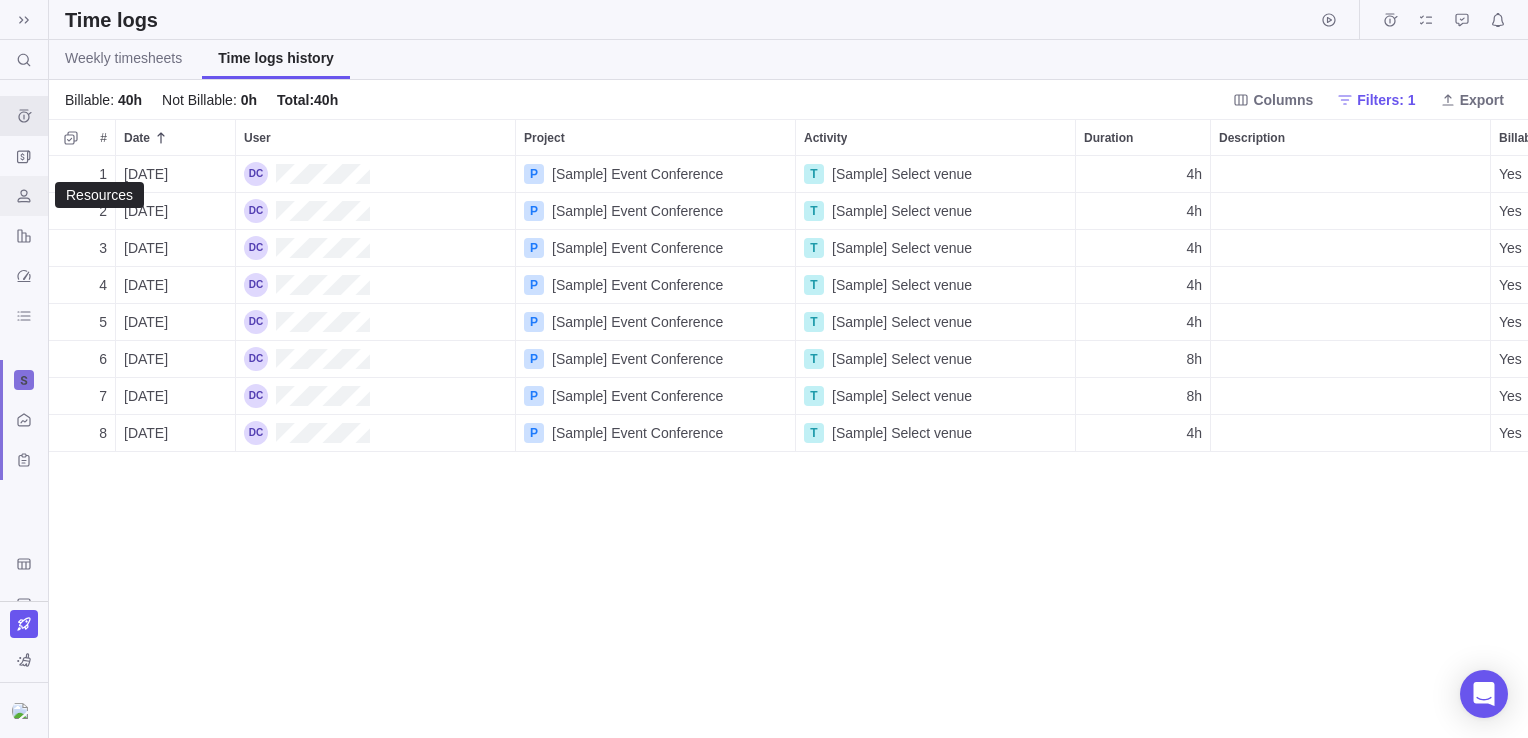 click 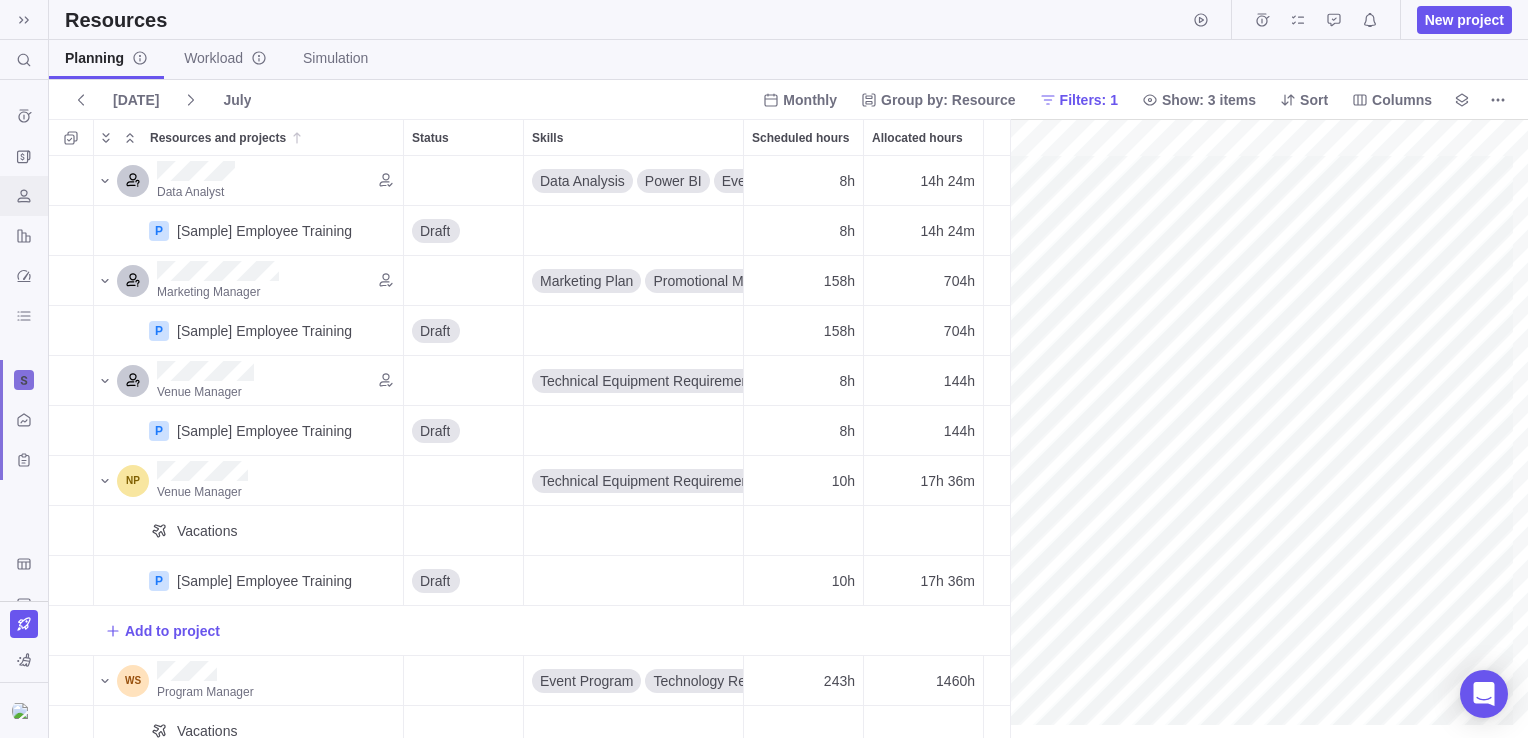 scroll, scrollTop: 16, scrollLeft: 16, axis: both 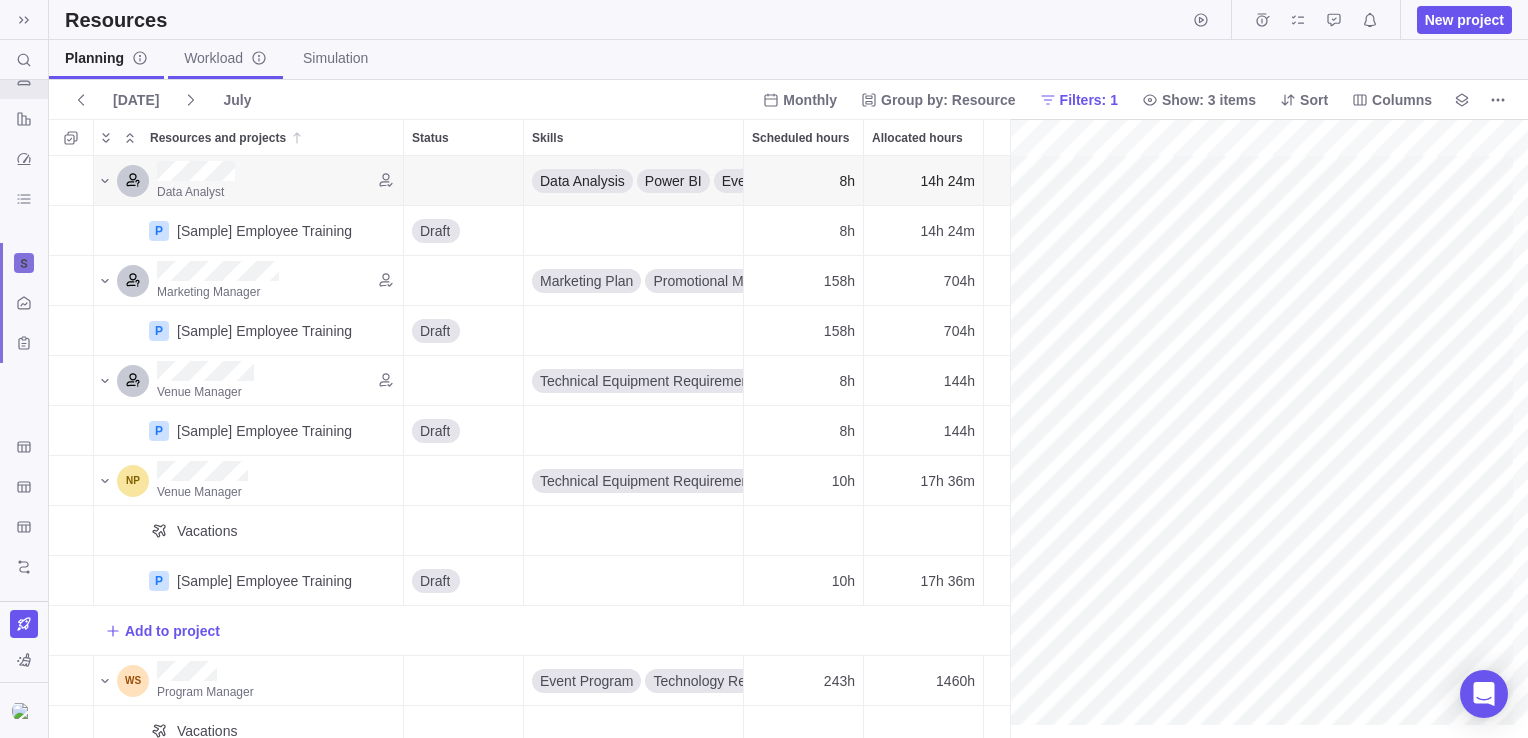 click on "Workload" at bounding box center (225, 58) 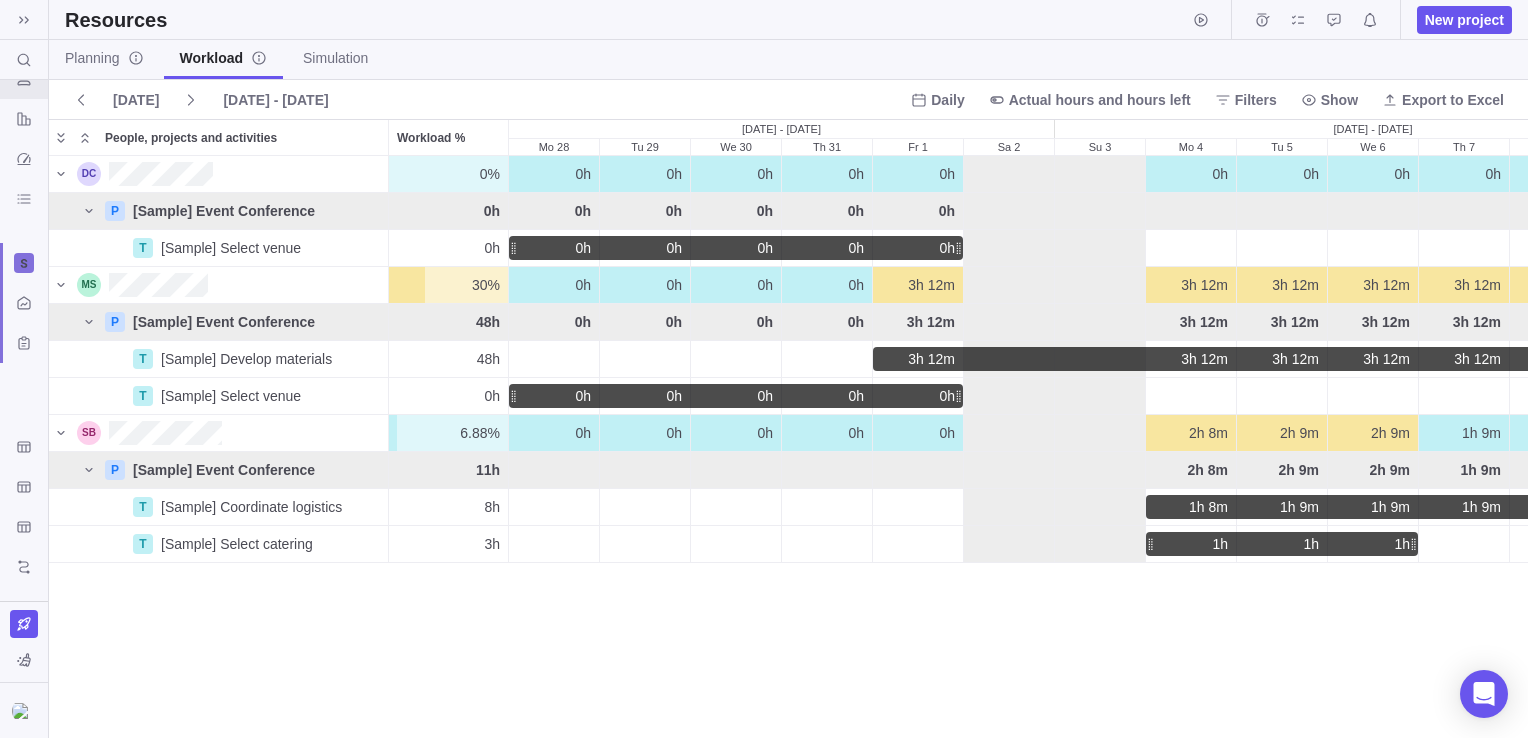 scroll, scrollTop: 16, scrollLeft: 16, axis: both 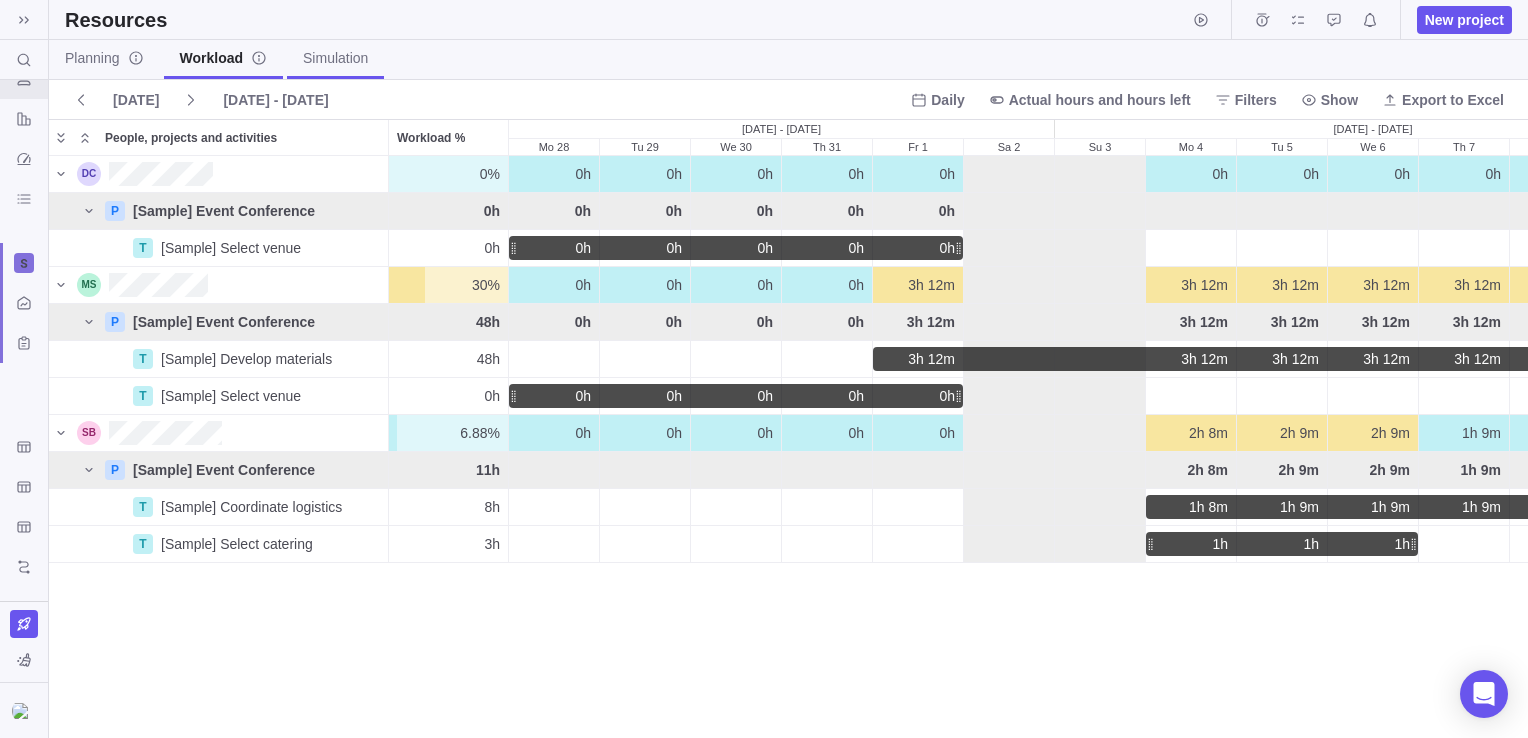 click on "Simulation" at bounding box center [335, 58] 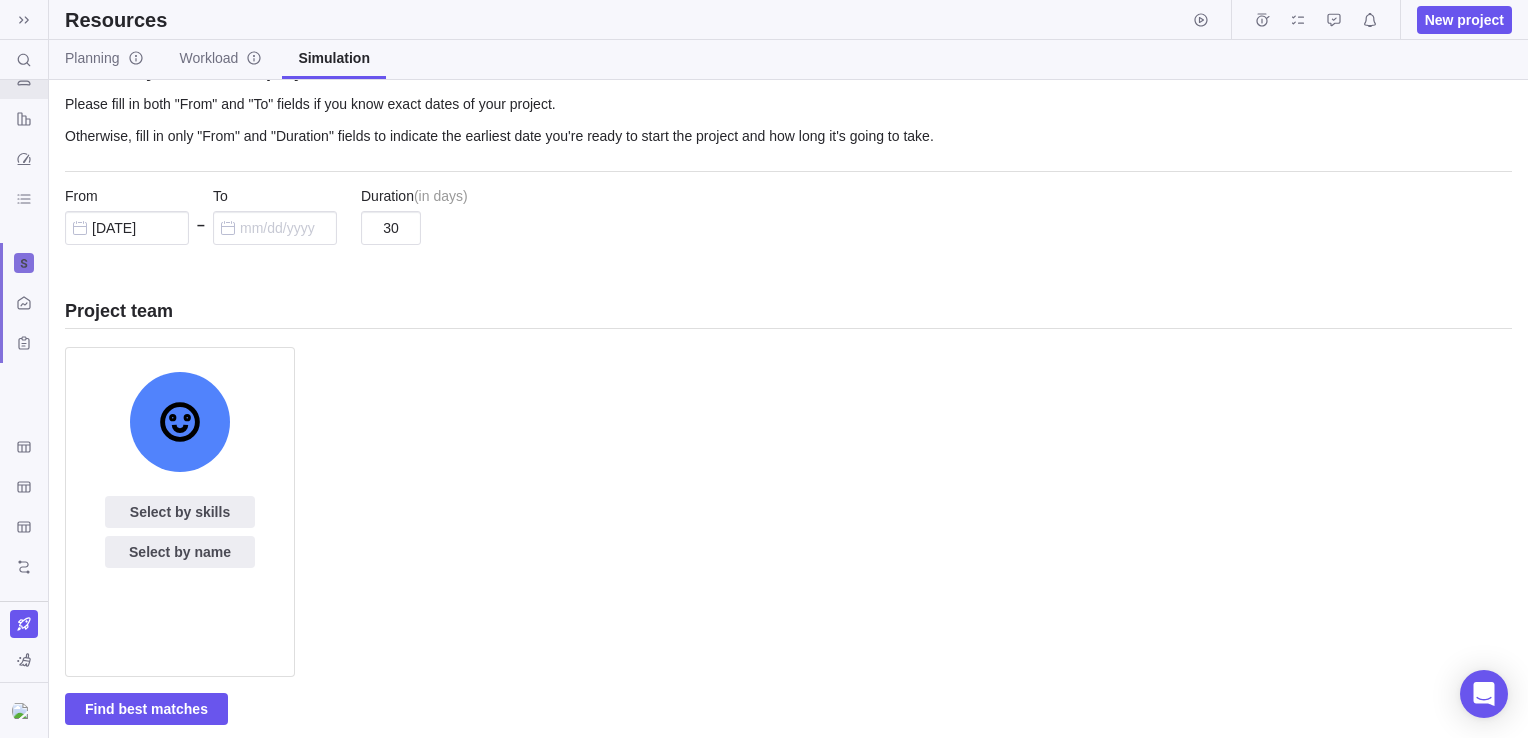 scroll, scrollTop: 0, scrollLeft: 0, axis: both 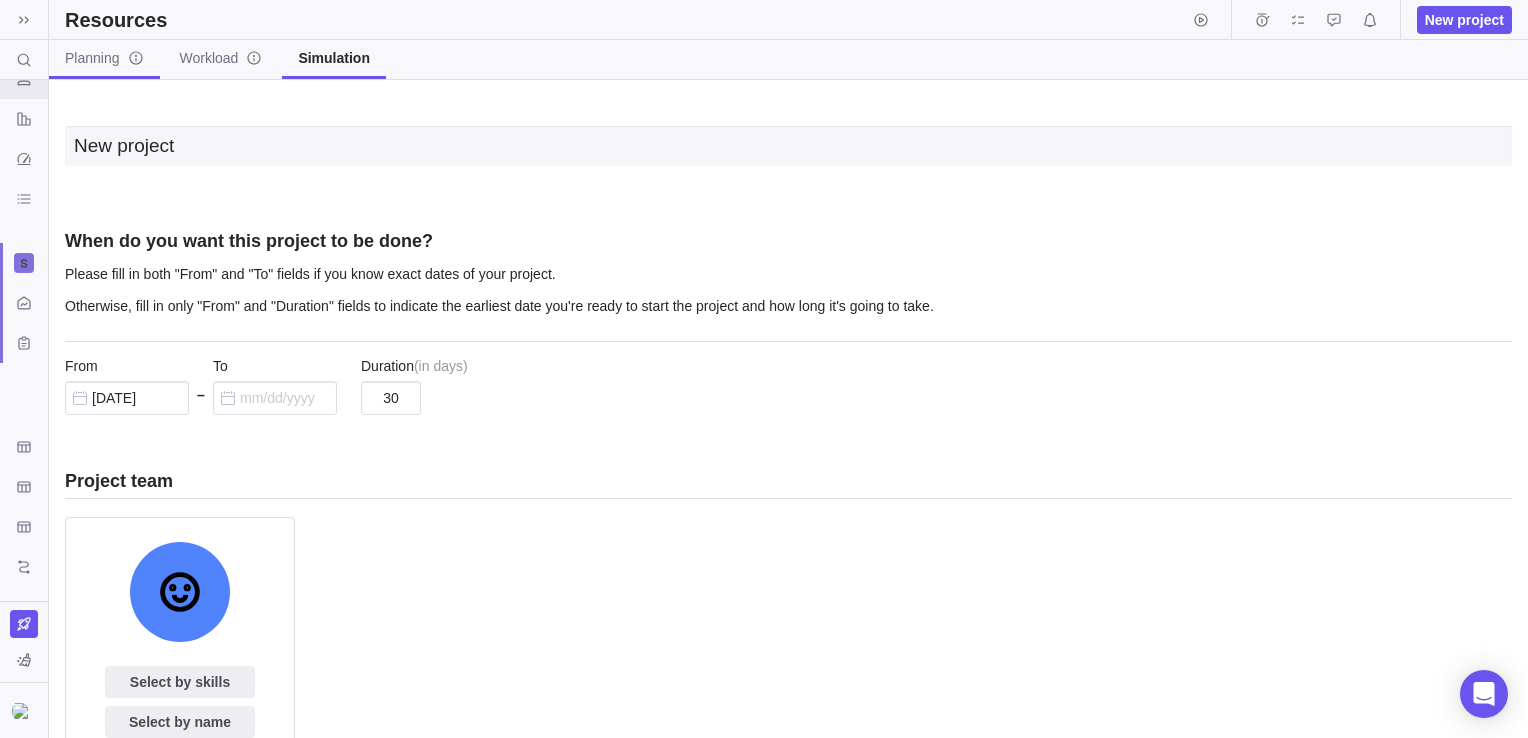 click on "Planning" at bounding box center [104, 58] 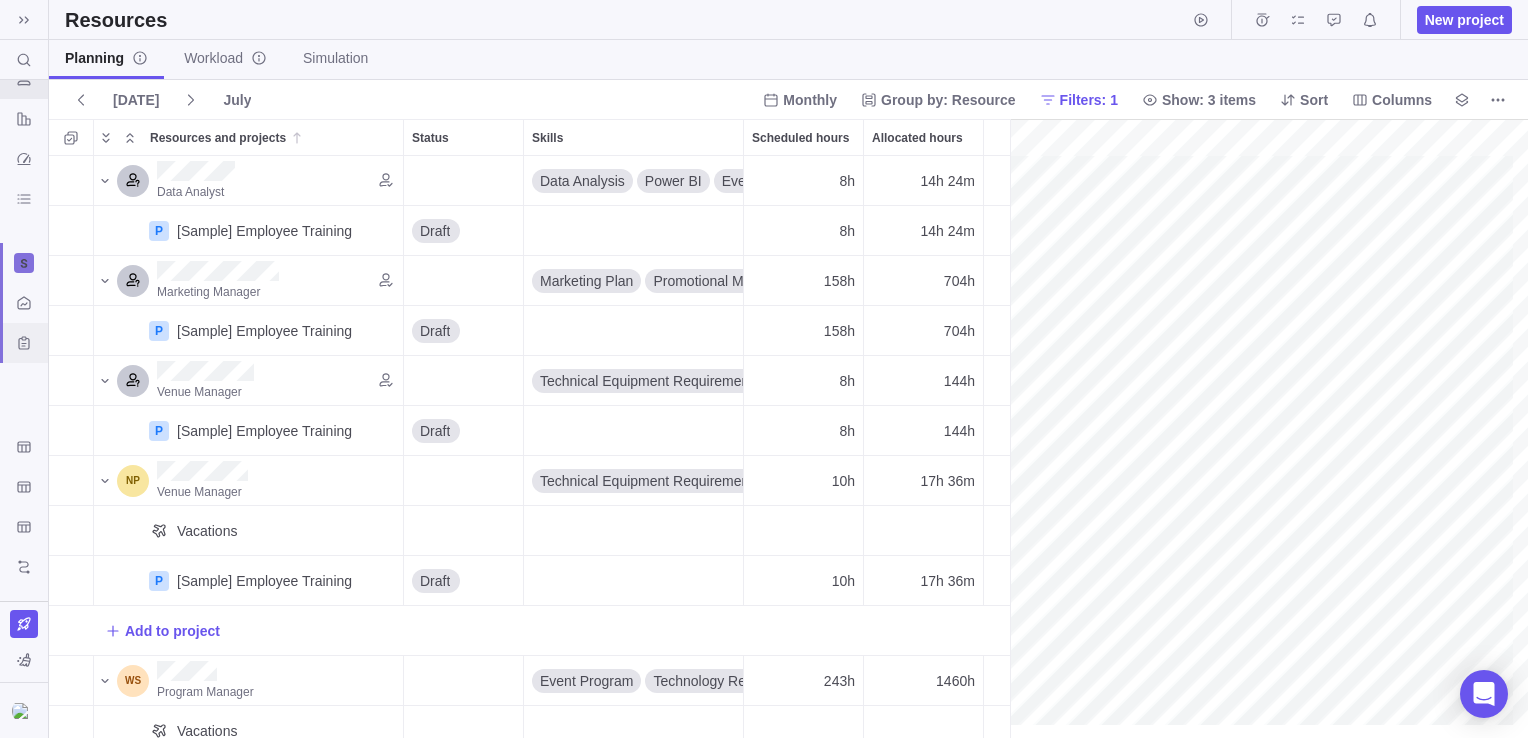 scroll, scrollTop: 16, scrollLeft: 16, axis: both 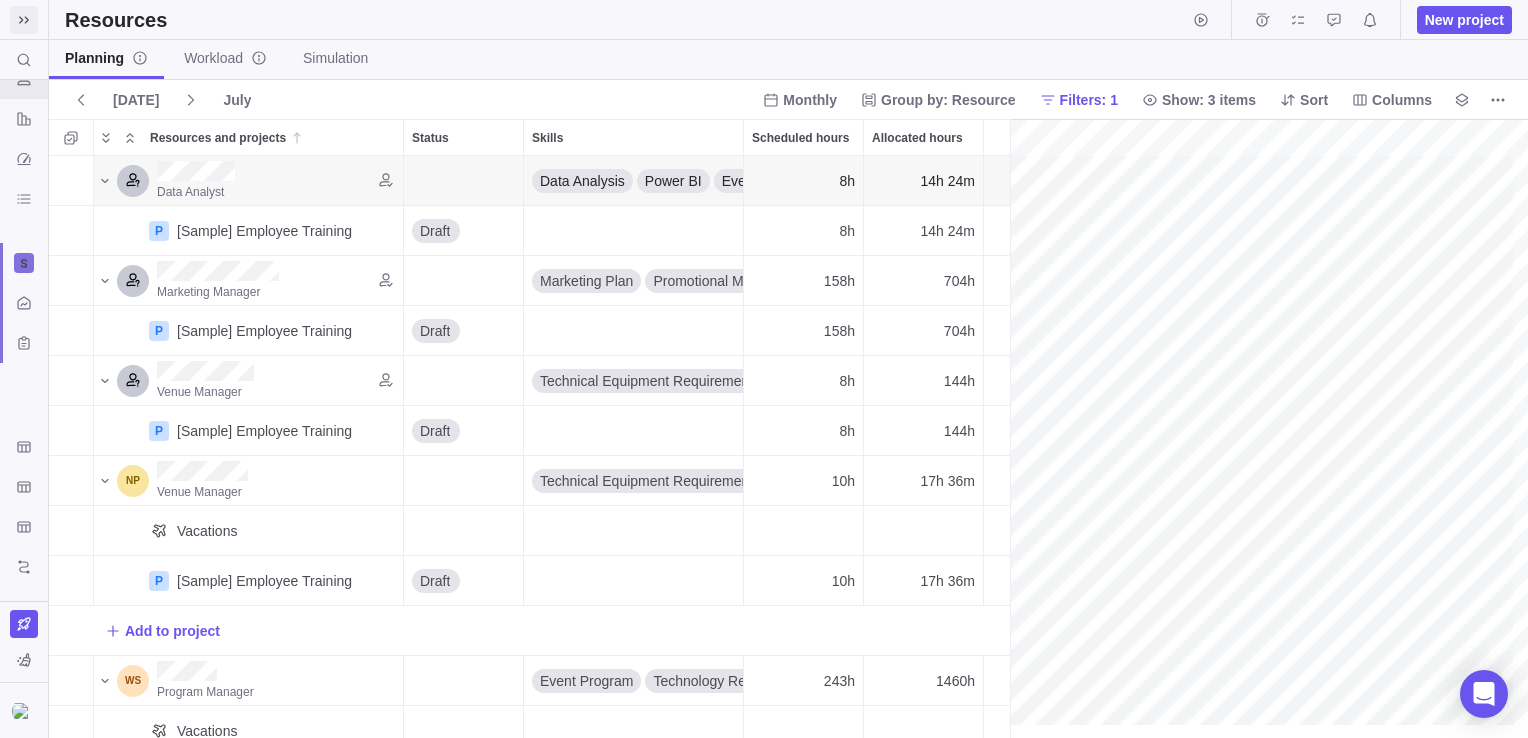 click 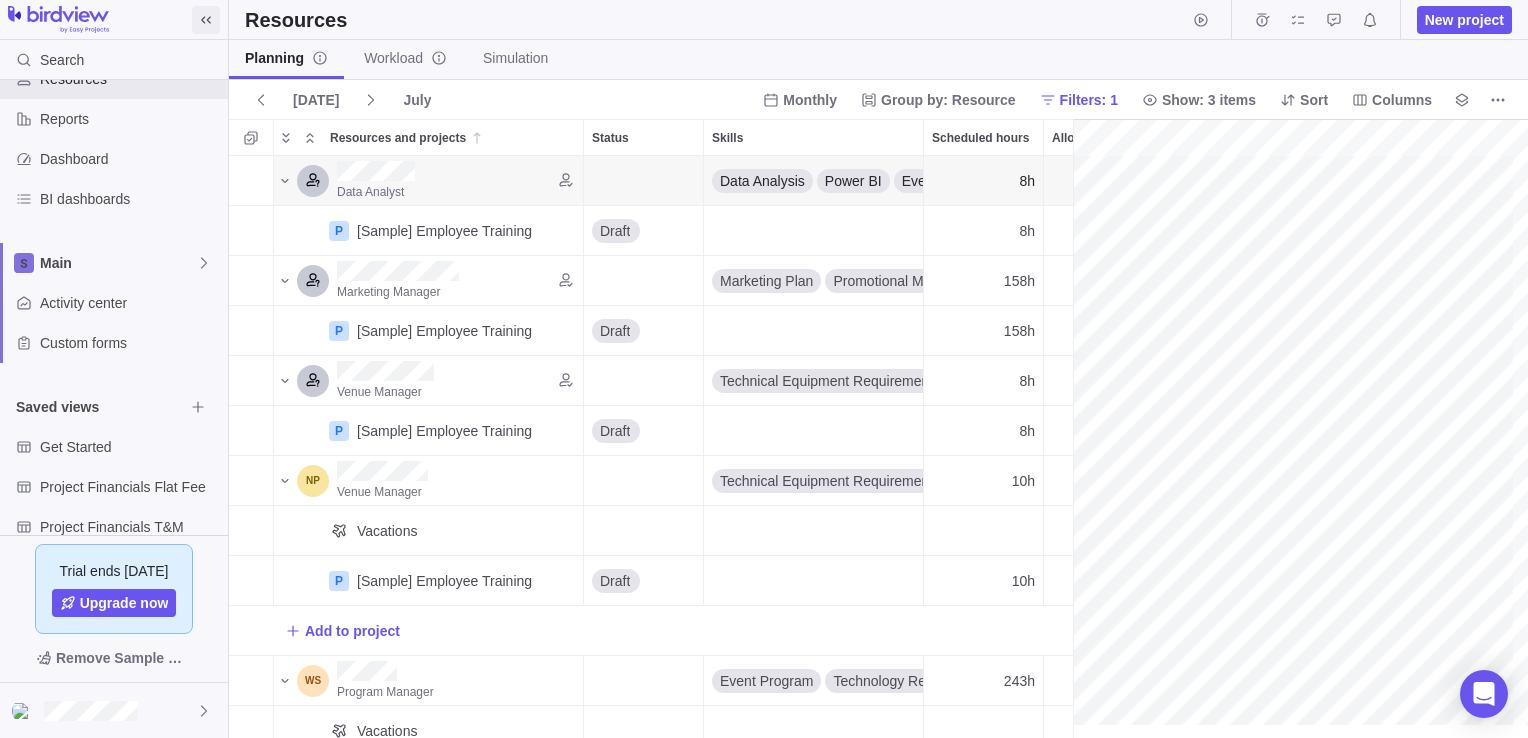 scroll, scrollTop: 16, scrollLeft: 15, axis: both 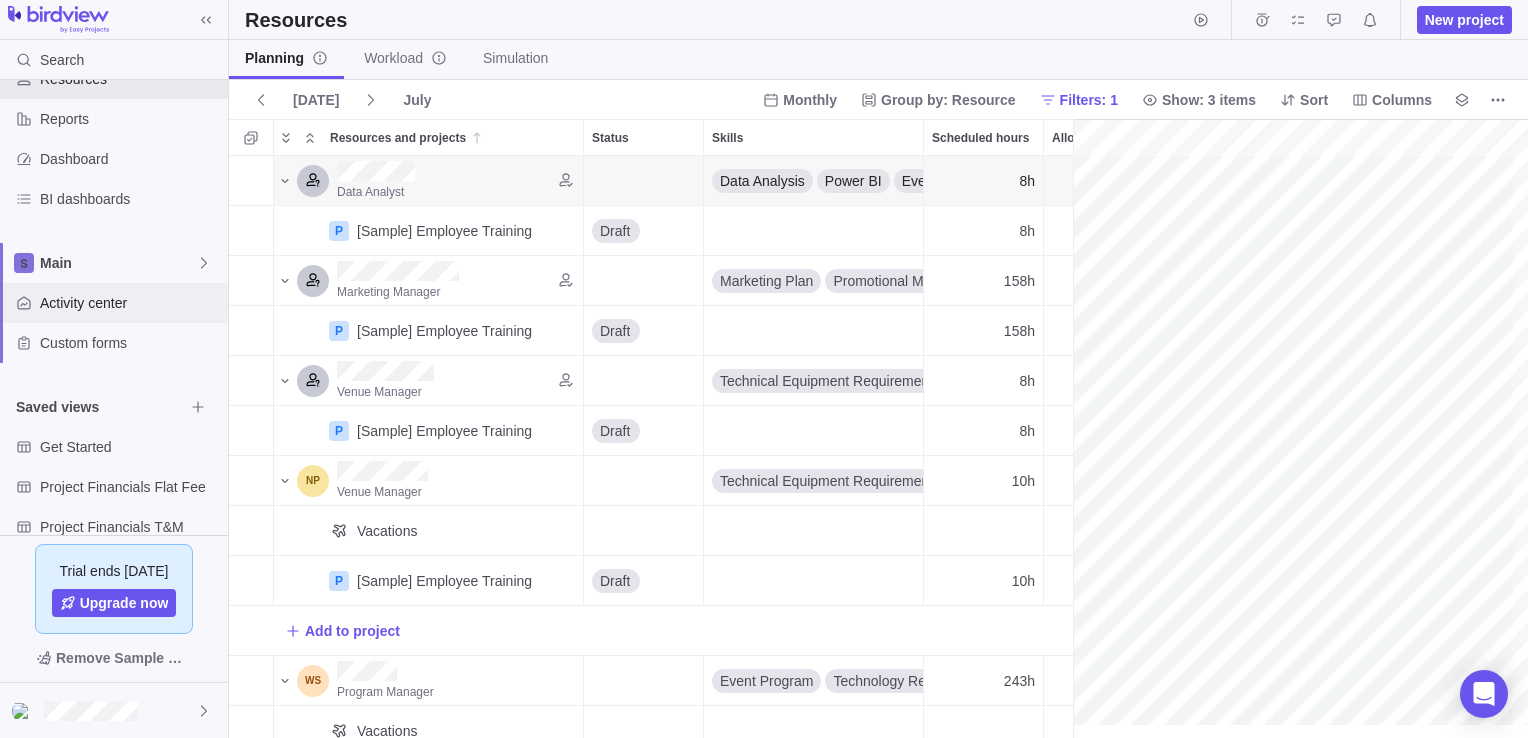 click on "Activity center" at bounding box center (130, 303) 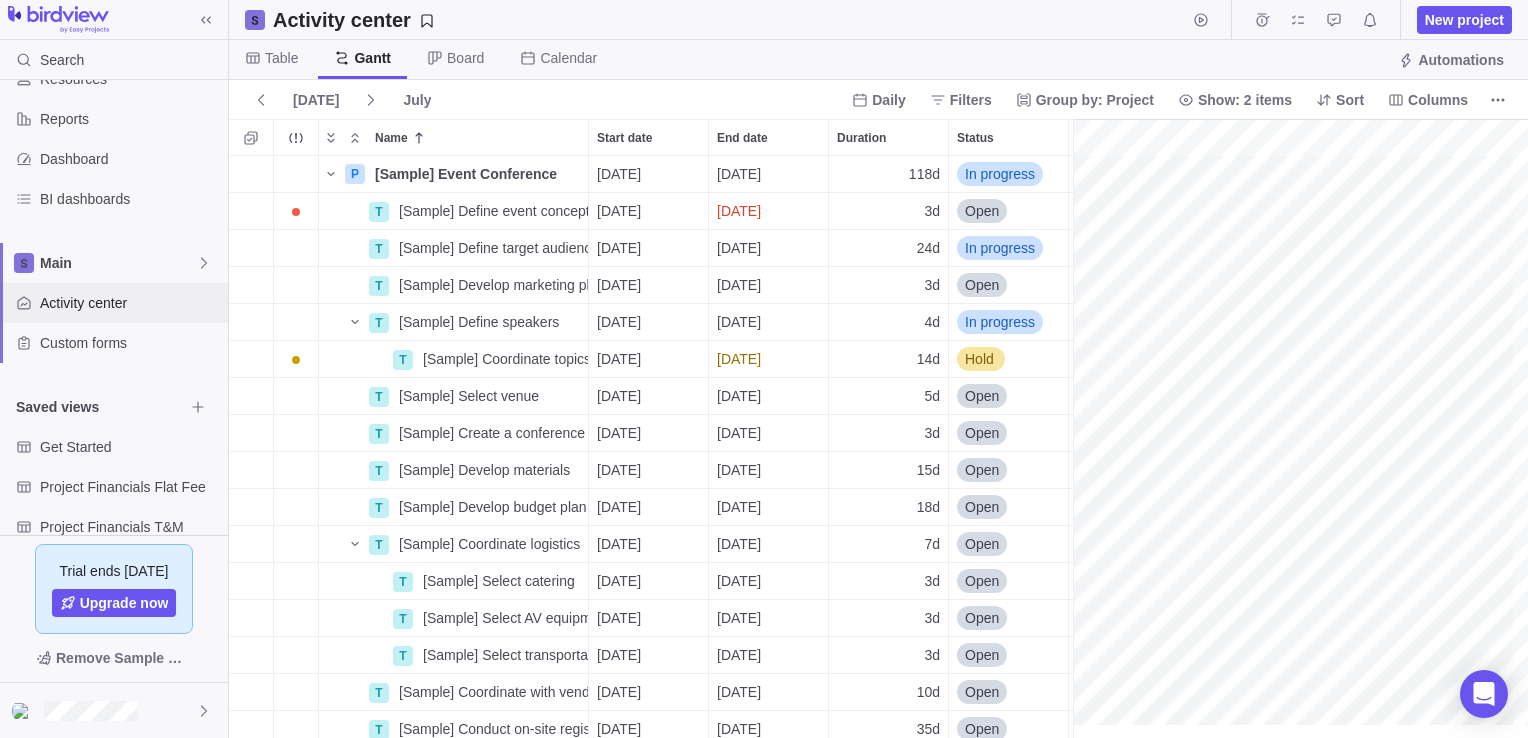 scroll, scrollTop: 16, scrollLeft: 15, axis: both 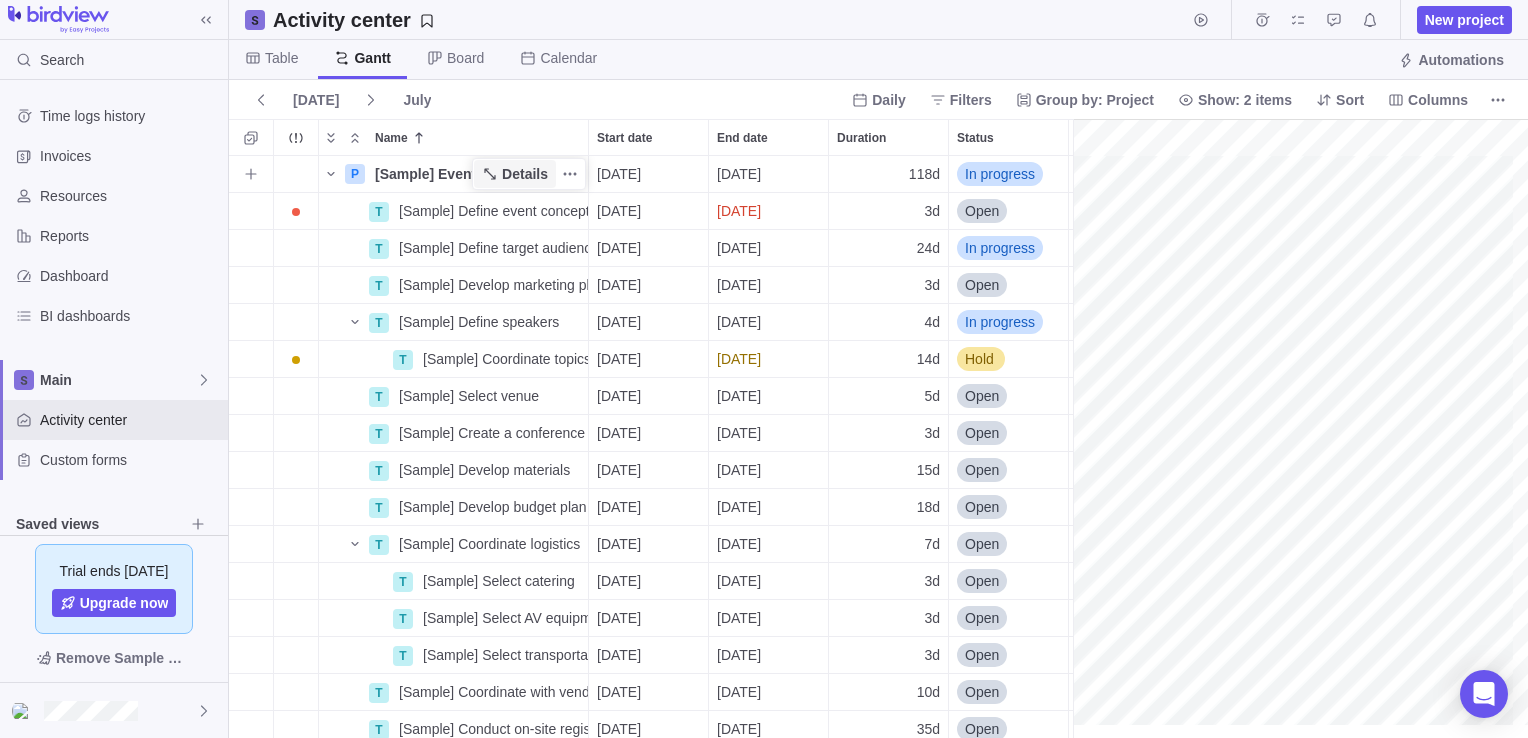 click on "Details" at bounding box center (525, 174) 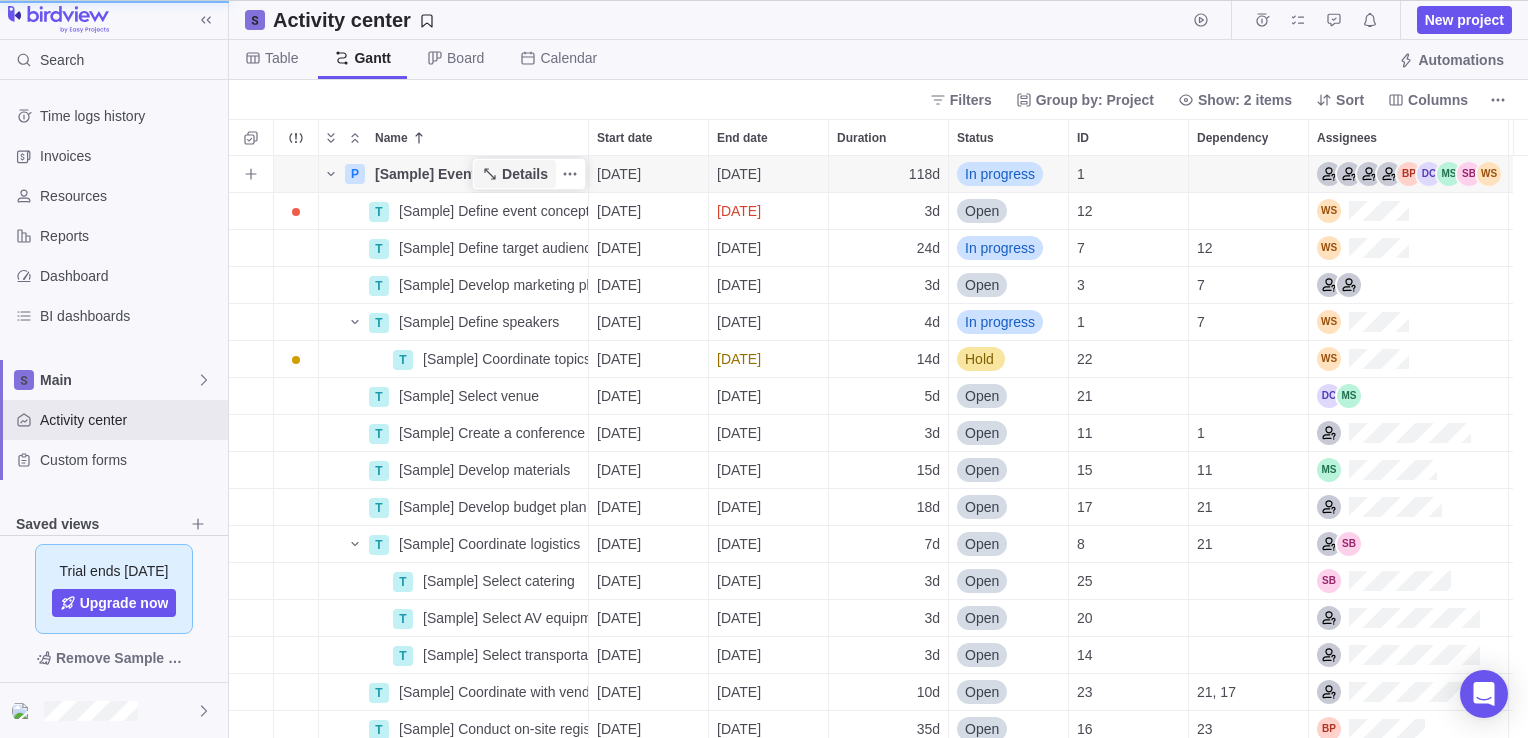scroll, scrollTop: 16, scrollLeft: 16, axis: both 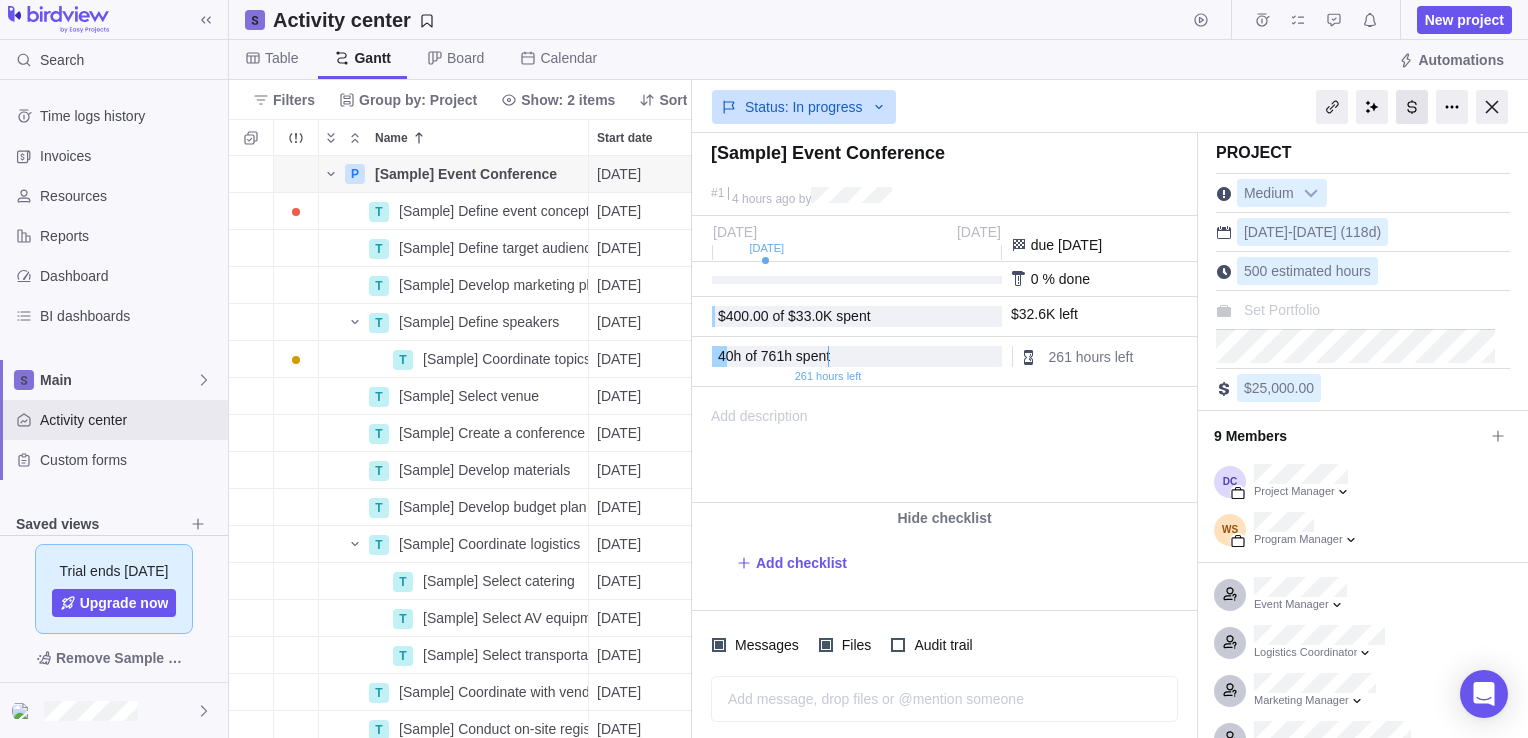 click at bounding box center (1412, 107) 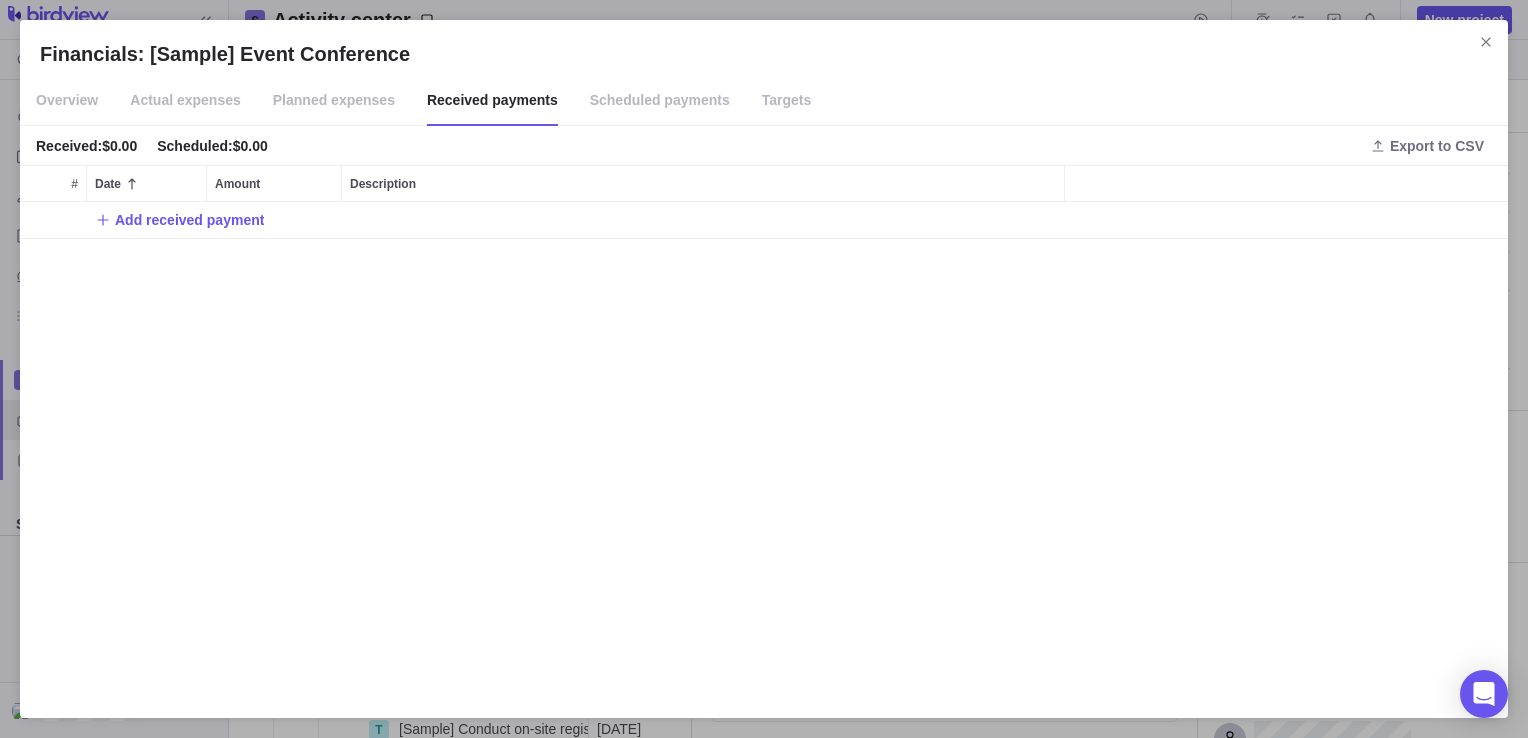 scroll, scrollTop: 15, scrollLeft: 16, axis: both 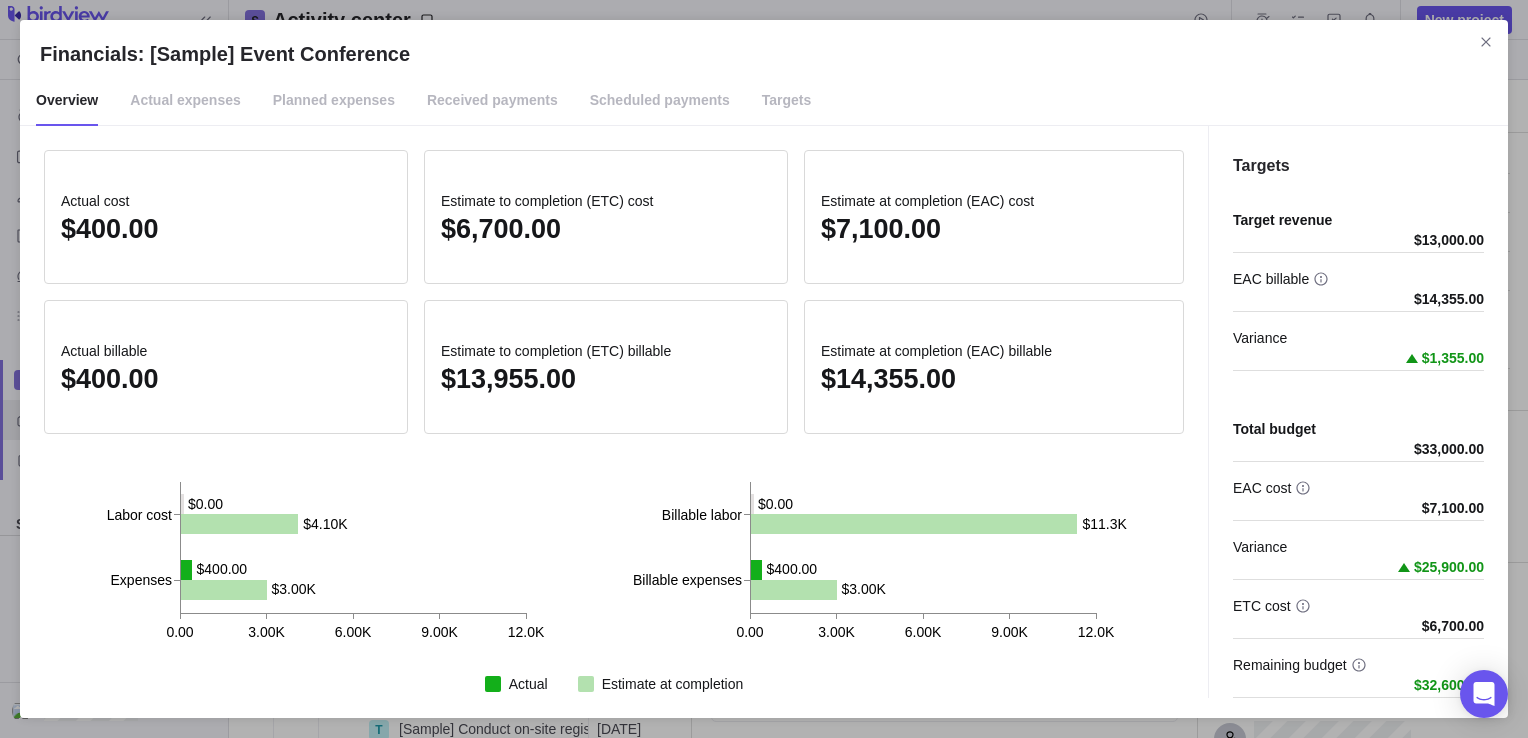 click on "$0.00" 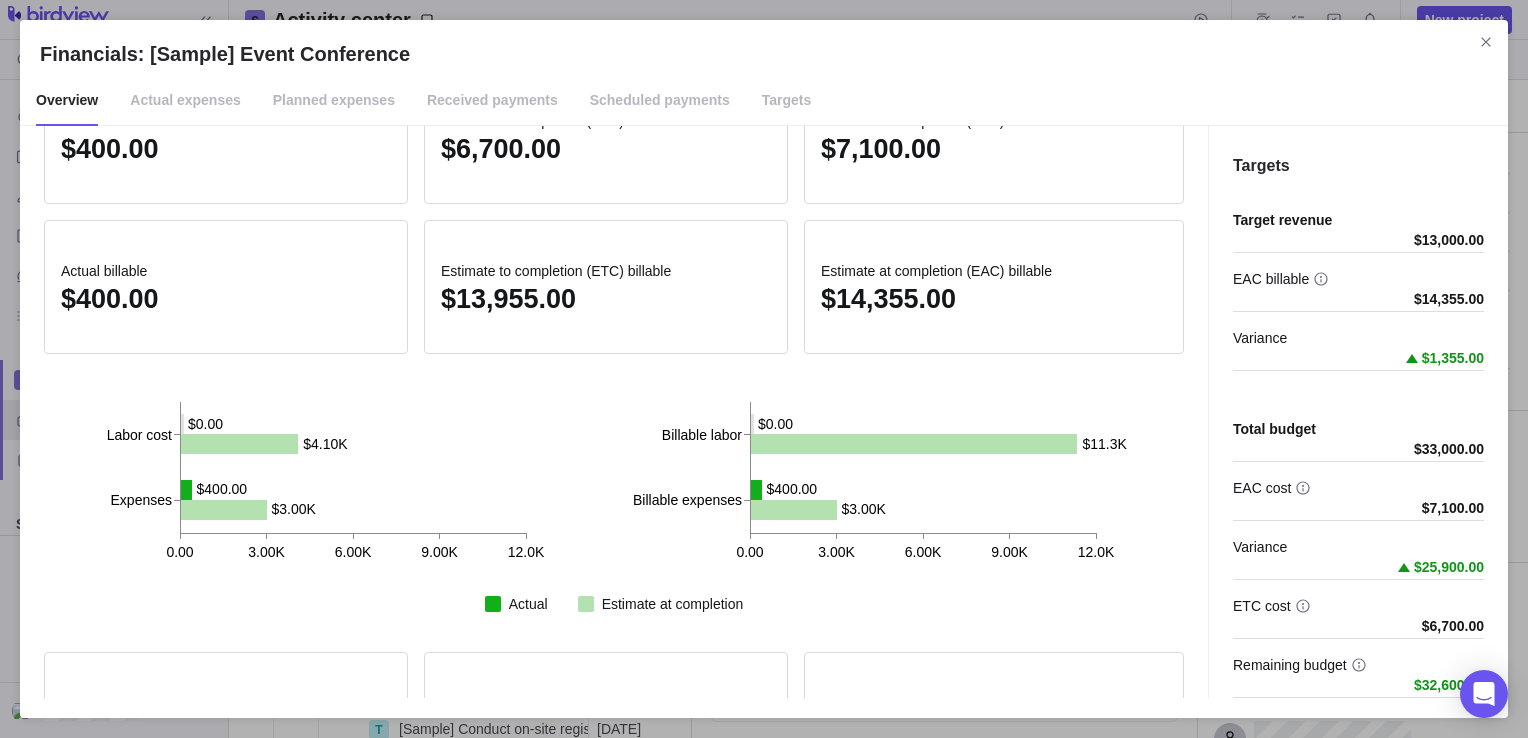 scroll, scrollTop: 0, scrollLeft: 0, axis: both 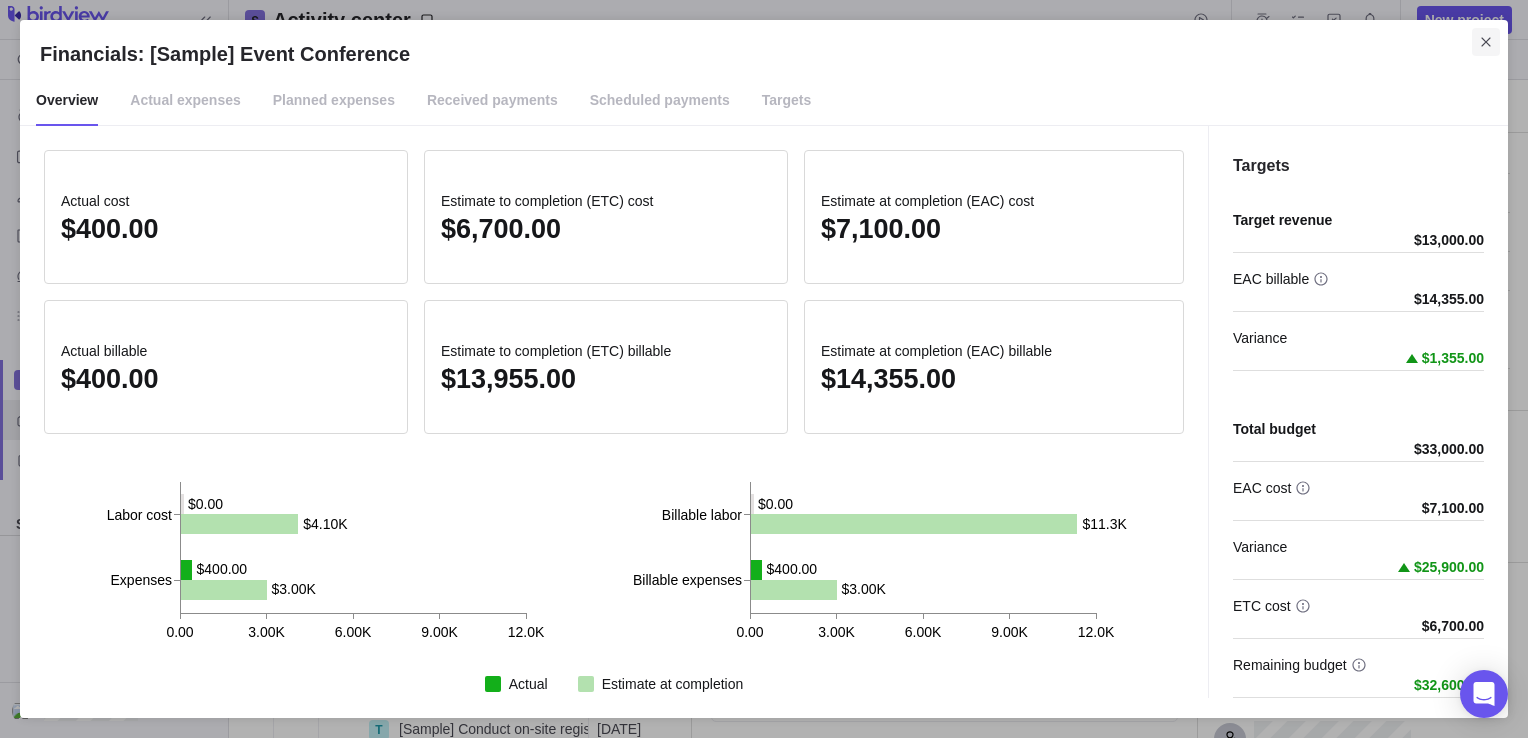 click 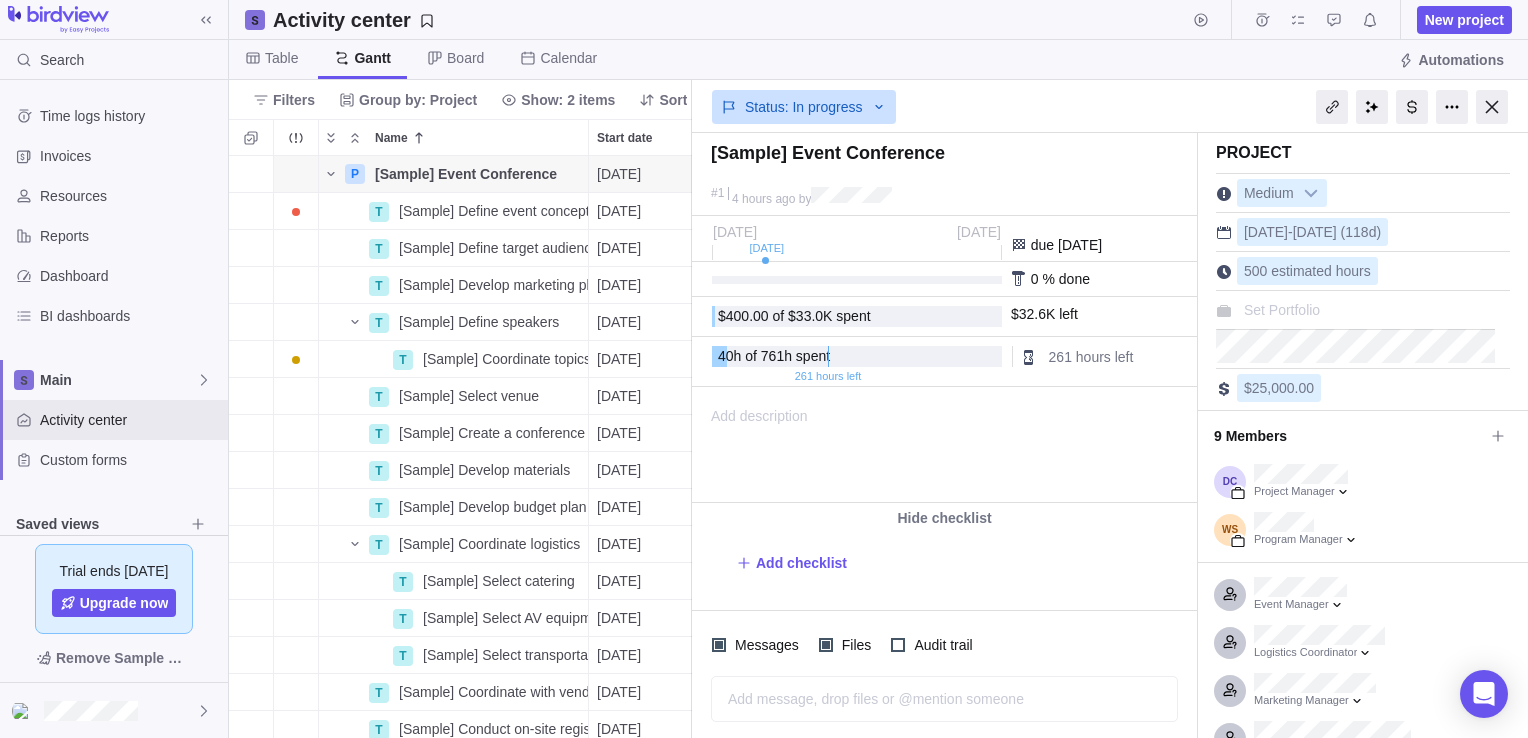 click at bounding box center [857, 280] 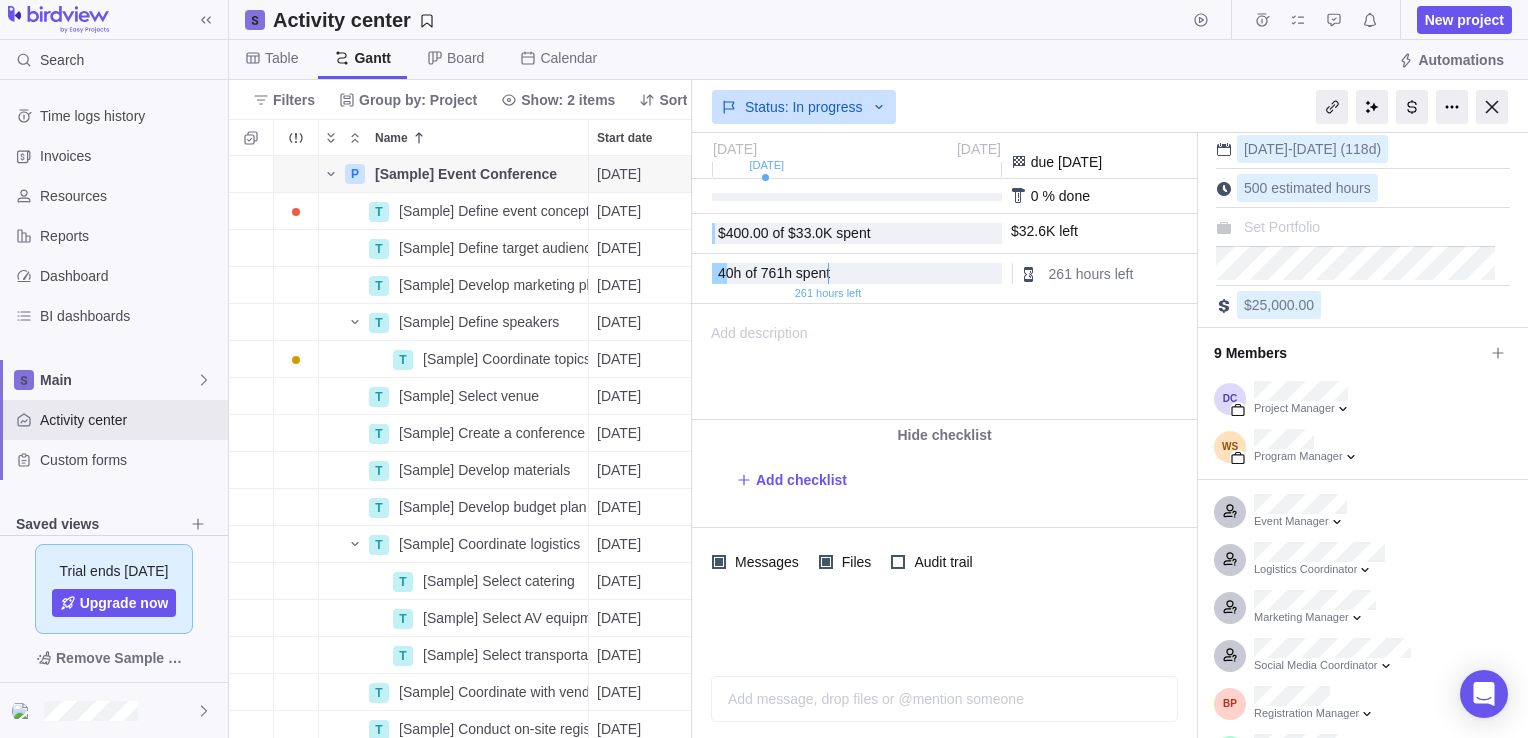 scroll, scrollTop: 0, scrollLeft: 0, axis: both 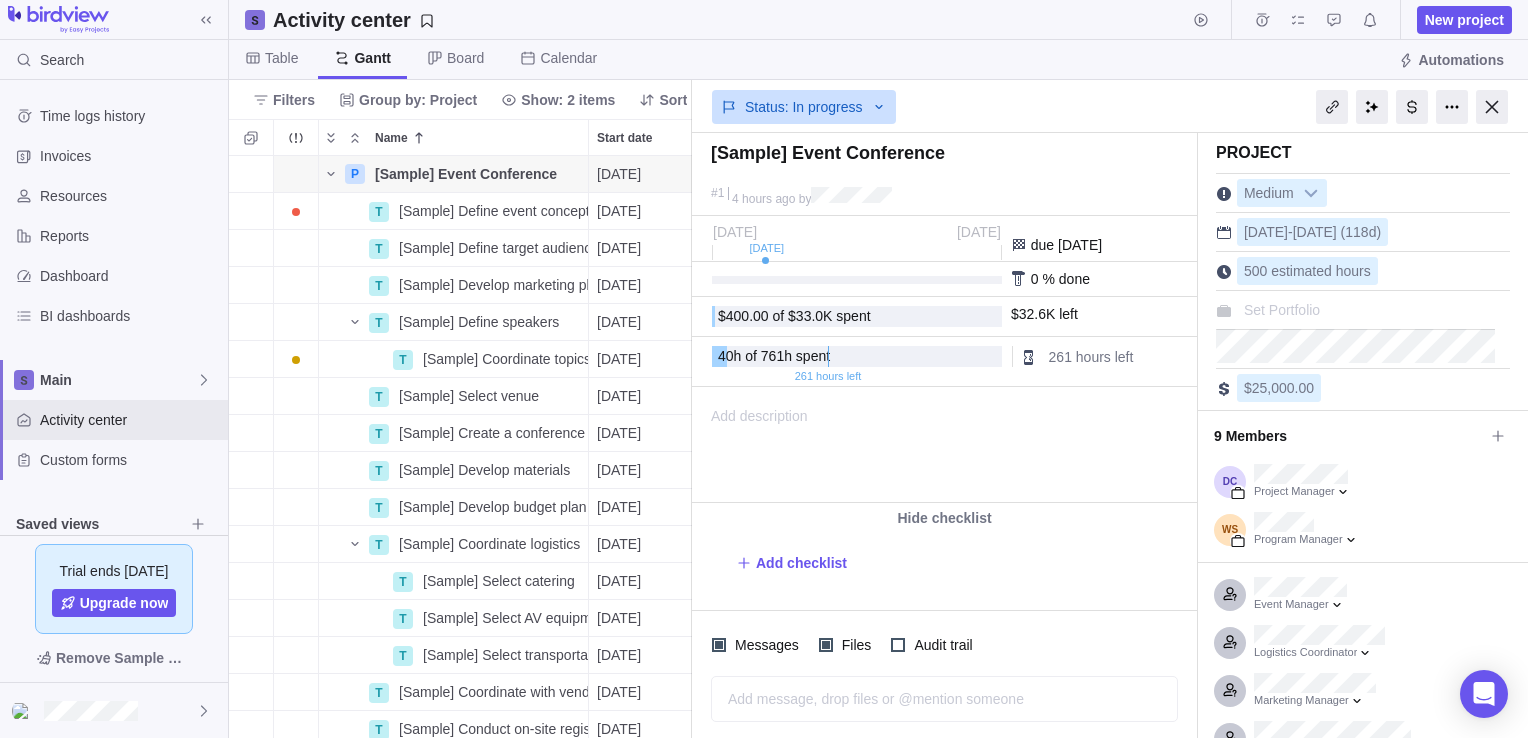 click at bounding box center [1019, 279] 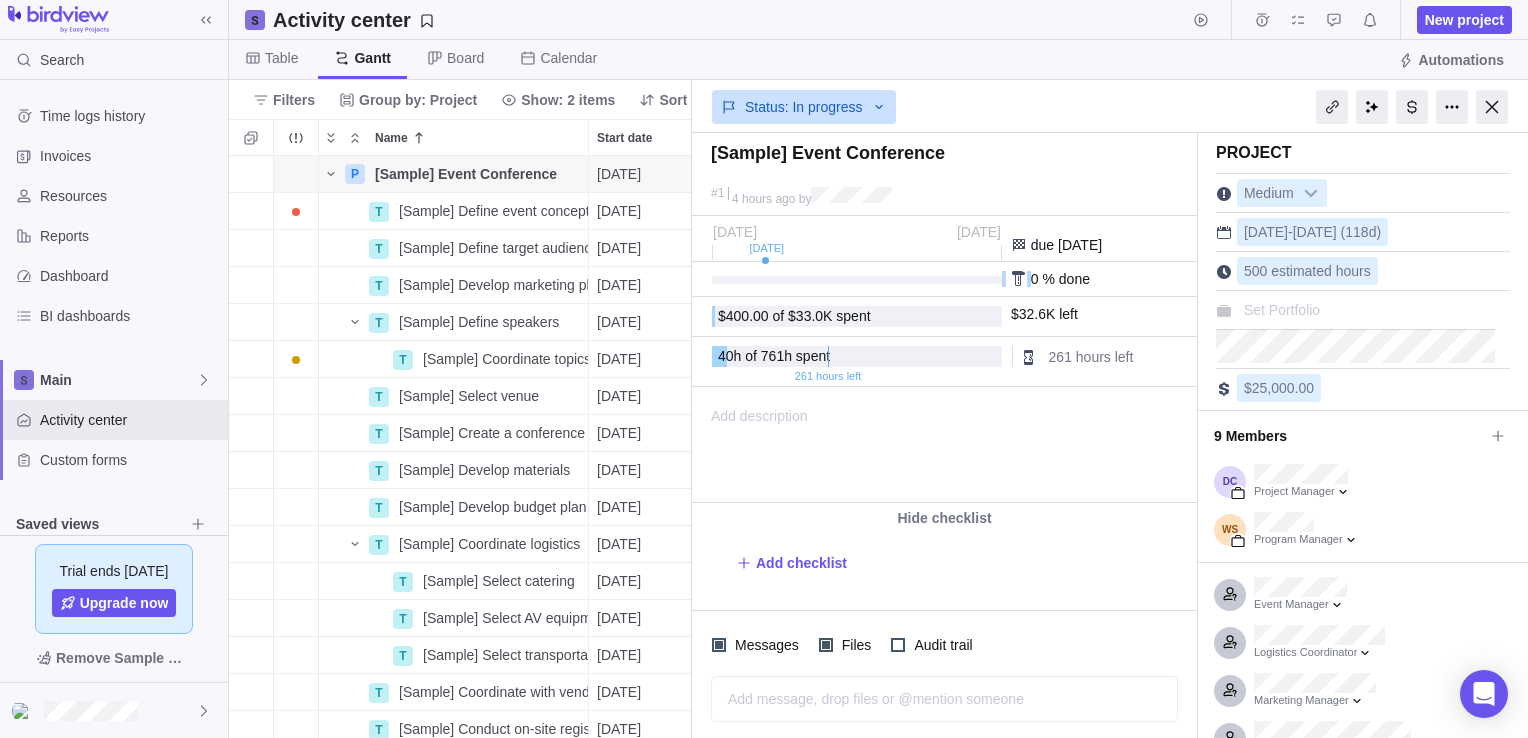 click on "0
% done" at bounding box center [1097, 279] 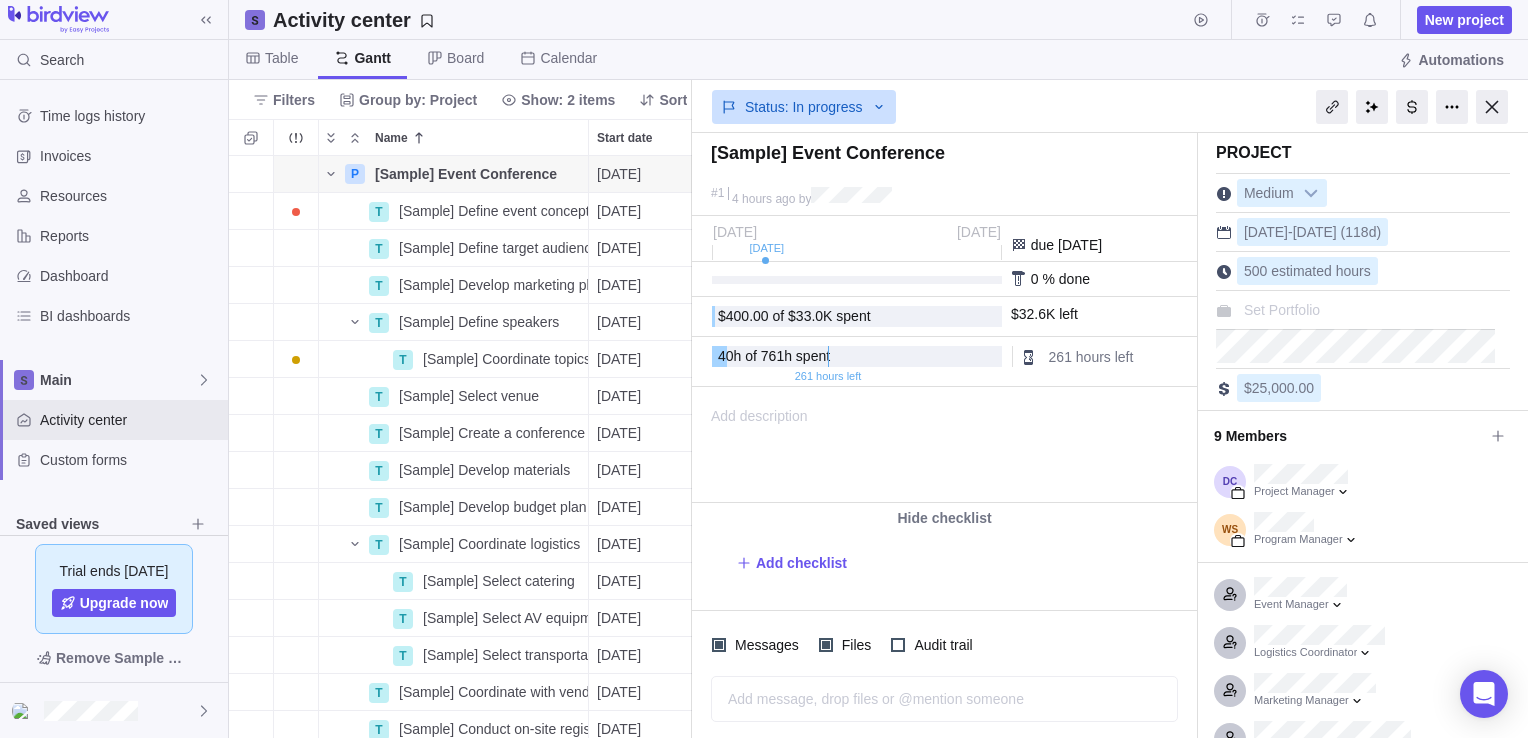 click on "% done" at bounding box center (1065, 279) 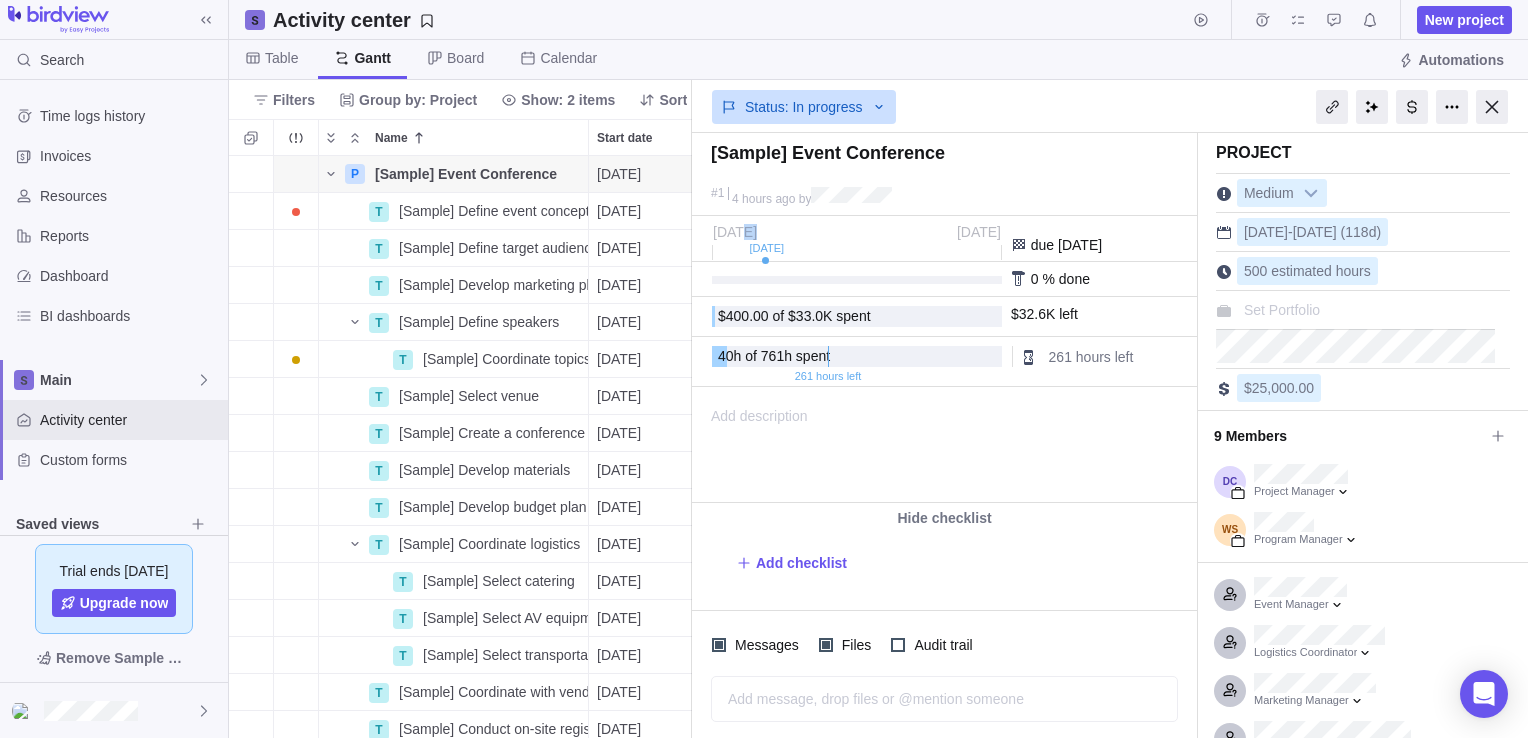 click on "Jun [DATE]" at bounding box center (857, 242) 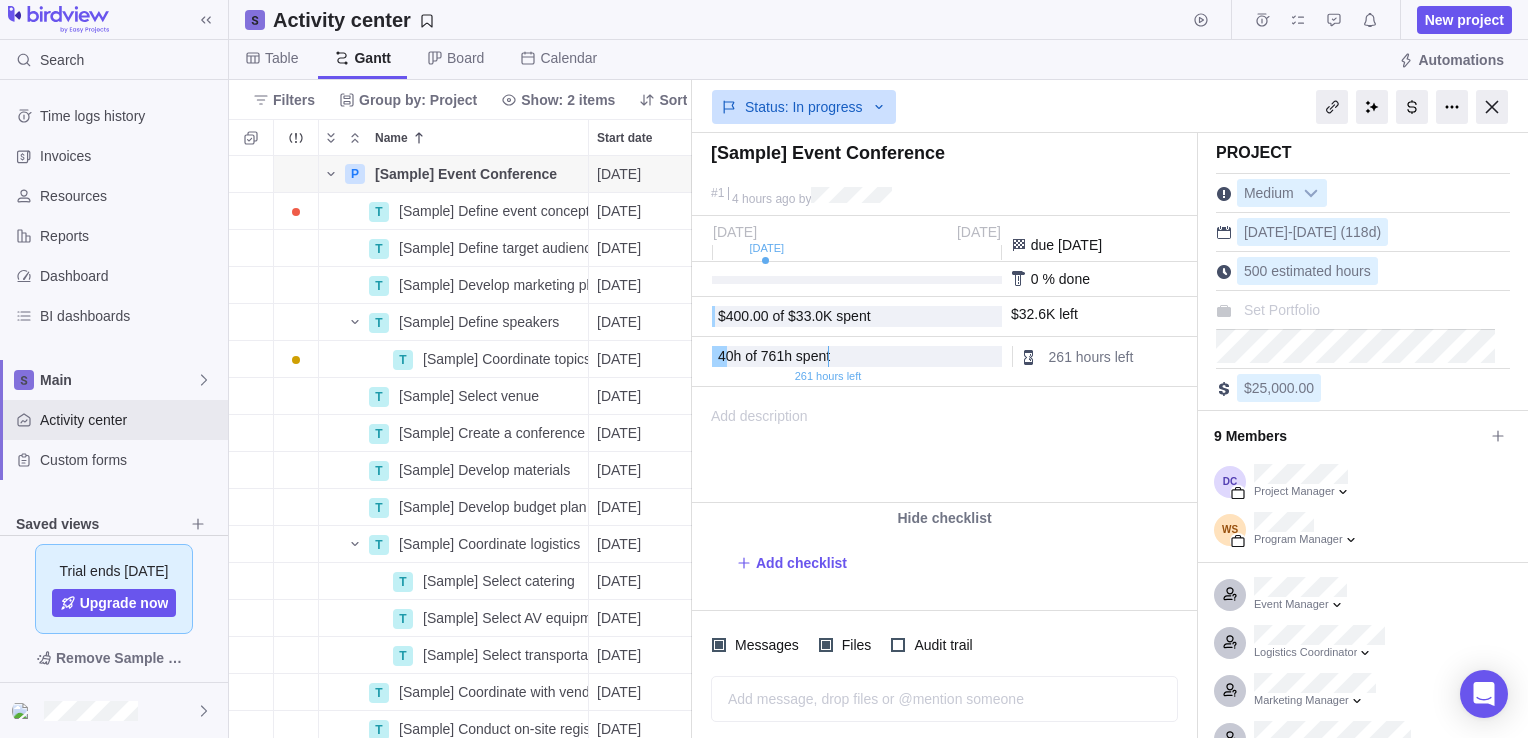 click on "% done" at bounding box center [1065, 279] 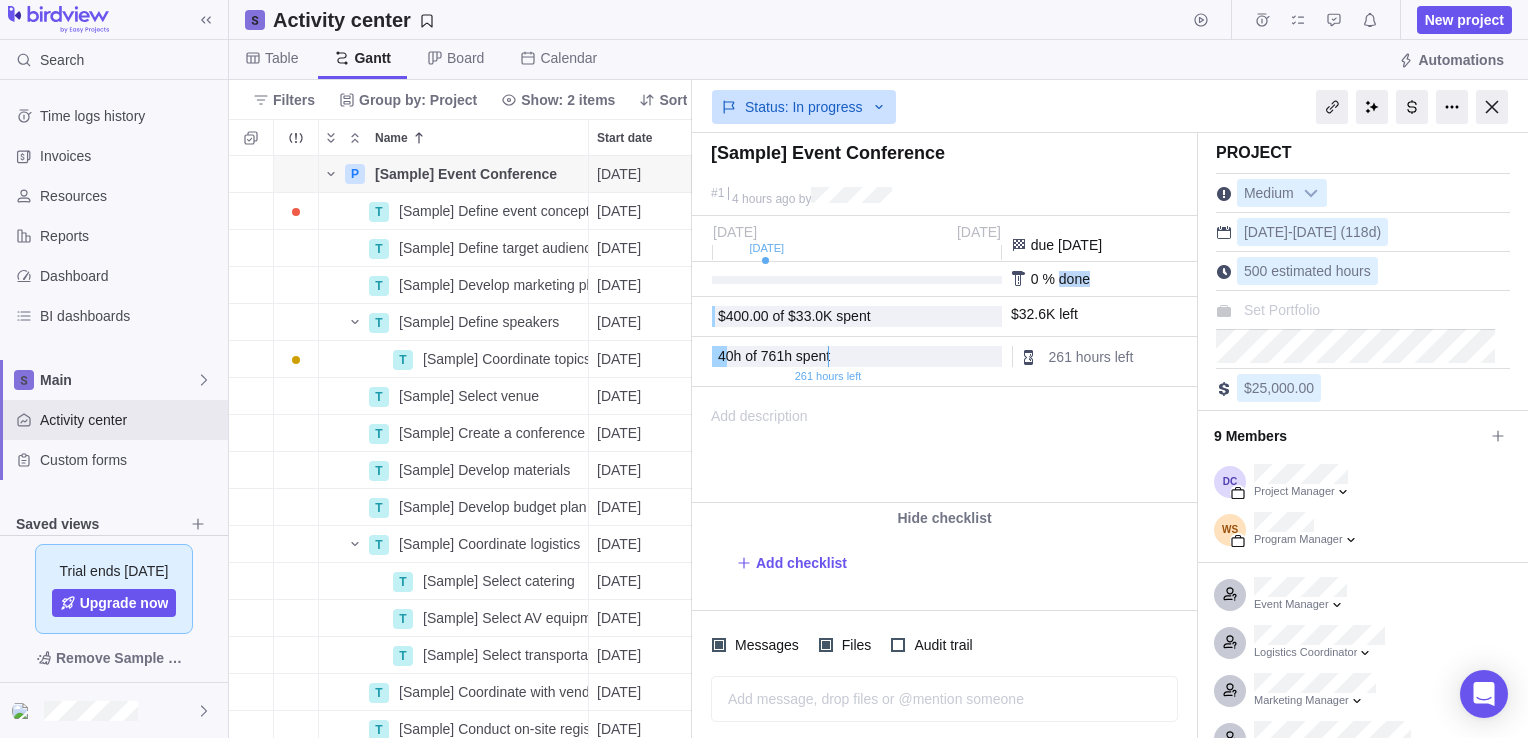click on "% done" at bounding box center [1065, 279] 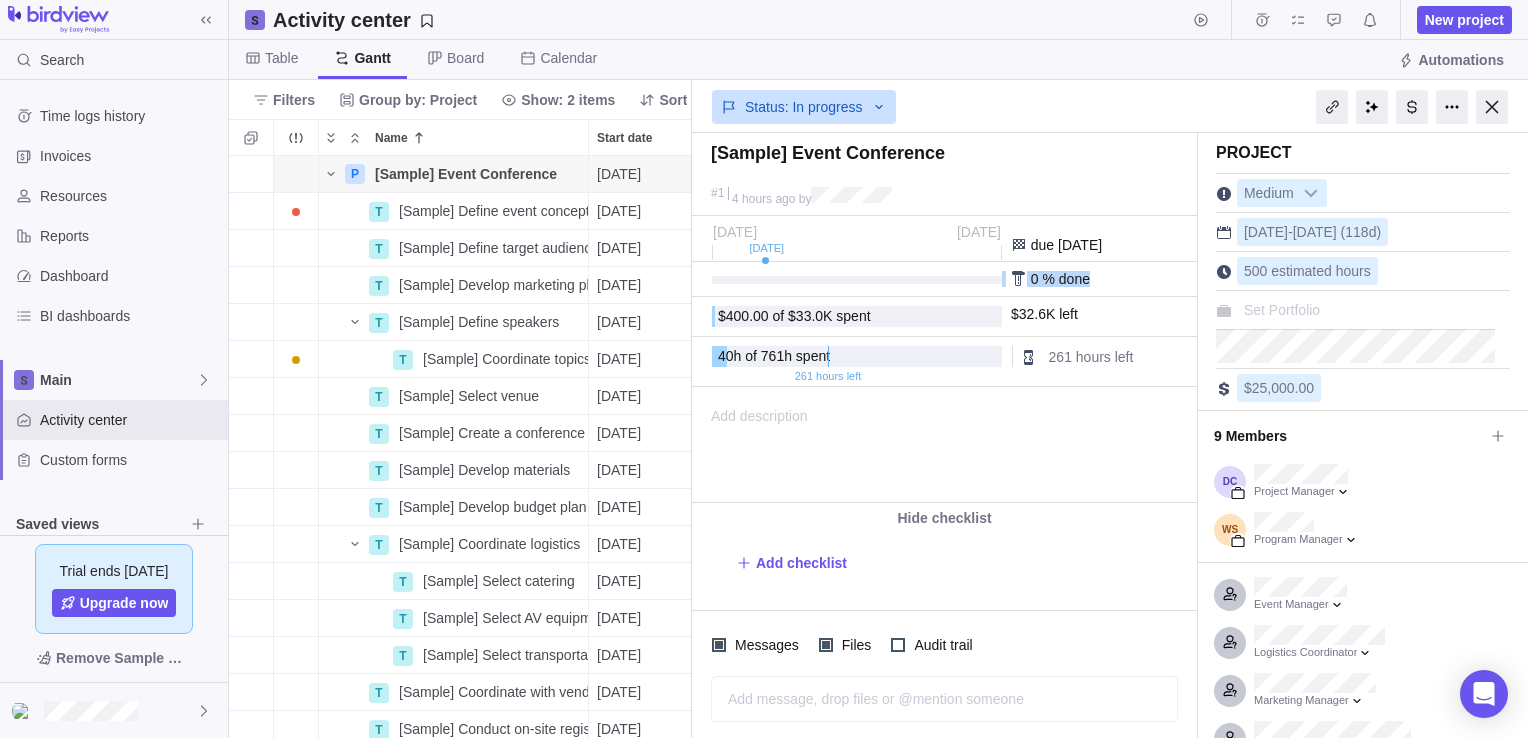 click on "% done" at bounding box center (1065, 279) 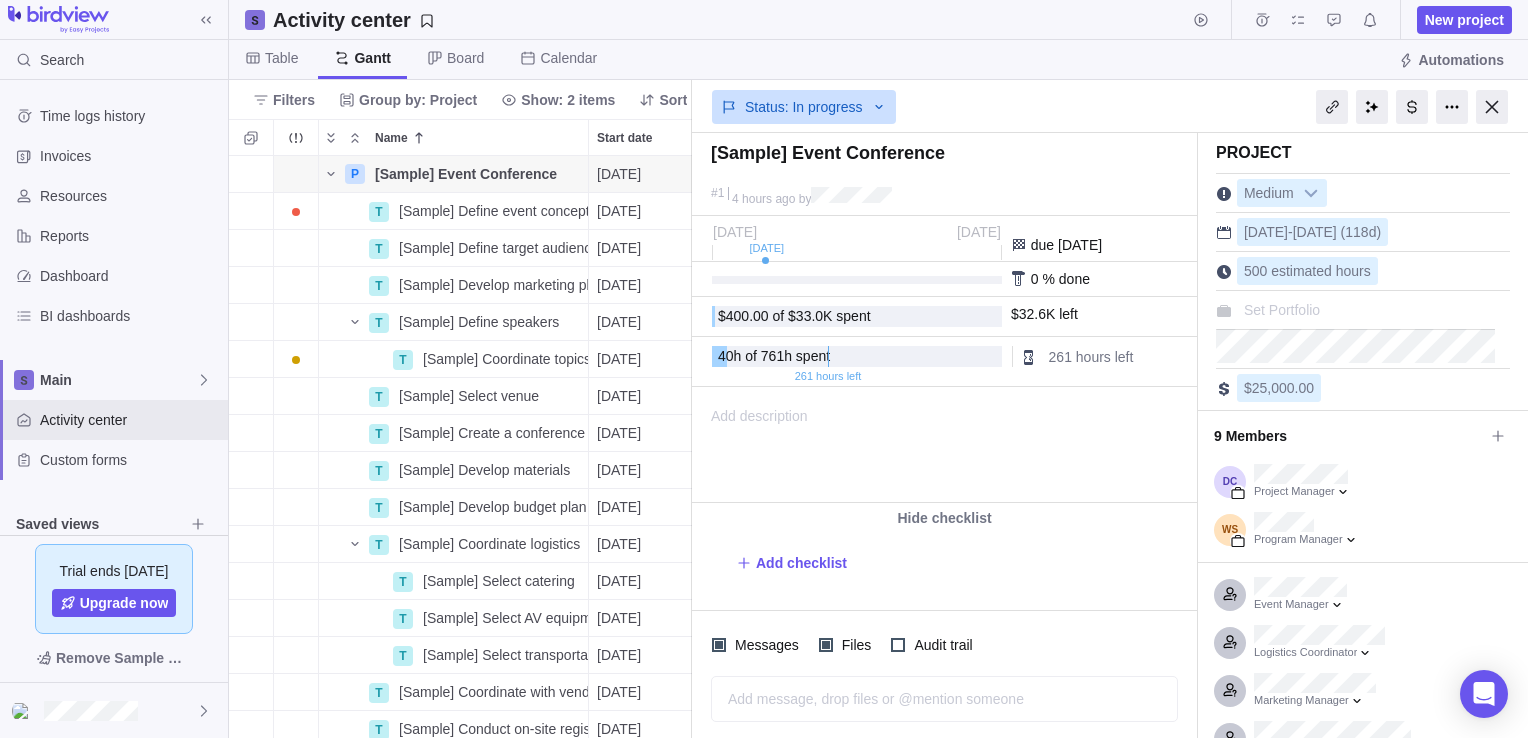 click at bounding box center [1019, 279] 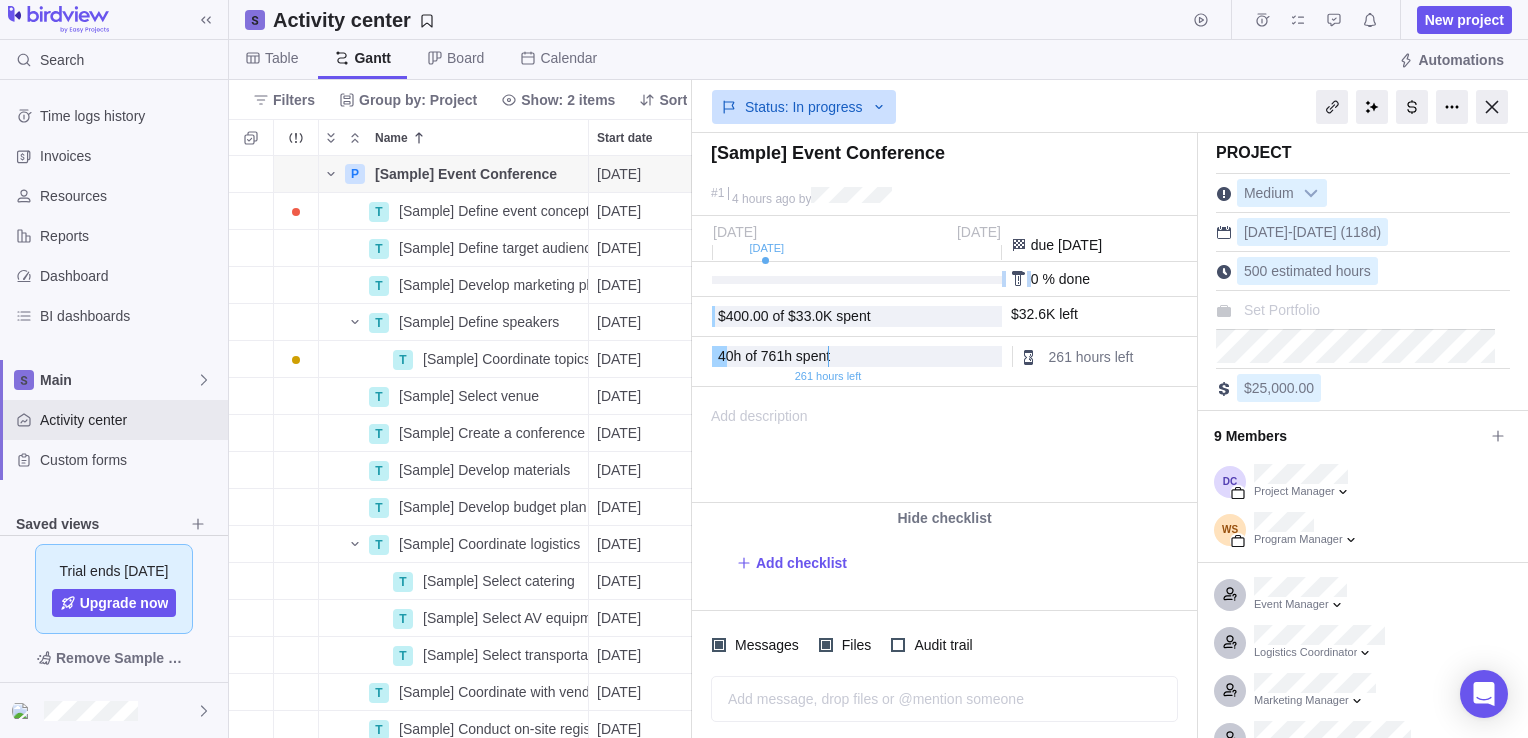 click at bounding box center (1019, 279) 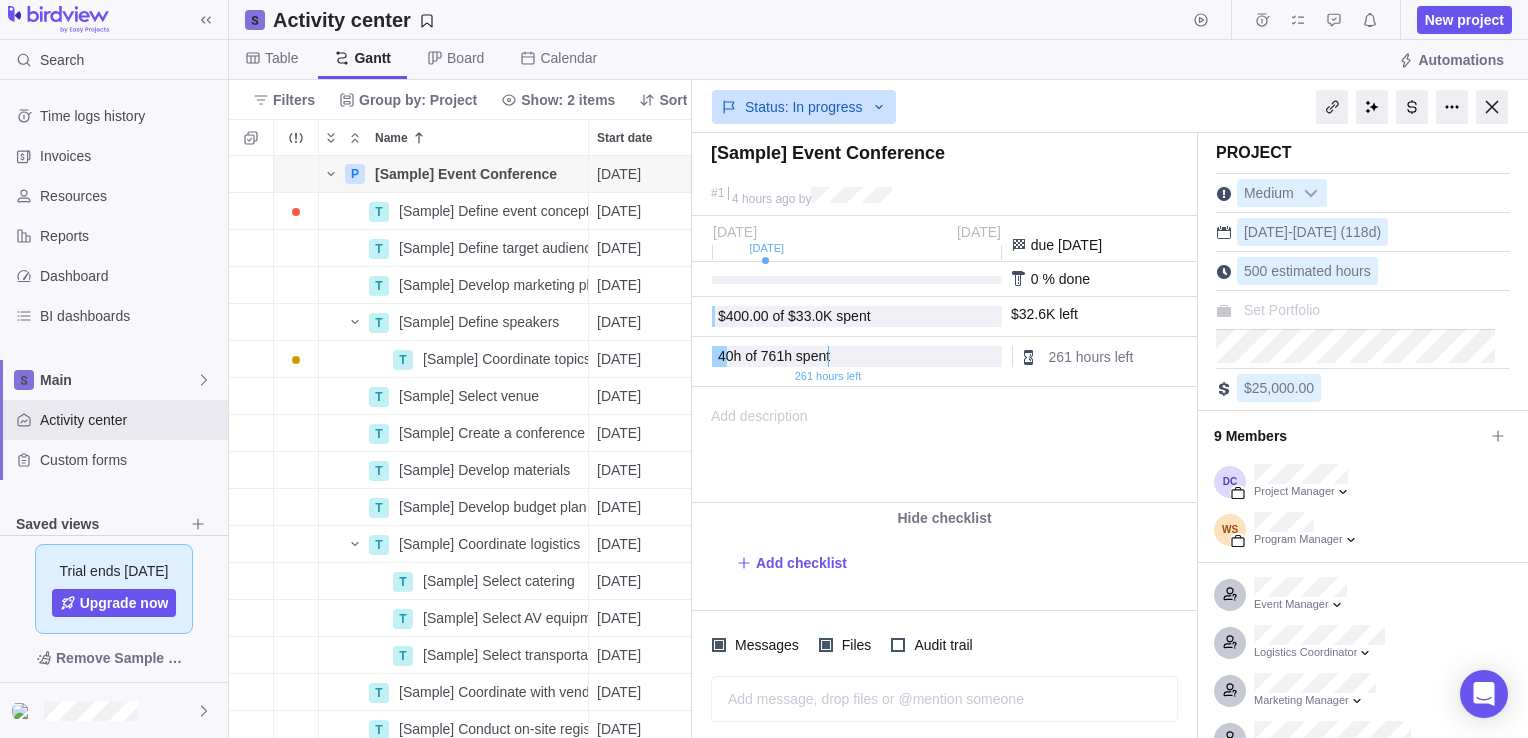 click on "% done" at bounding box center (1065, 279) 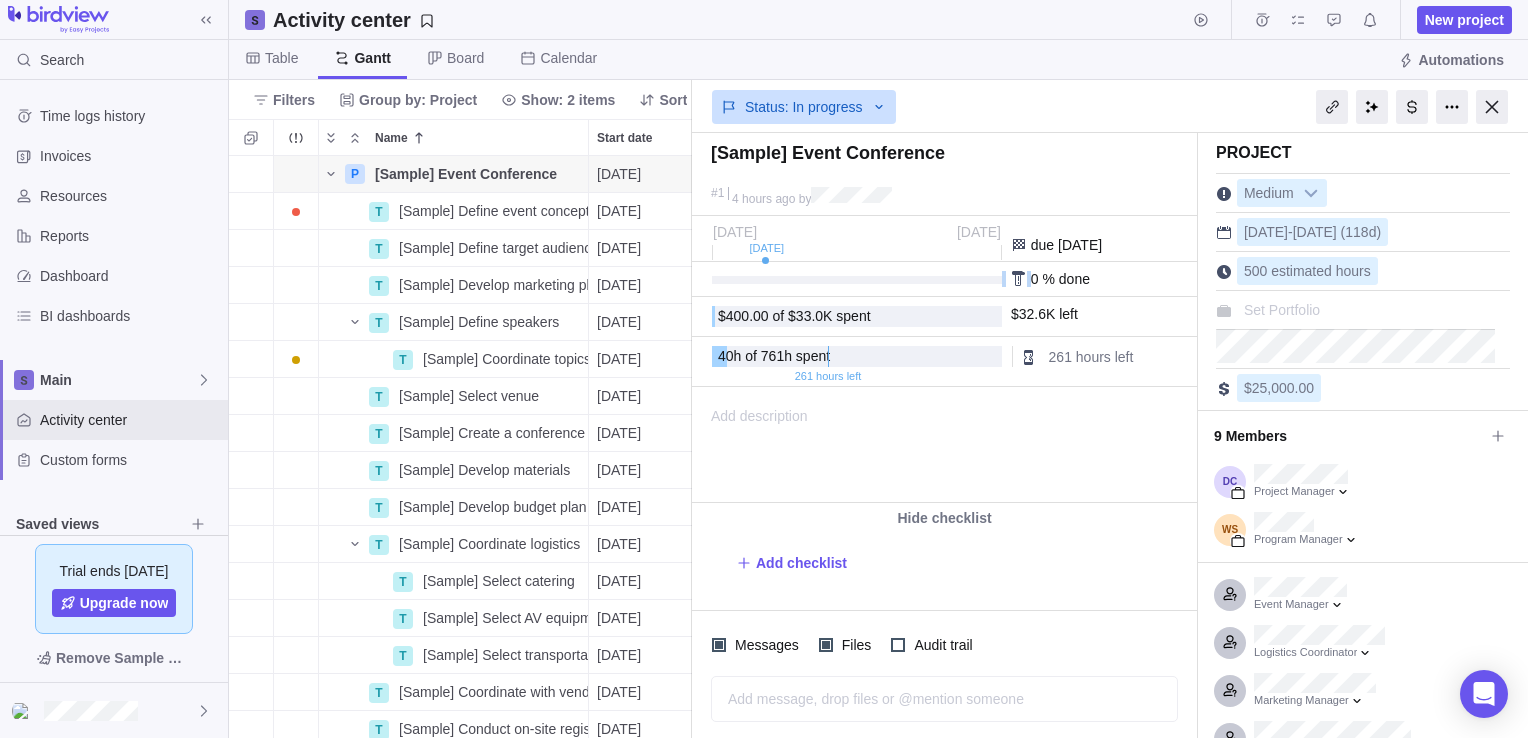 click at bounding box center [857, 280] 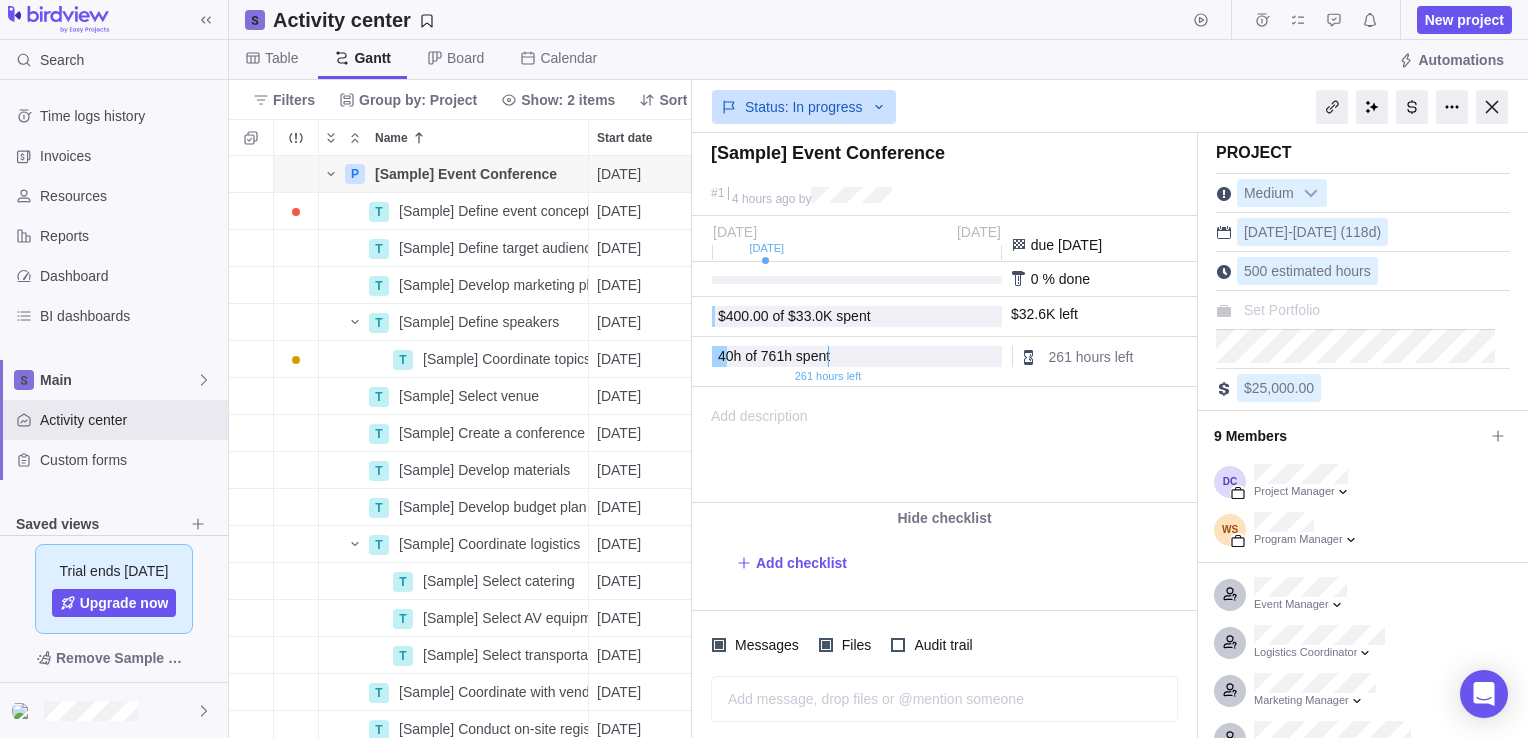 click at bounding box center [857, 280] 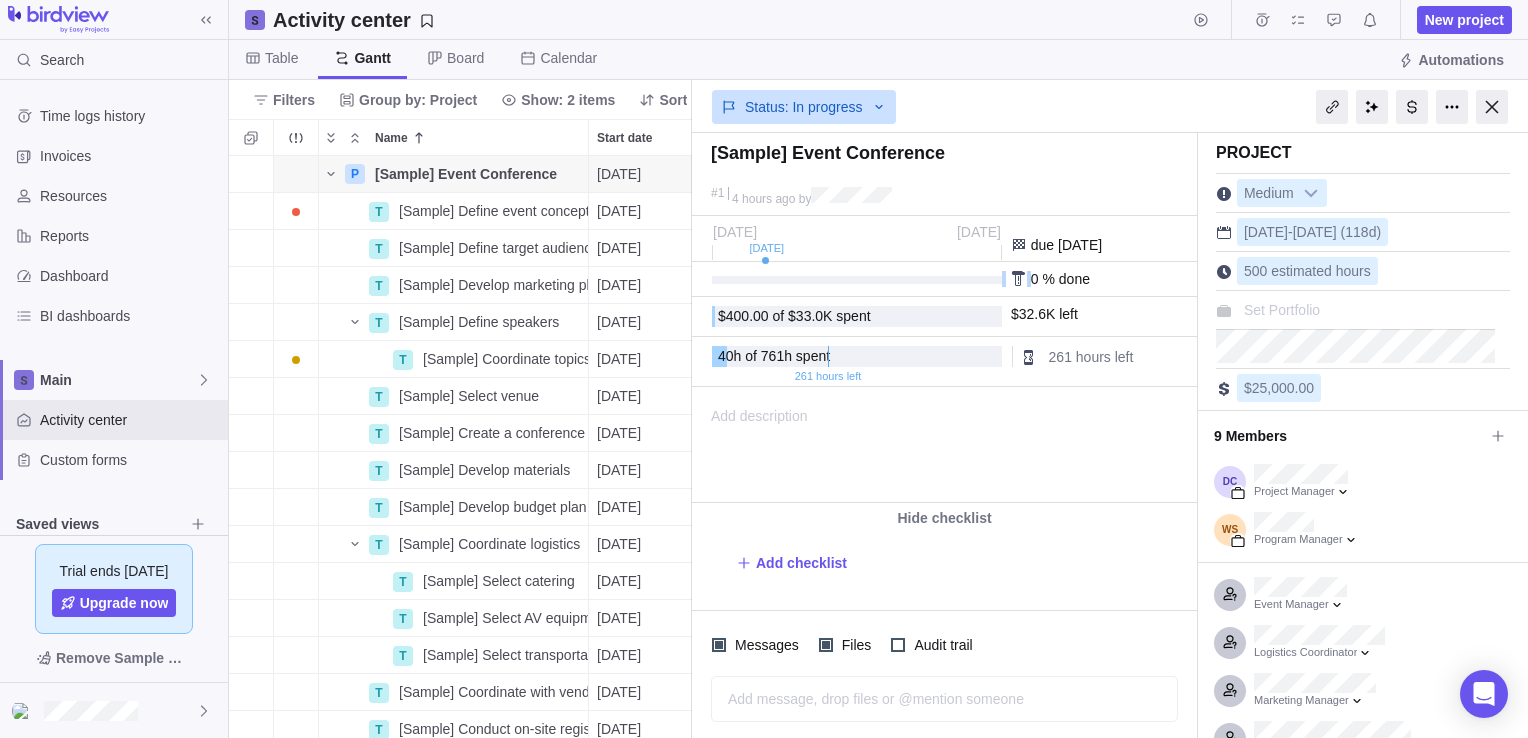 click at bounding box center (857, 280) 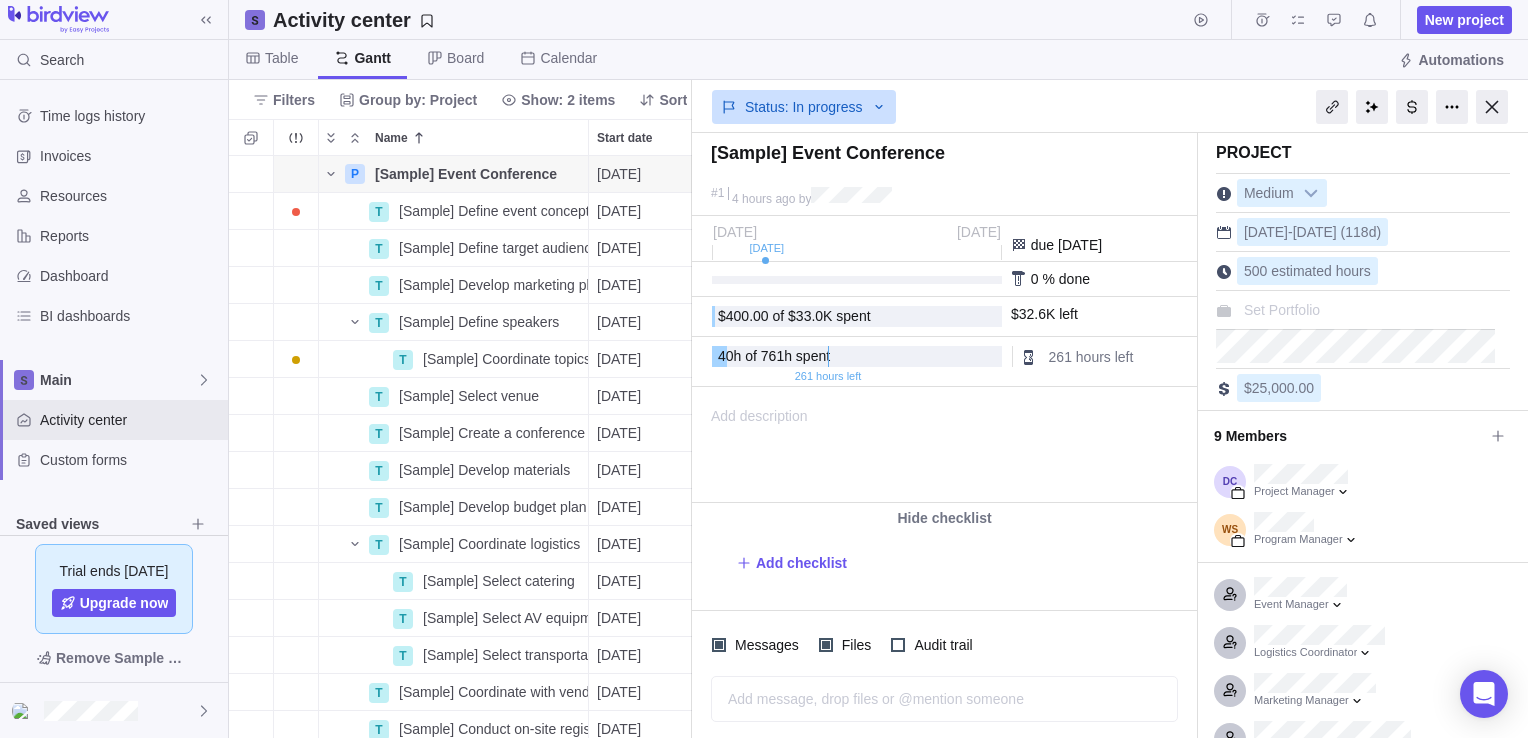 click on "% done" at bounding box center [1065, 279] 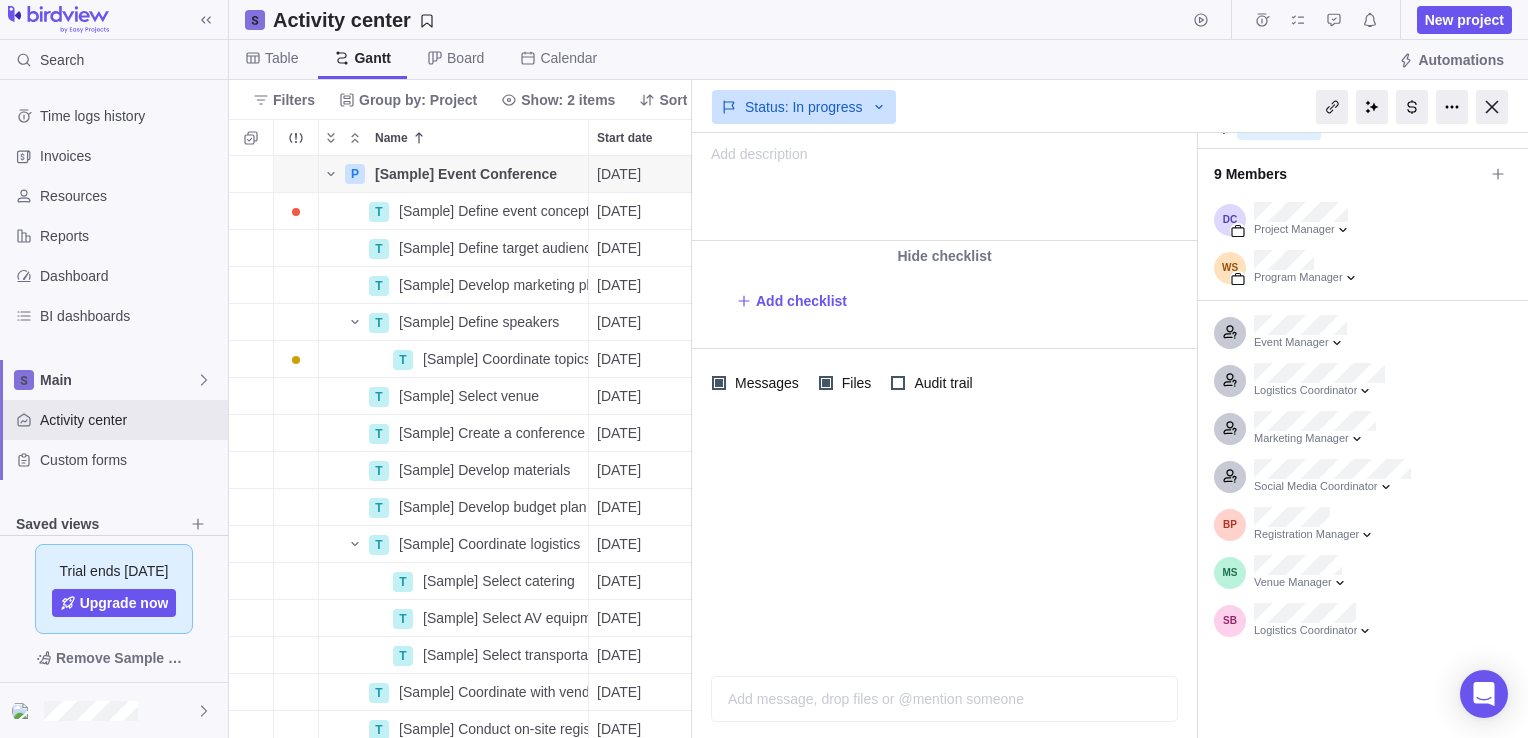 scroll, scrollTop: 0, scrollLeft: 0, axis: both 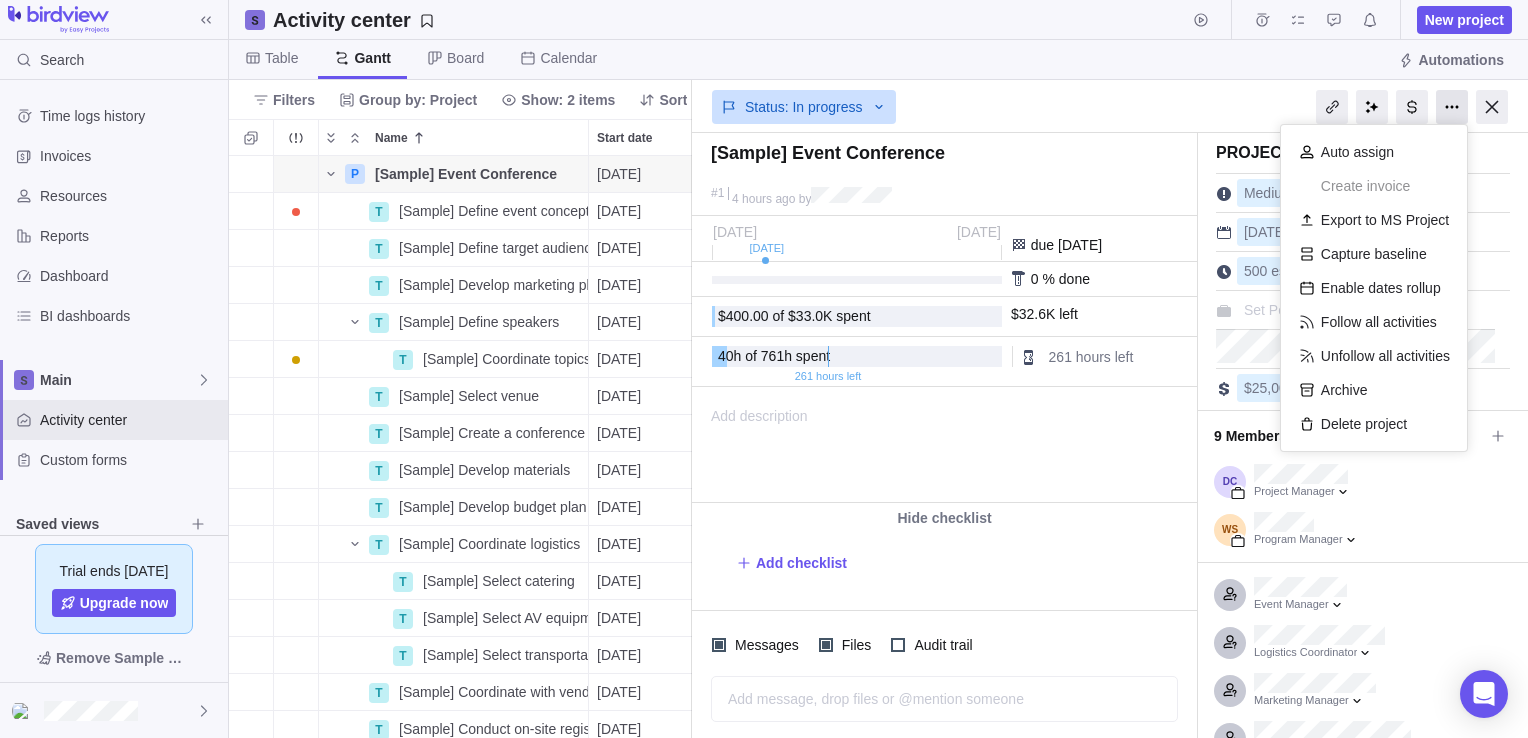 click at bounding box center (1452, 107) 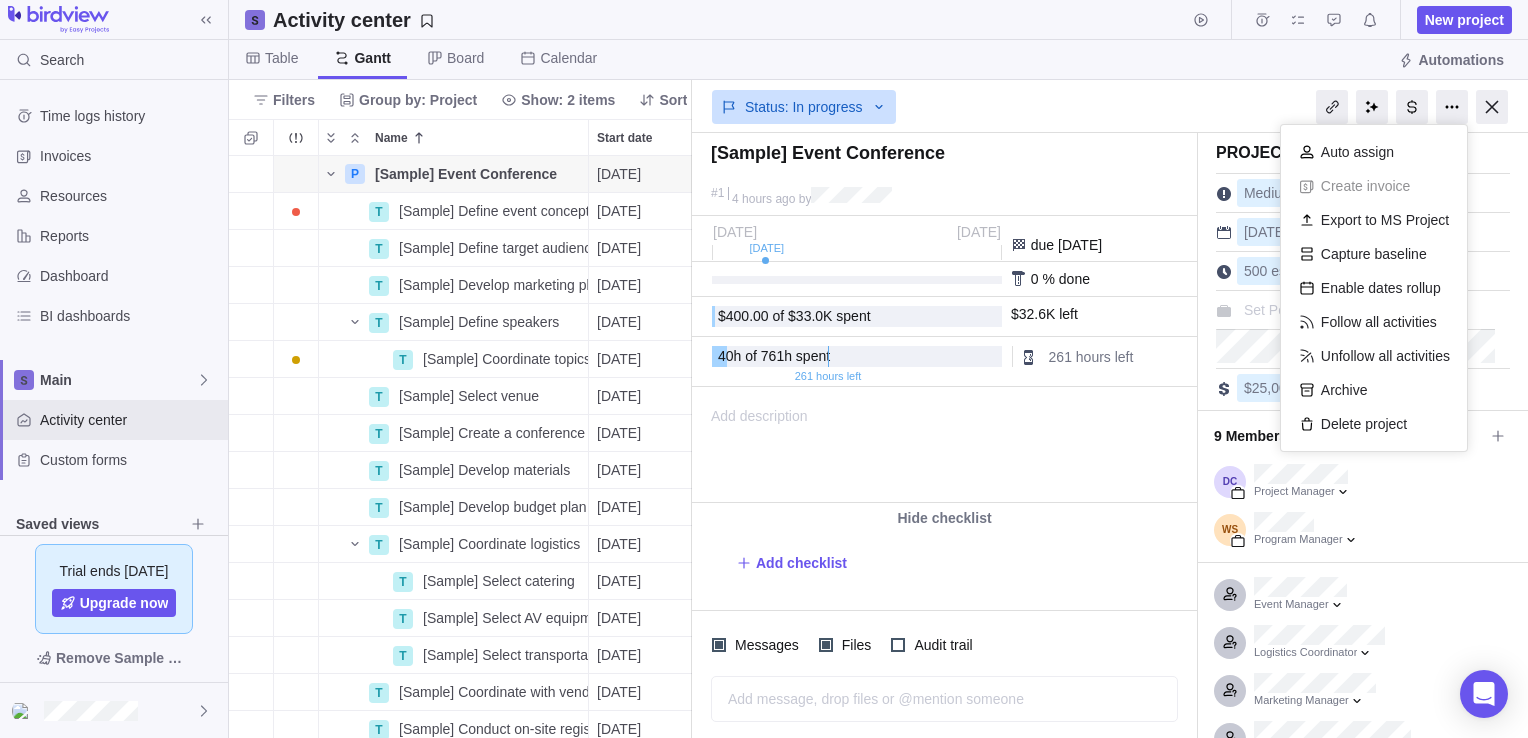 click on "Status: In progress" at bounding box center [1110, 106] 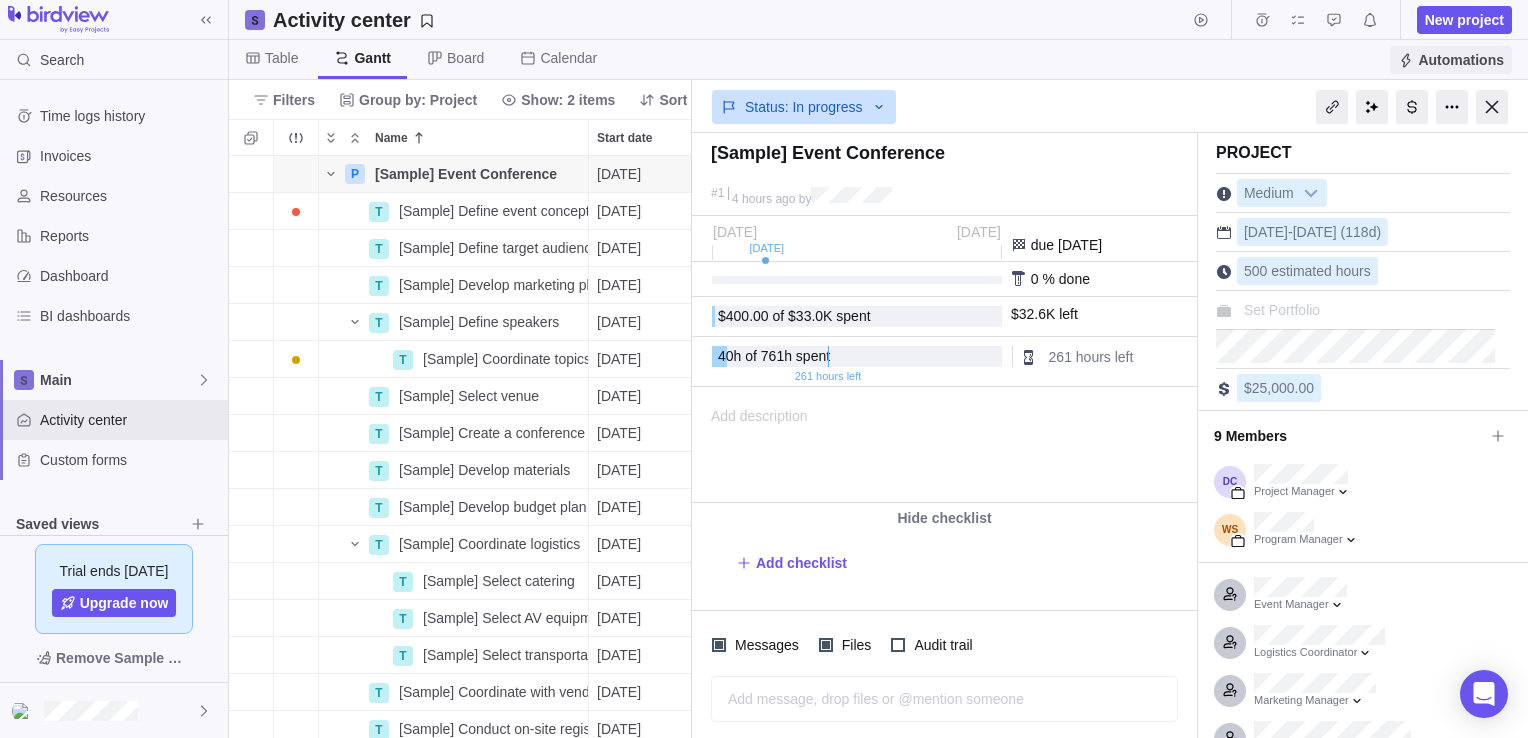 click on "Automations" at bounding box center [1461, 60] 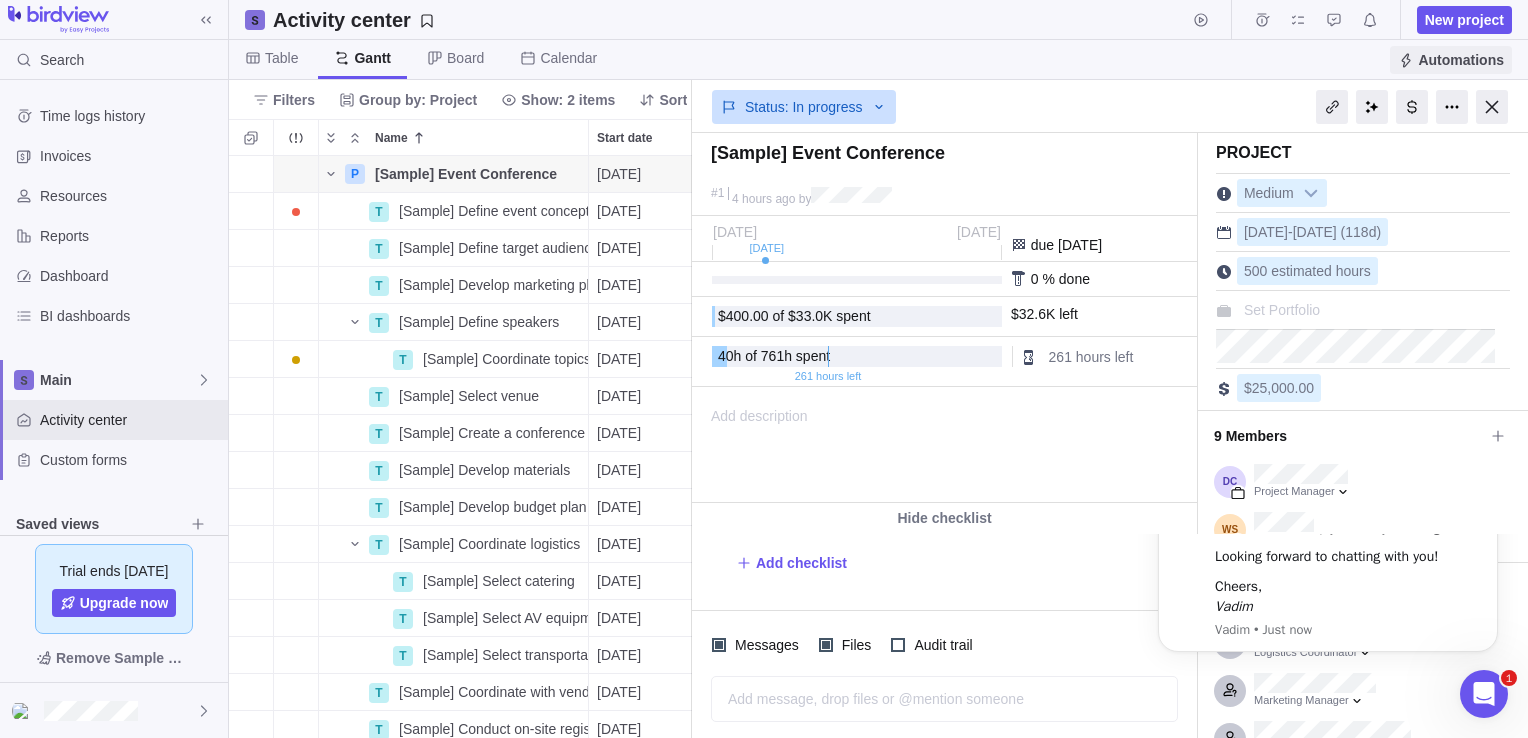 scroll, scrollTop: 0, scrollLeft: 0, axis: both 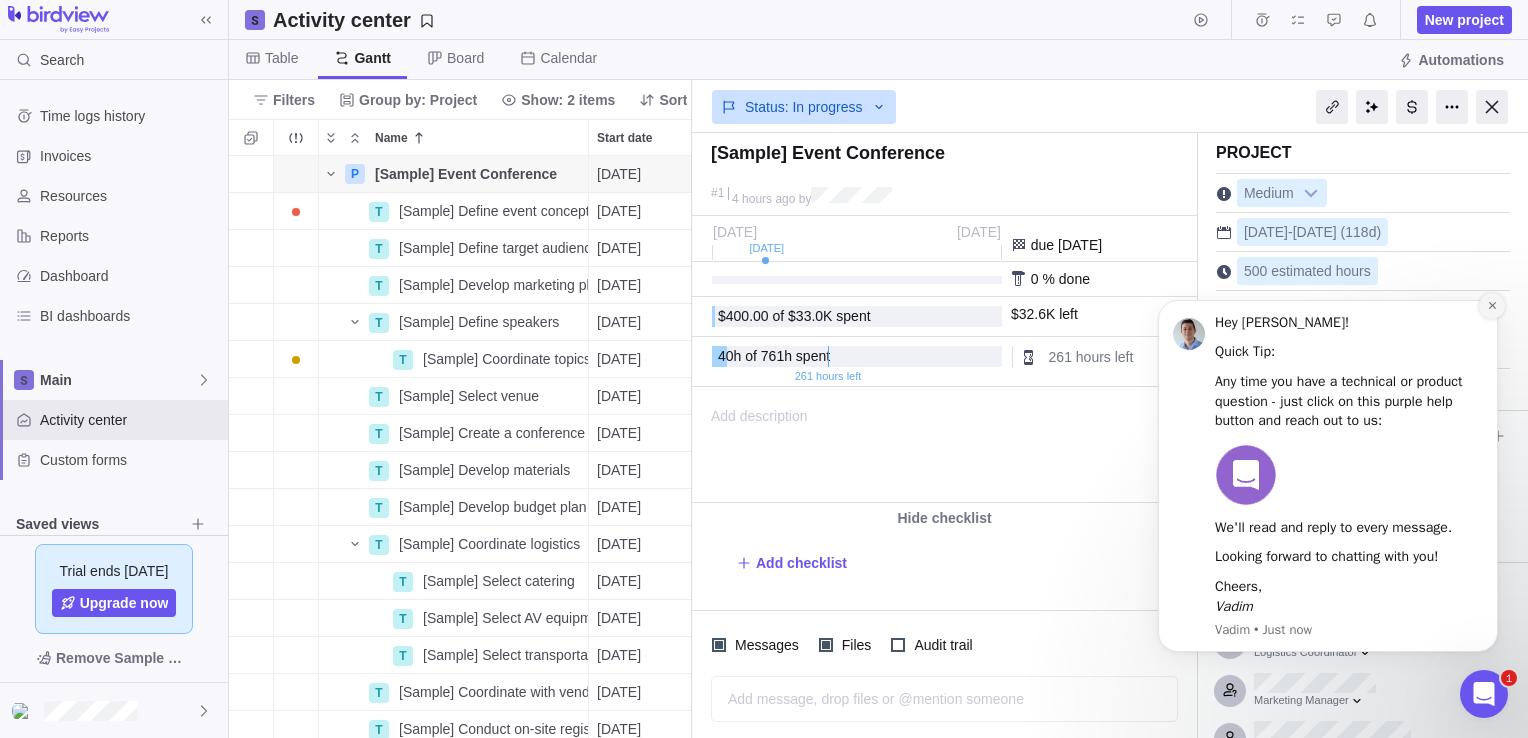 click 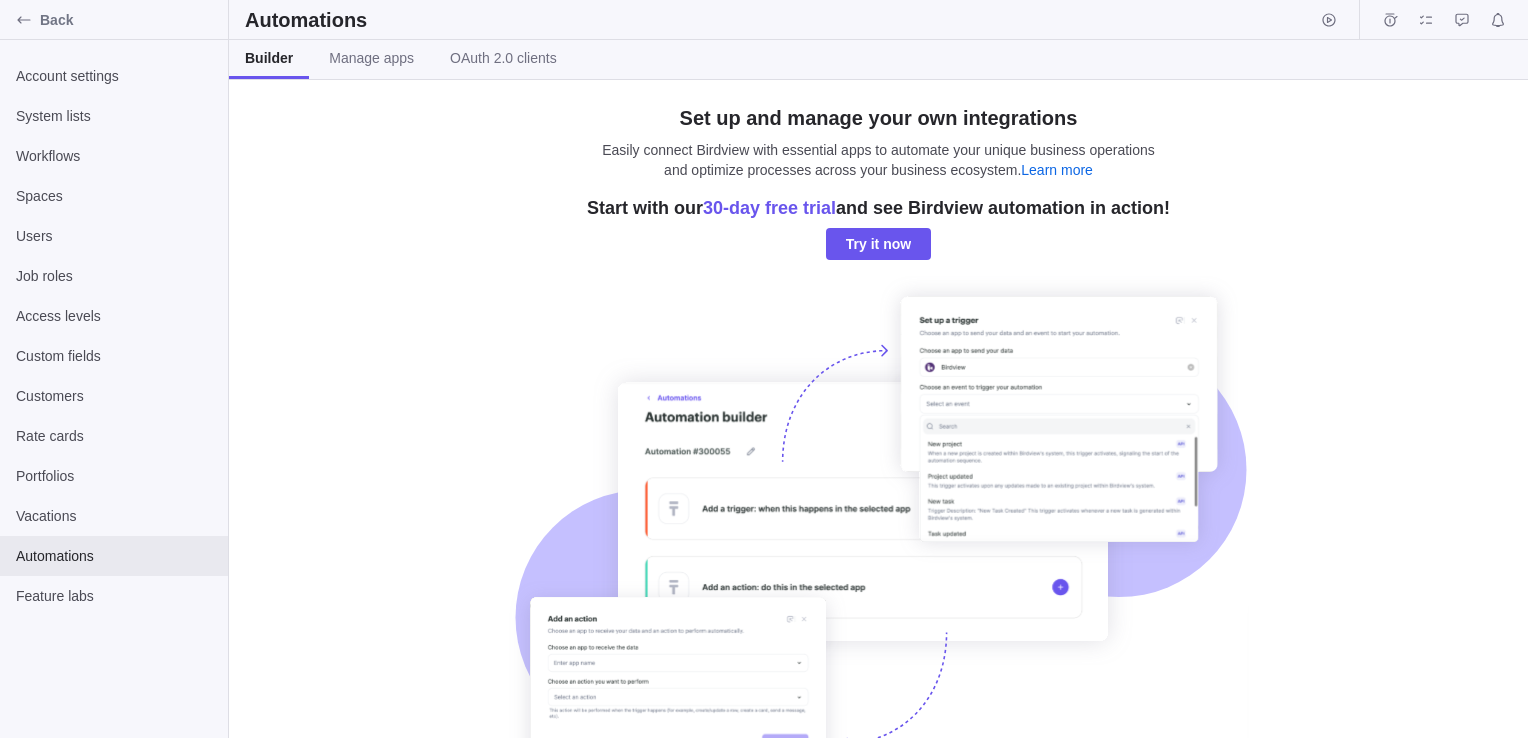 scroll, scrollTop: 0, scrollLeft: 0, axis: both 